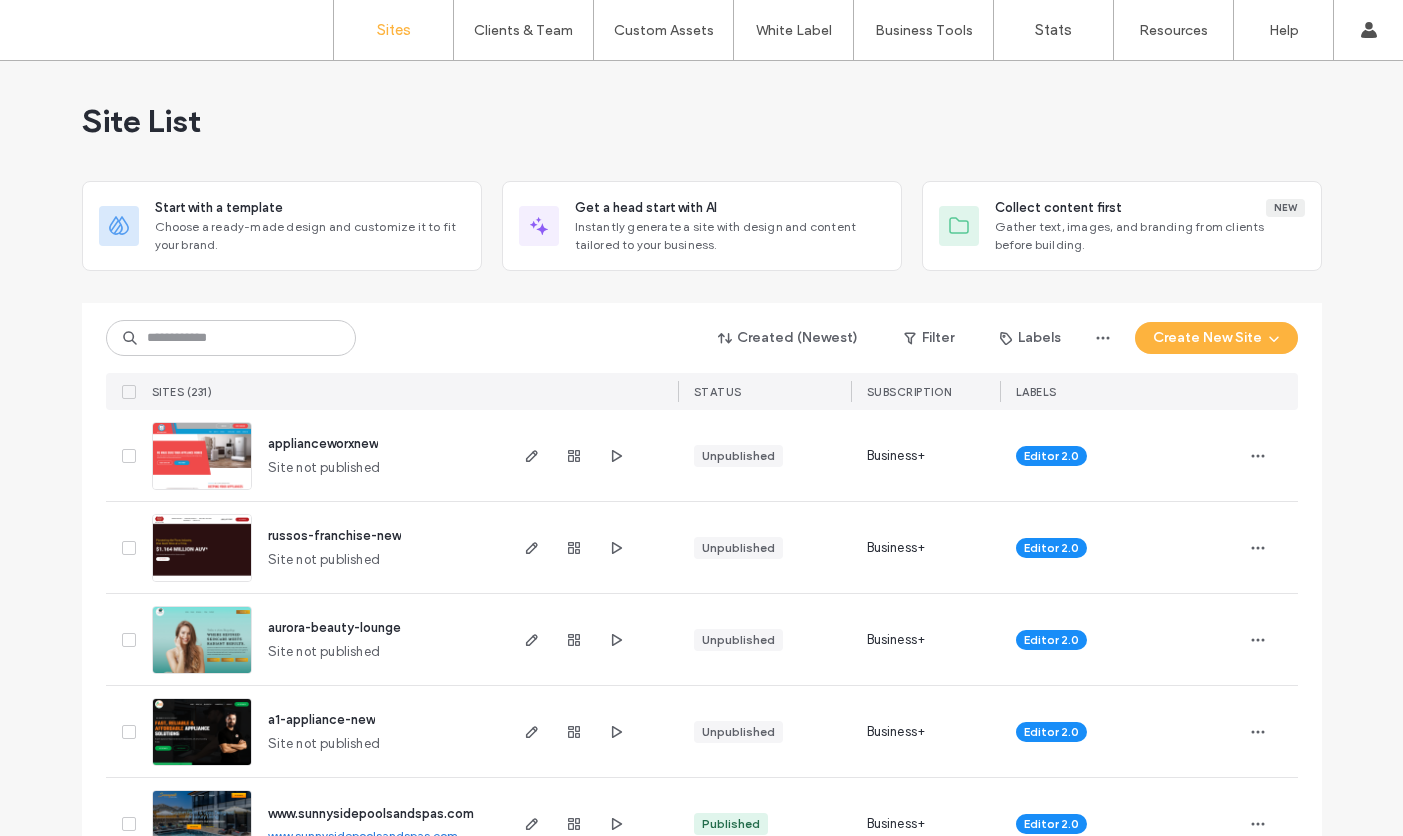 scroll, scrollTop: 0, scrollLeft: 0, axis: both 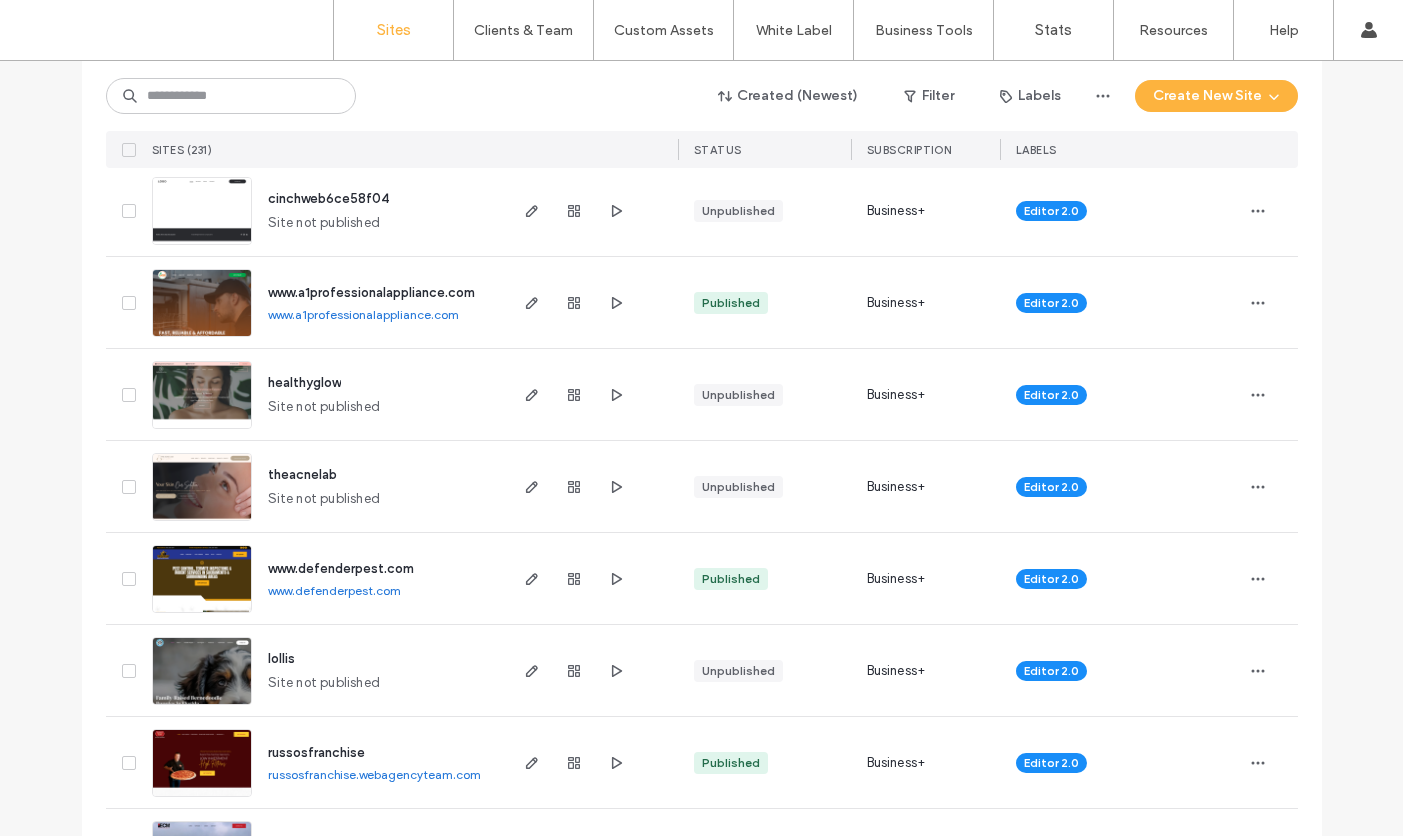 click at bounding box center [202, 522] 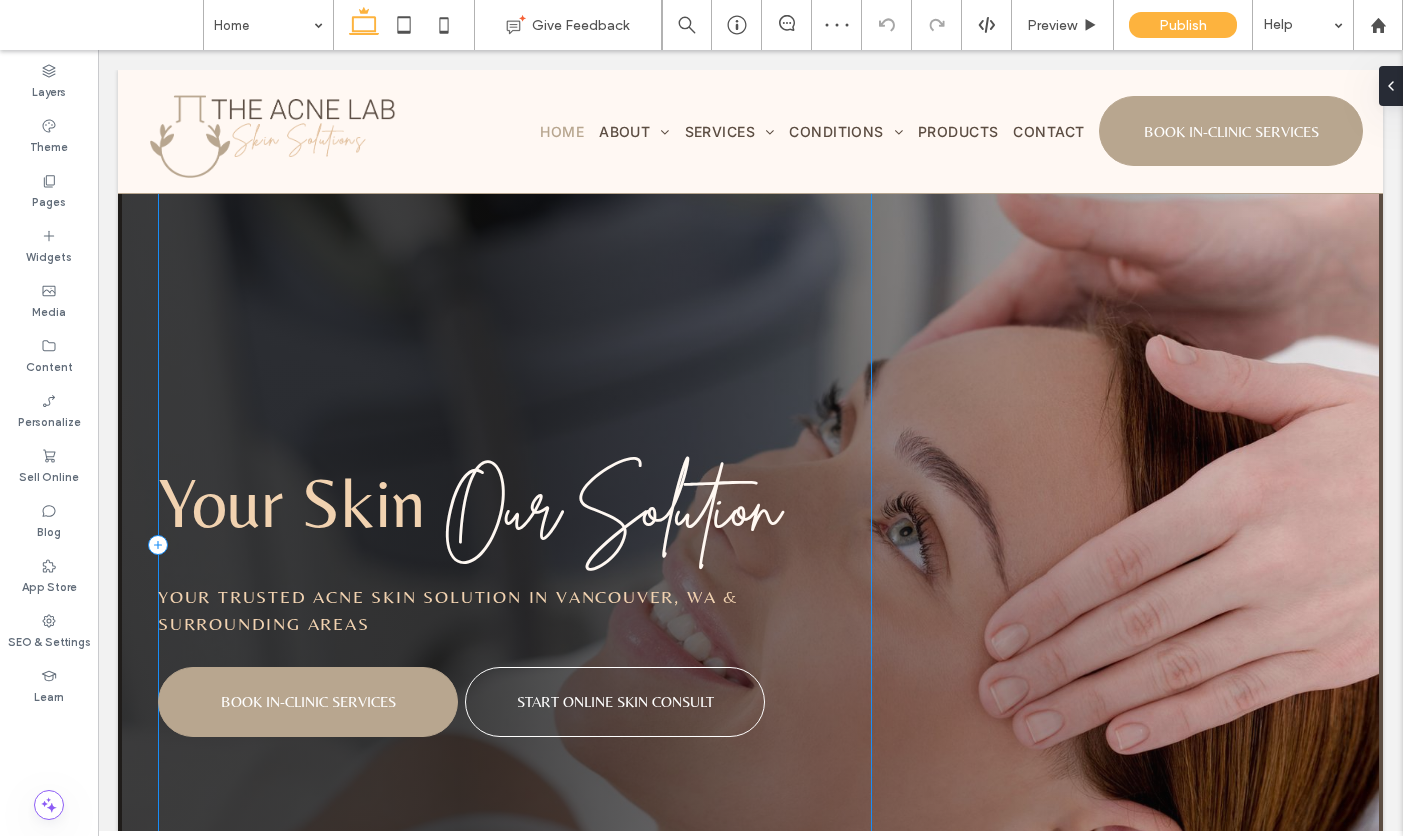 scroll, scrollTop: 0, scrollLeft: 0, axis: both 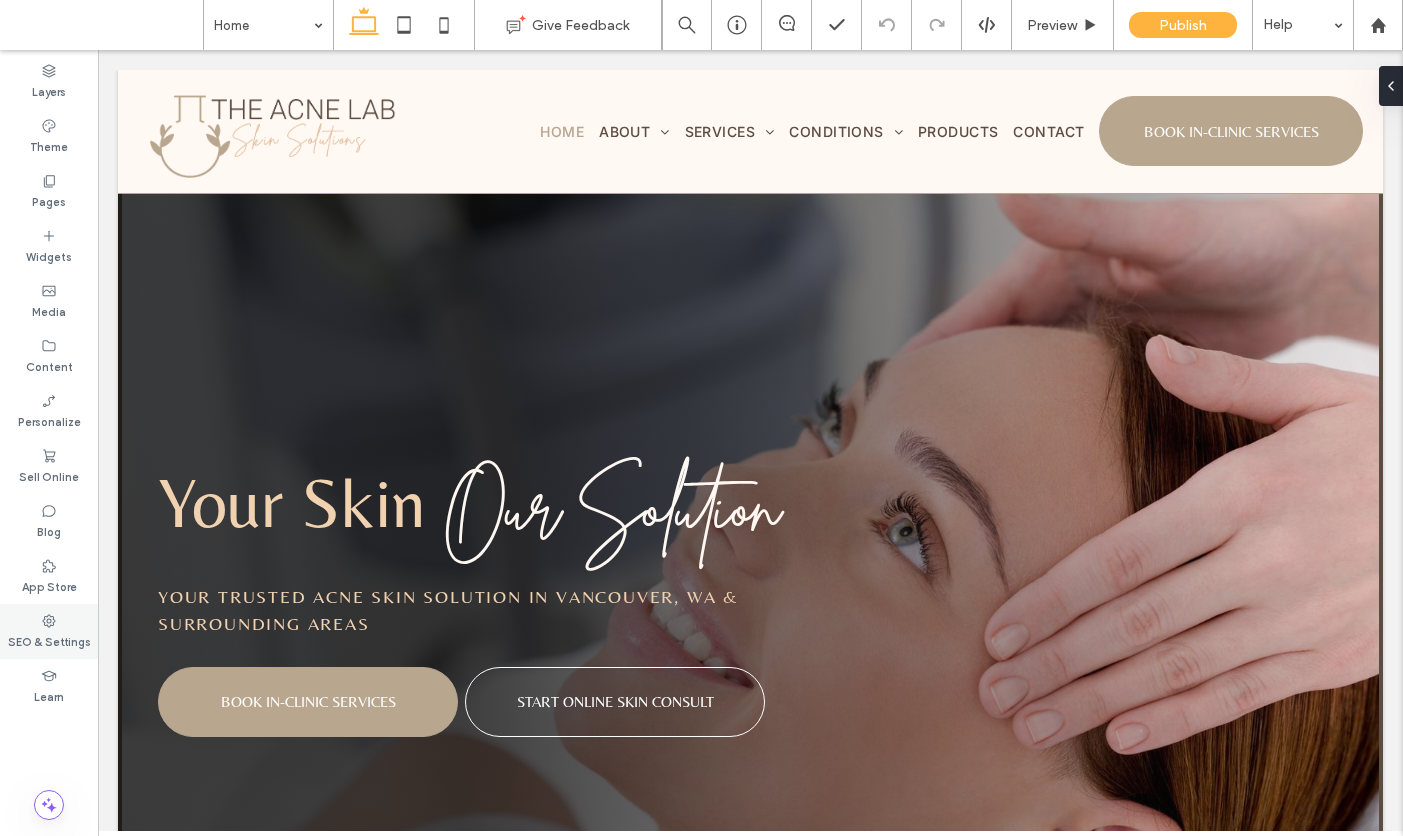 click 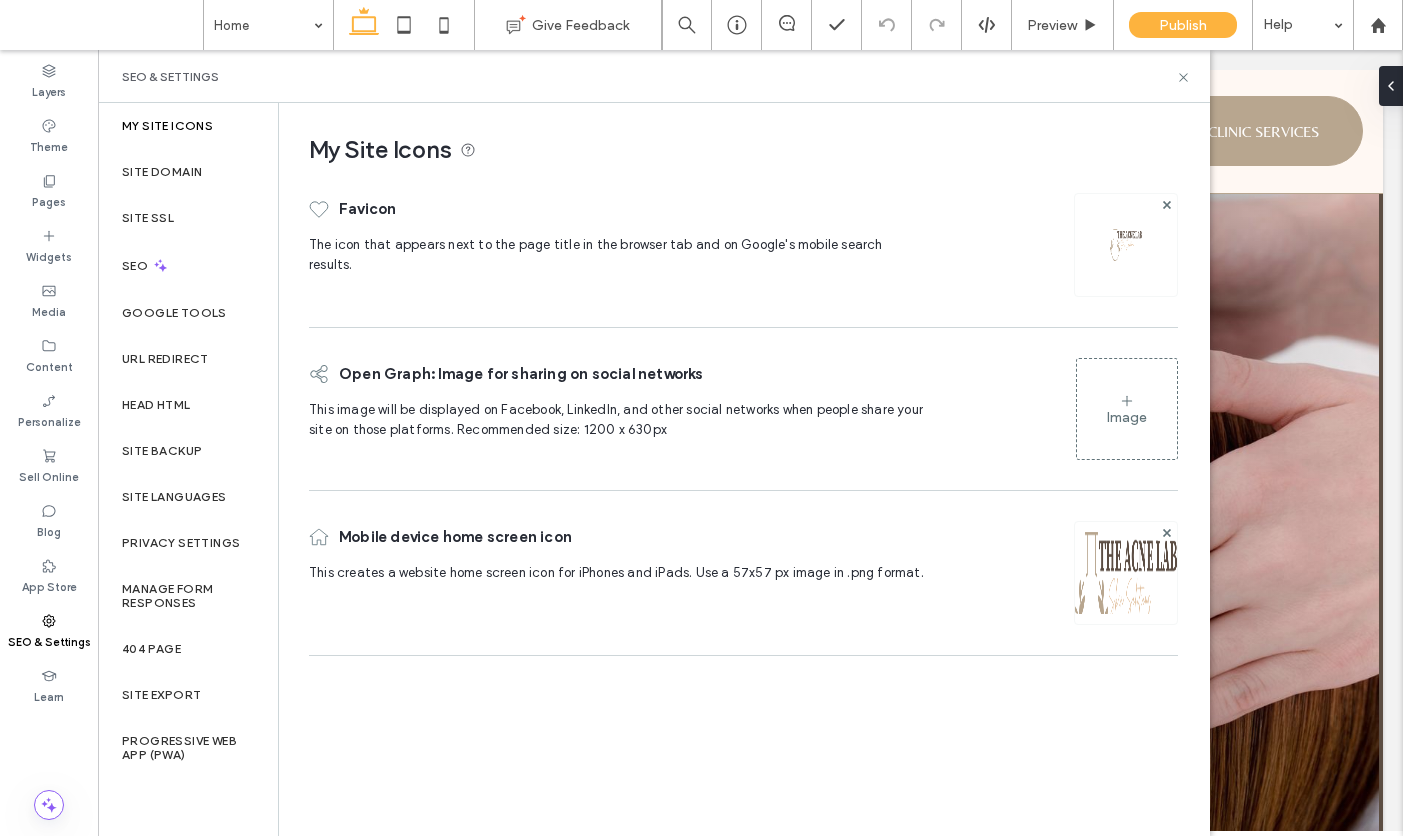 click 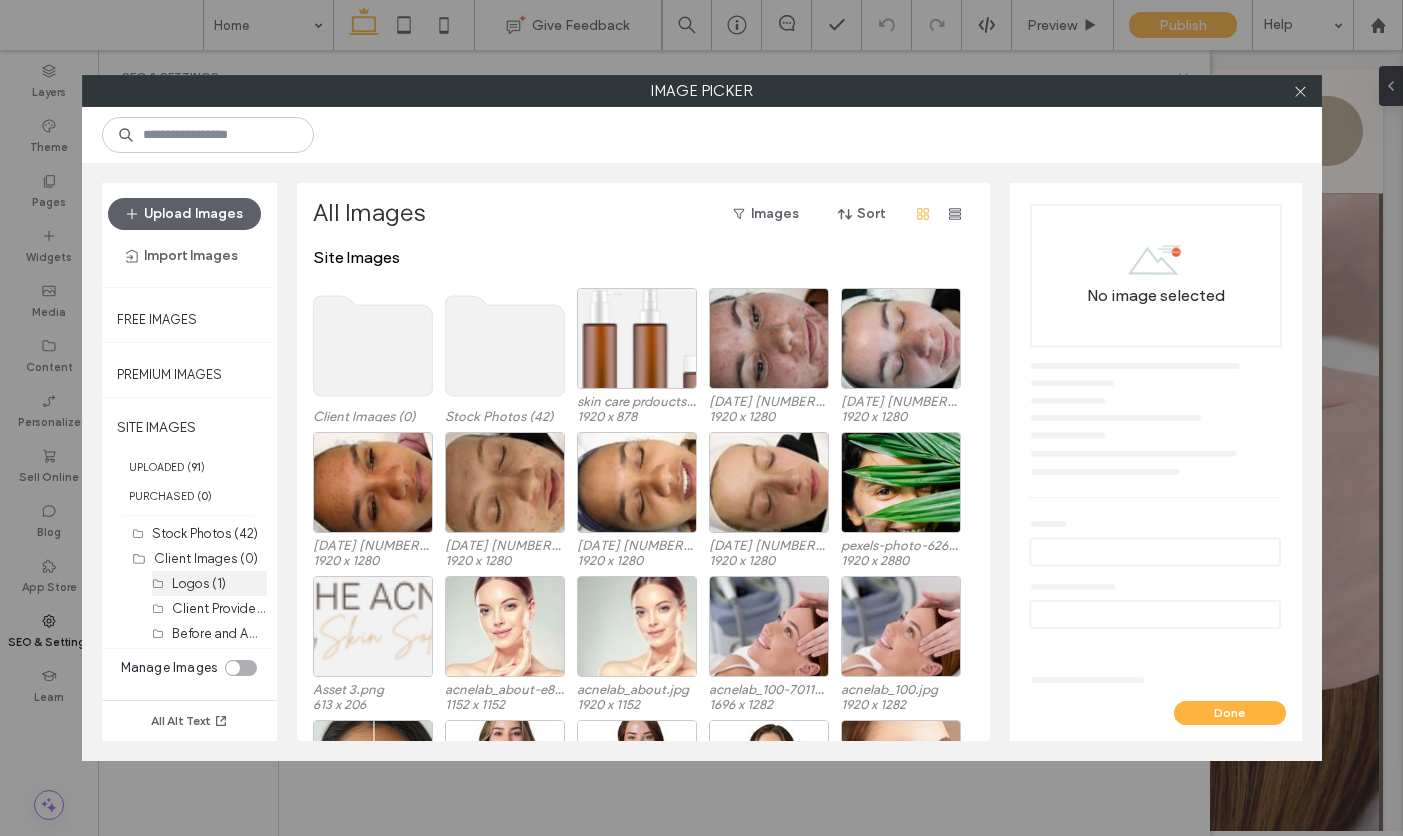 click on "Logos (1)" at bounding box center [199, 583] 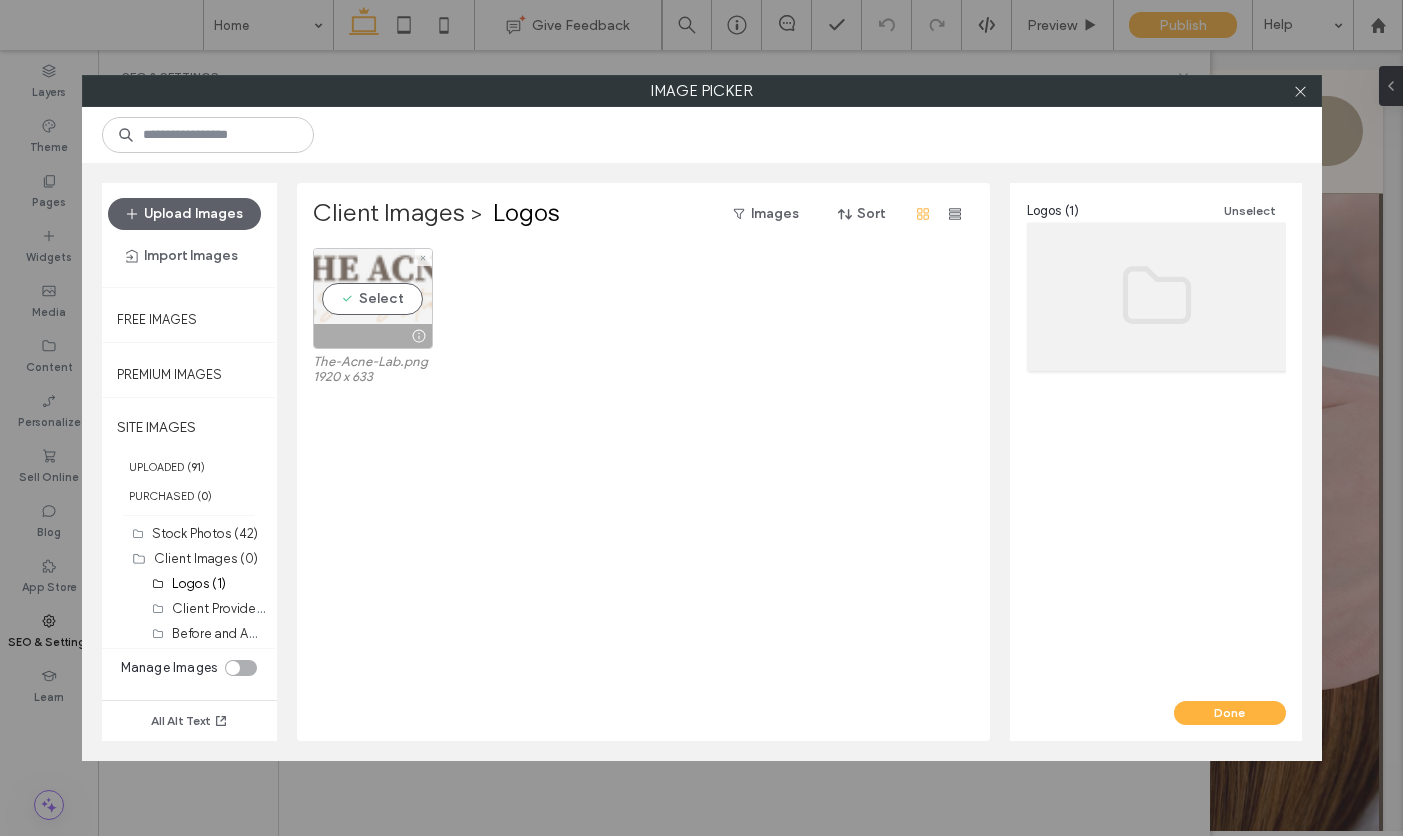 click on "Select" at bounding box center [373, 298] 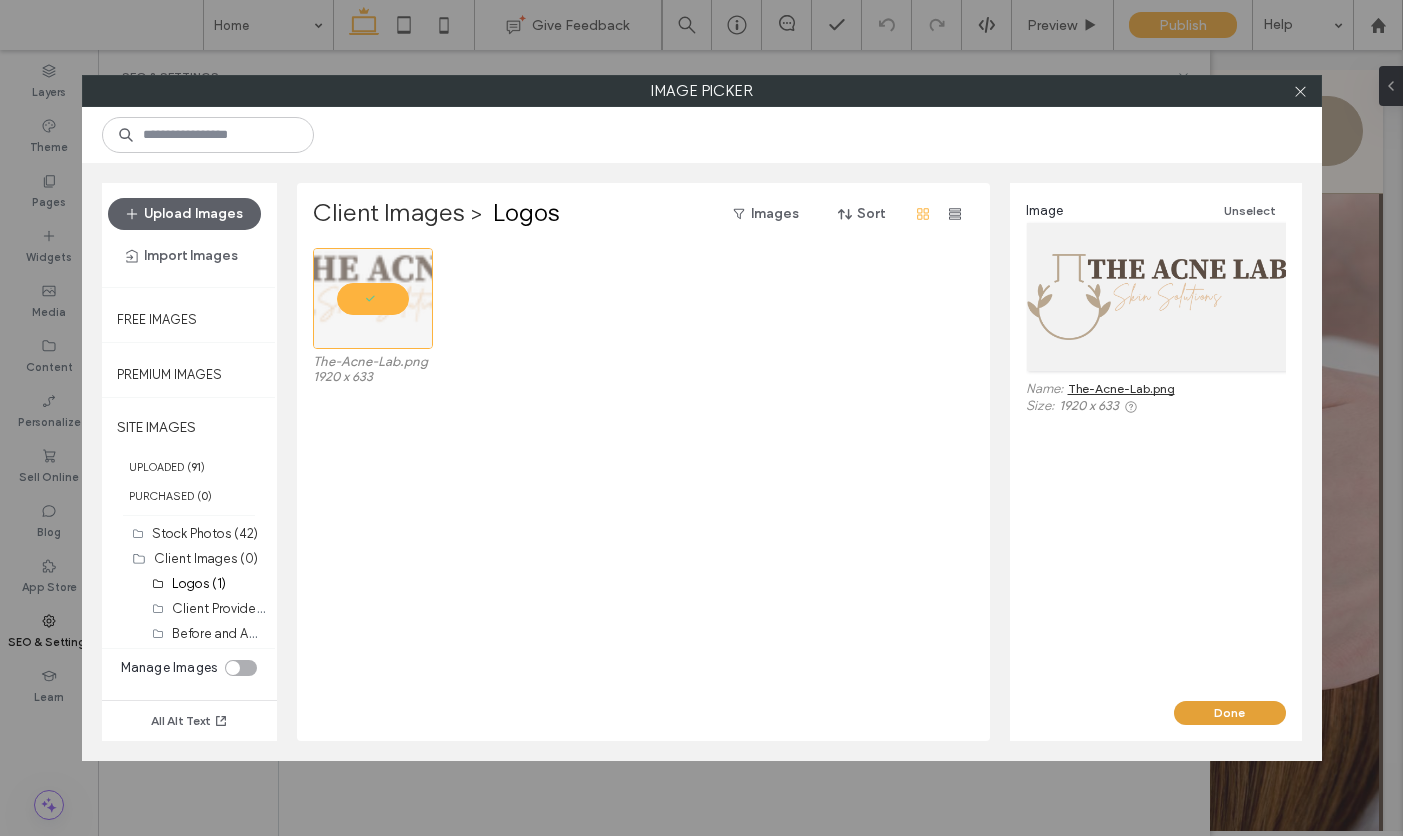 click on "Done" at bounding box center [1230, 713] 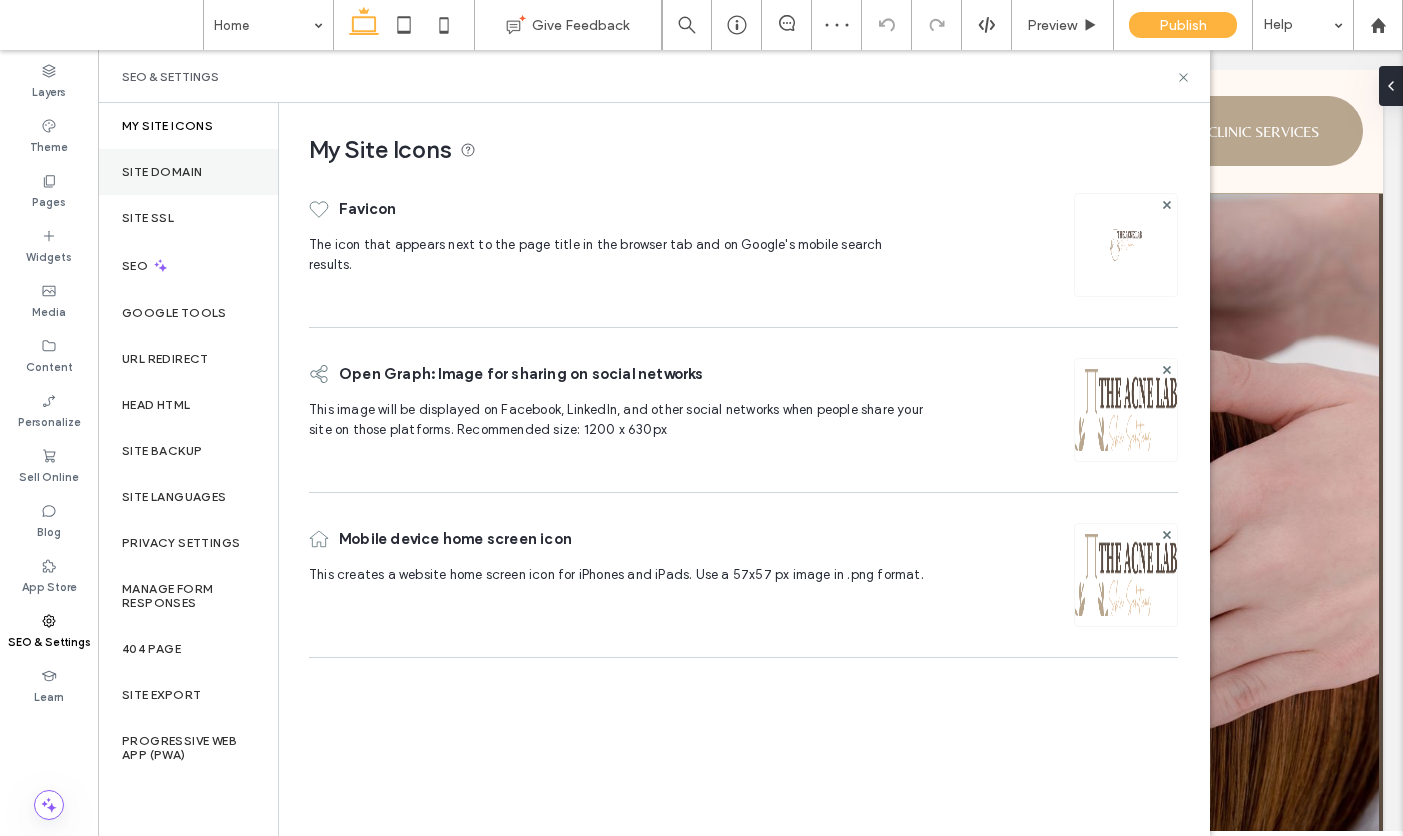 click on "Site Domain" at bounding box center (188, 172) 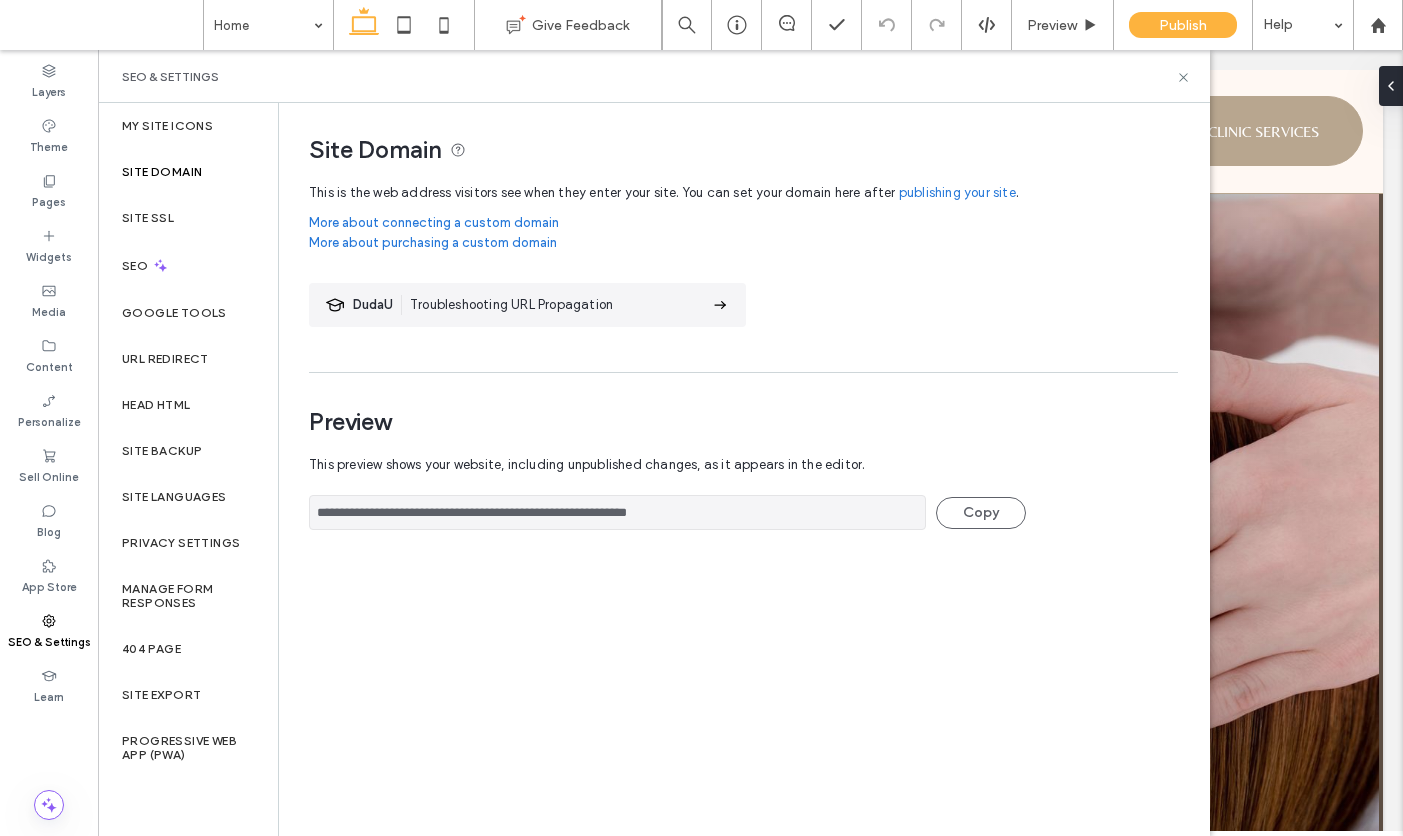 click on "publishing your site" at bounding box center (957, 193) 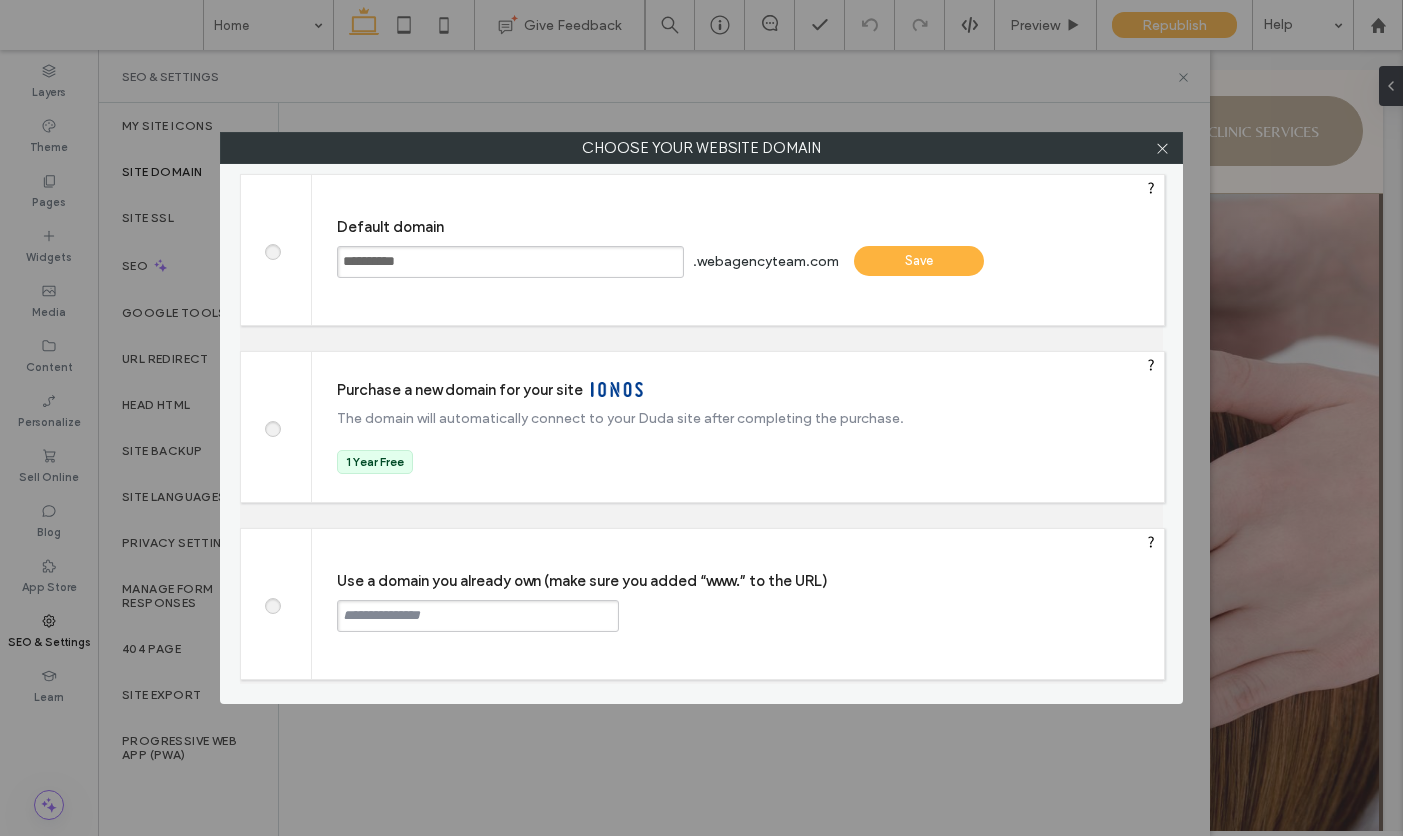 click at bounding box center [272, 603] 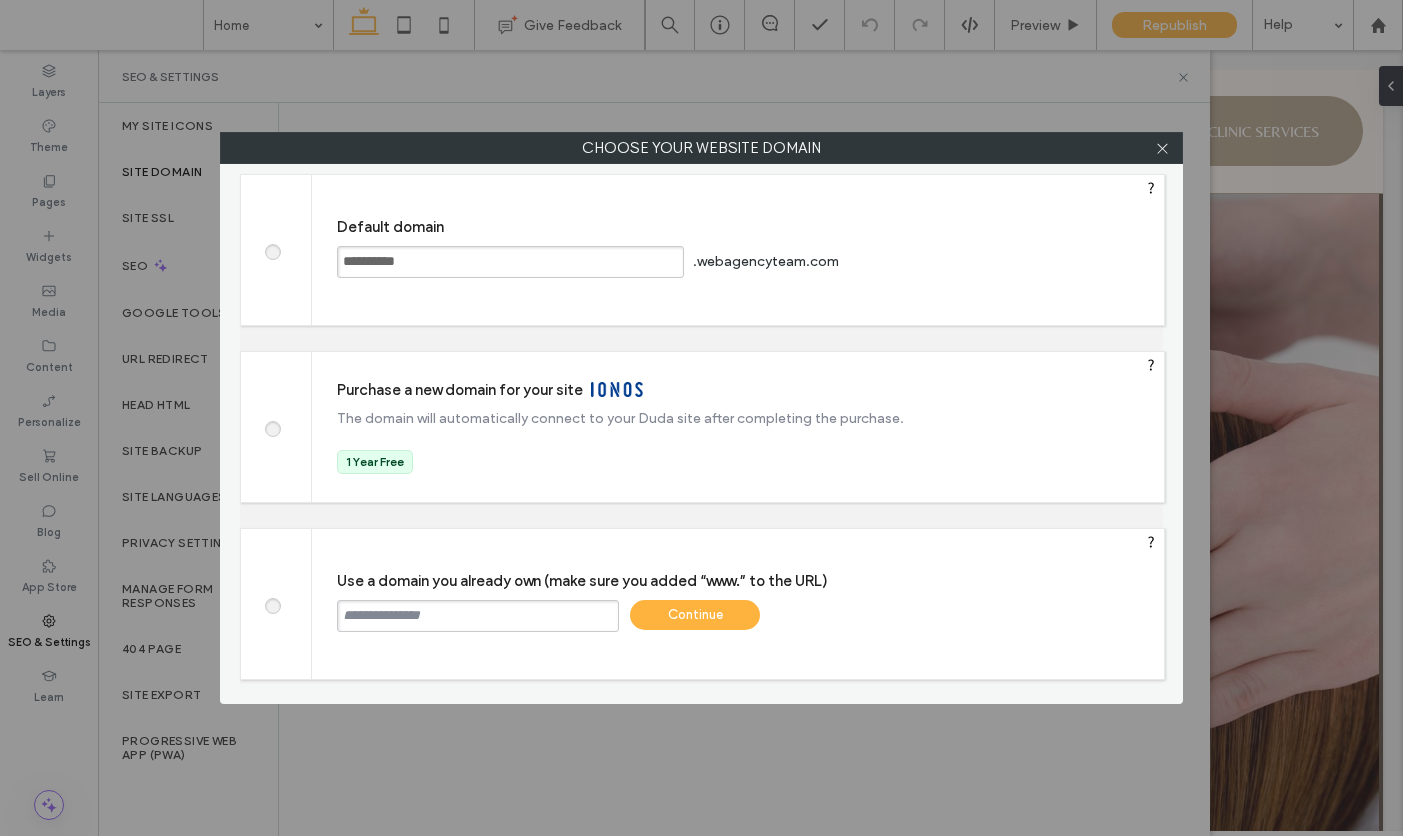 paste on "**********" 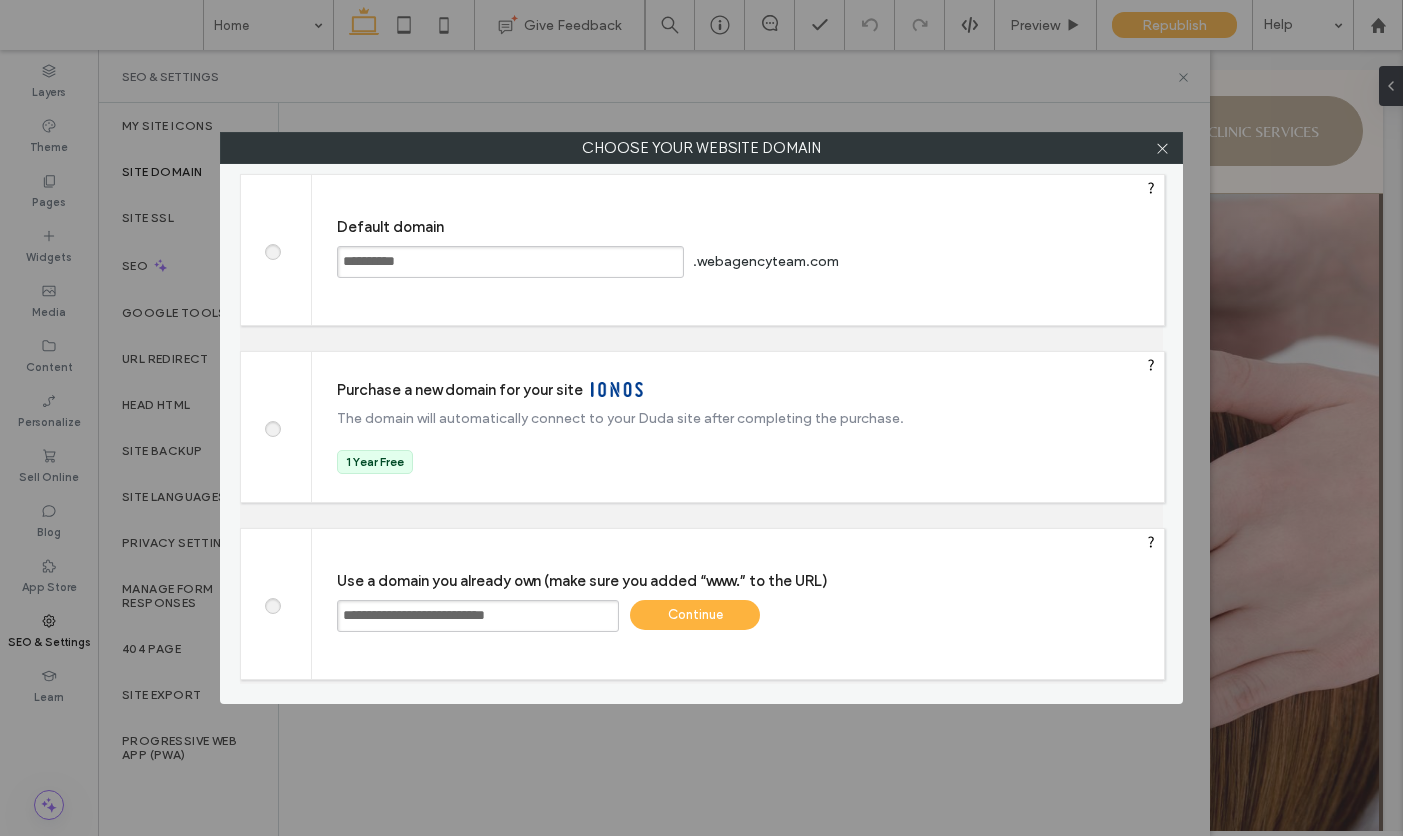 click on "**********" at bounding box center (478, 616) 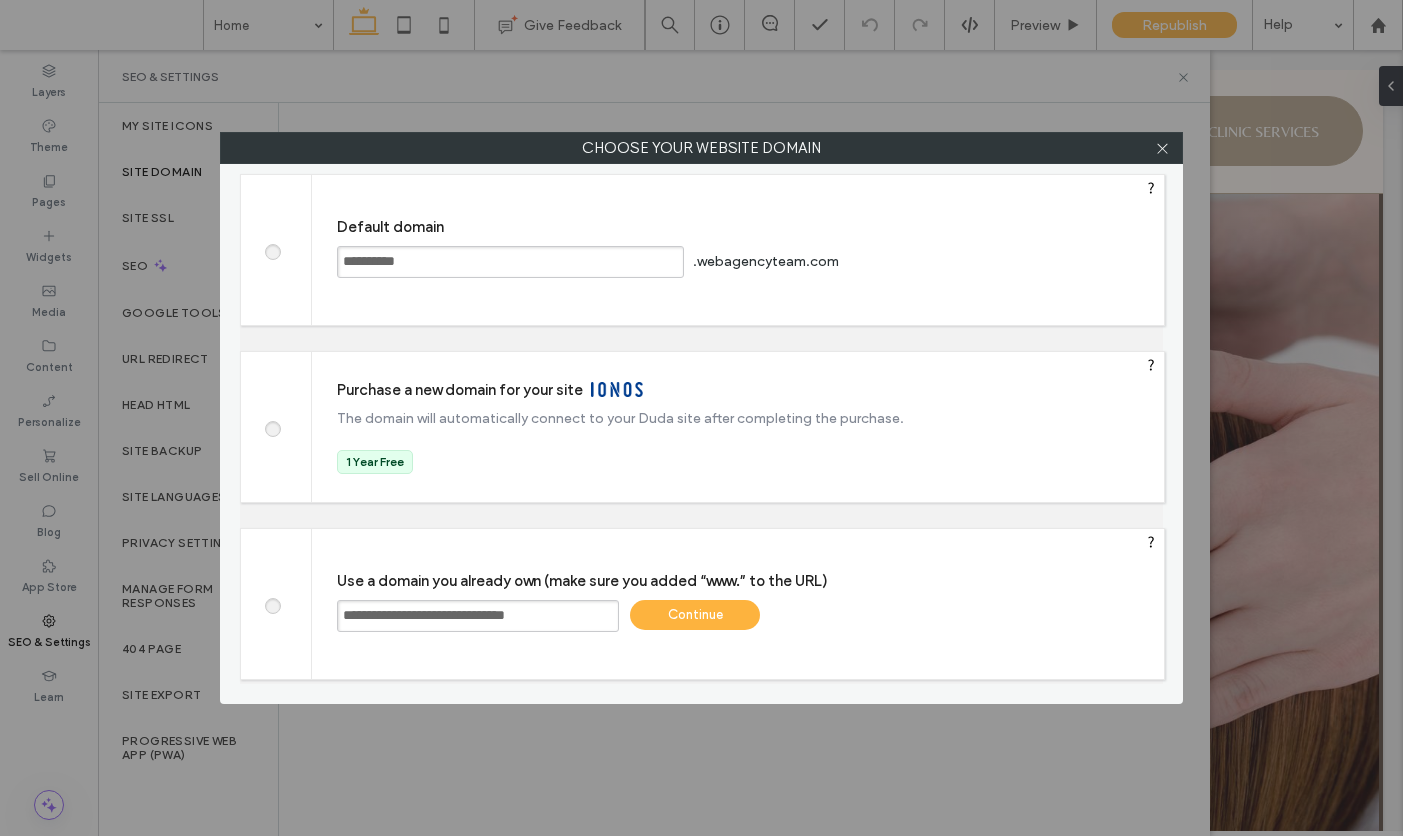 type on "**********" 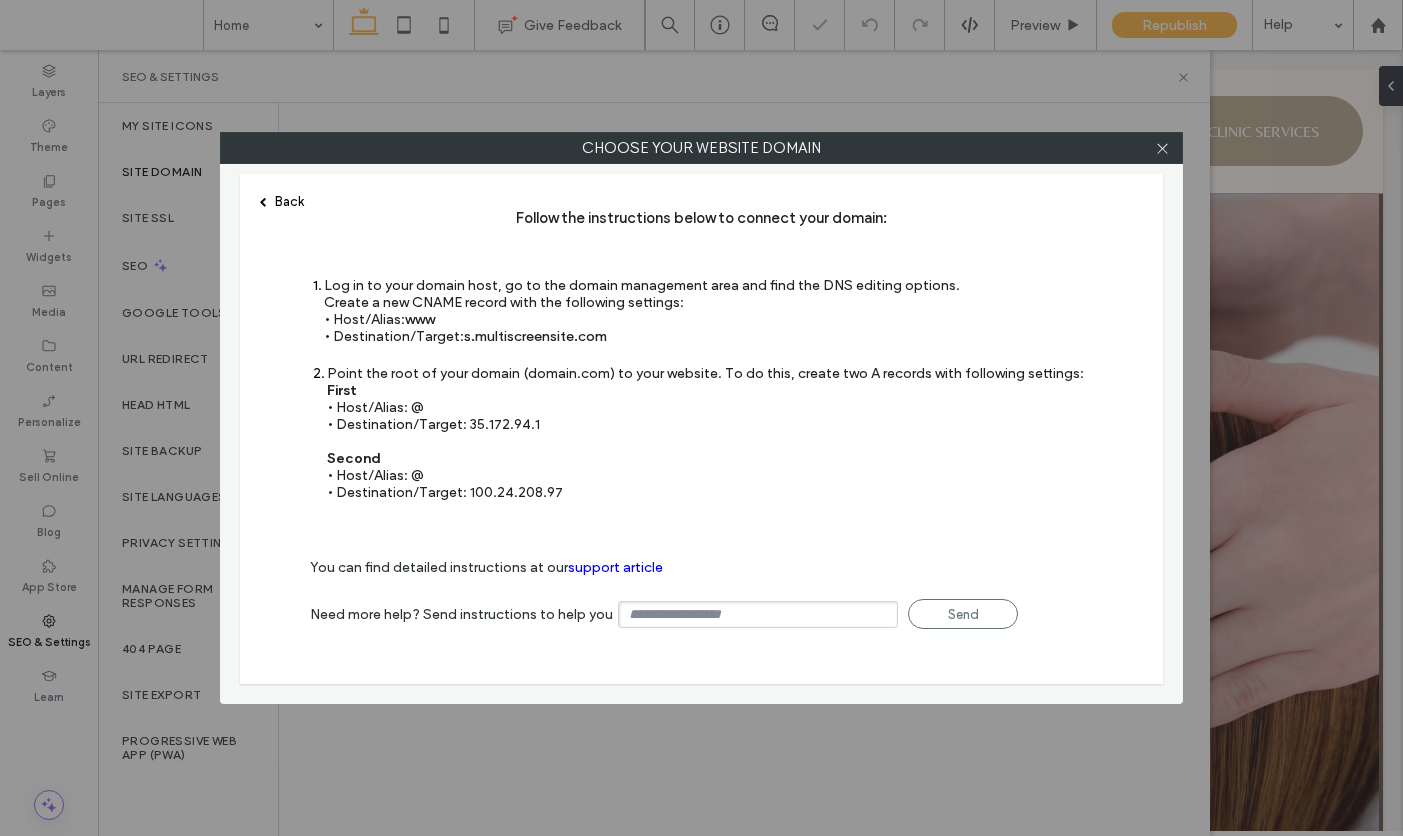 type on "**********" 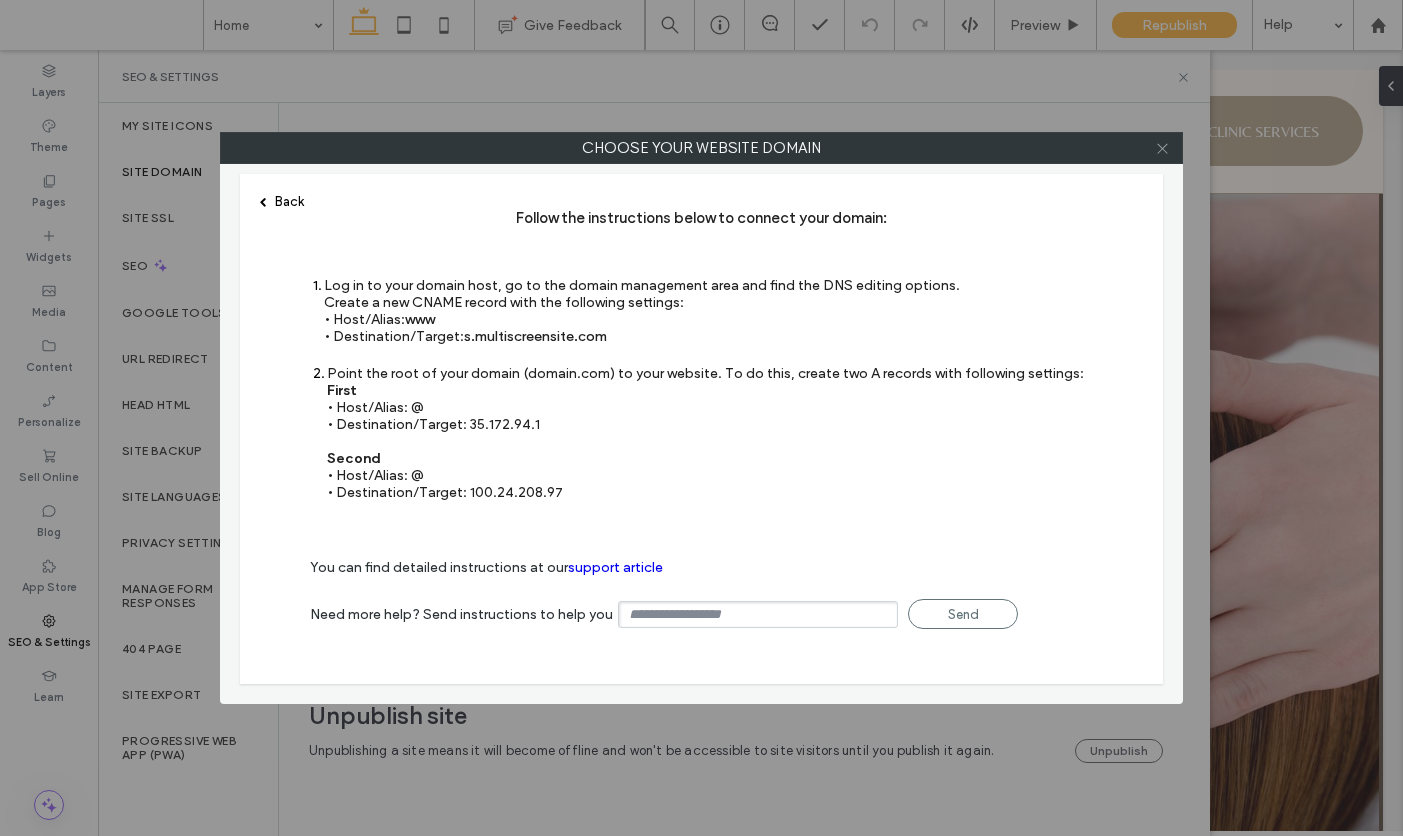 click 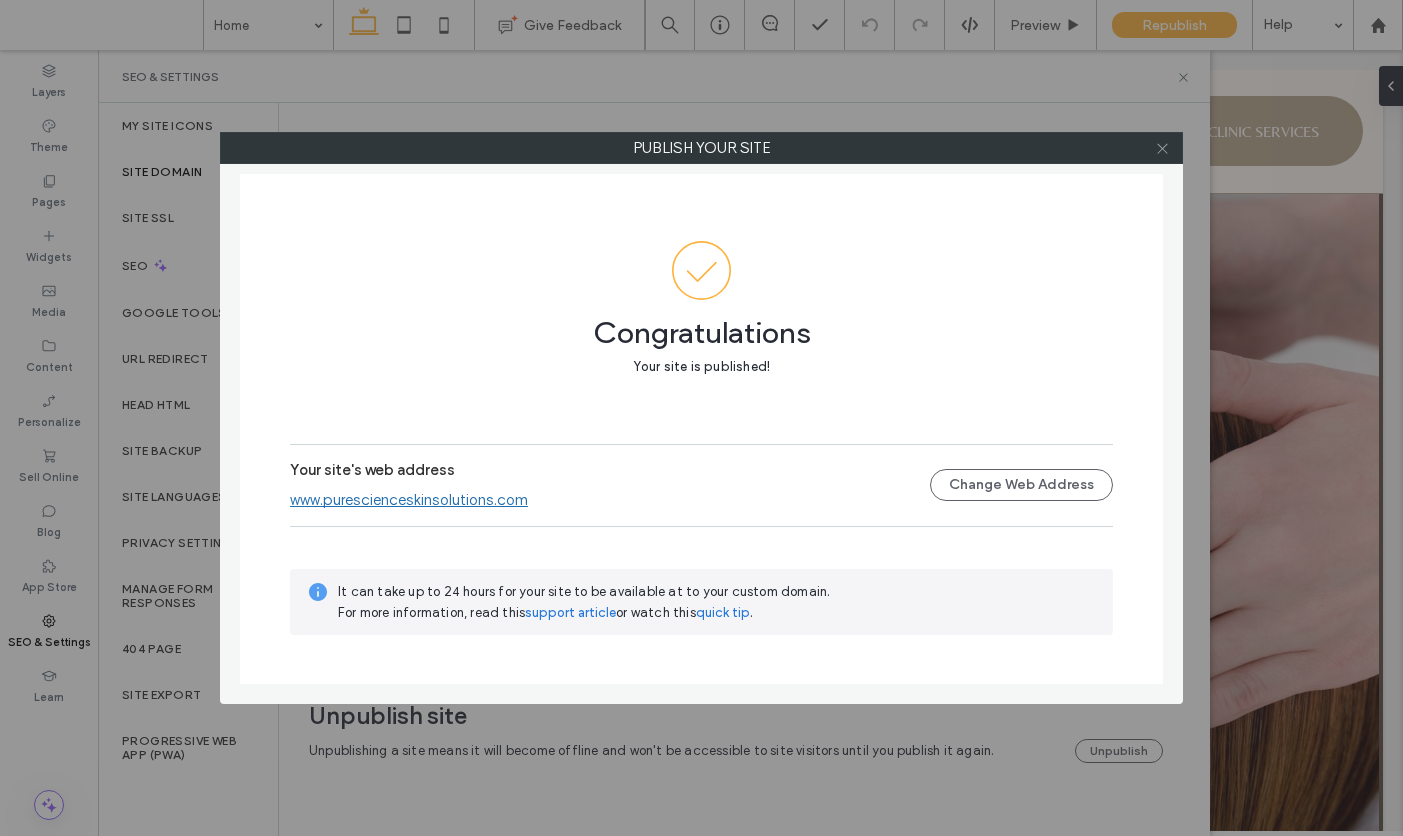 click 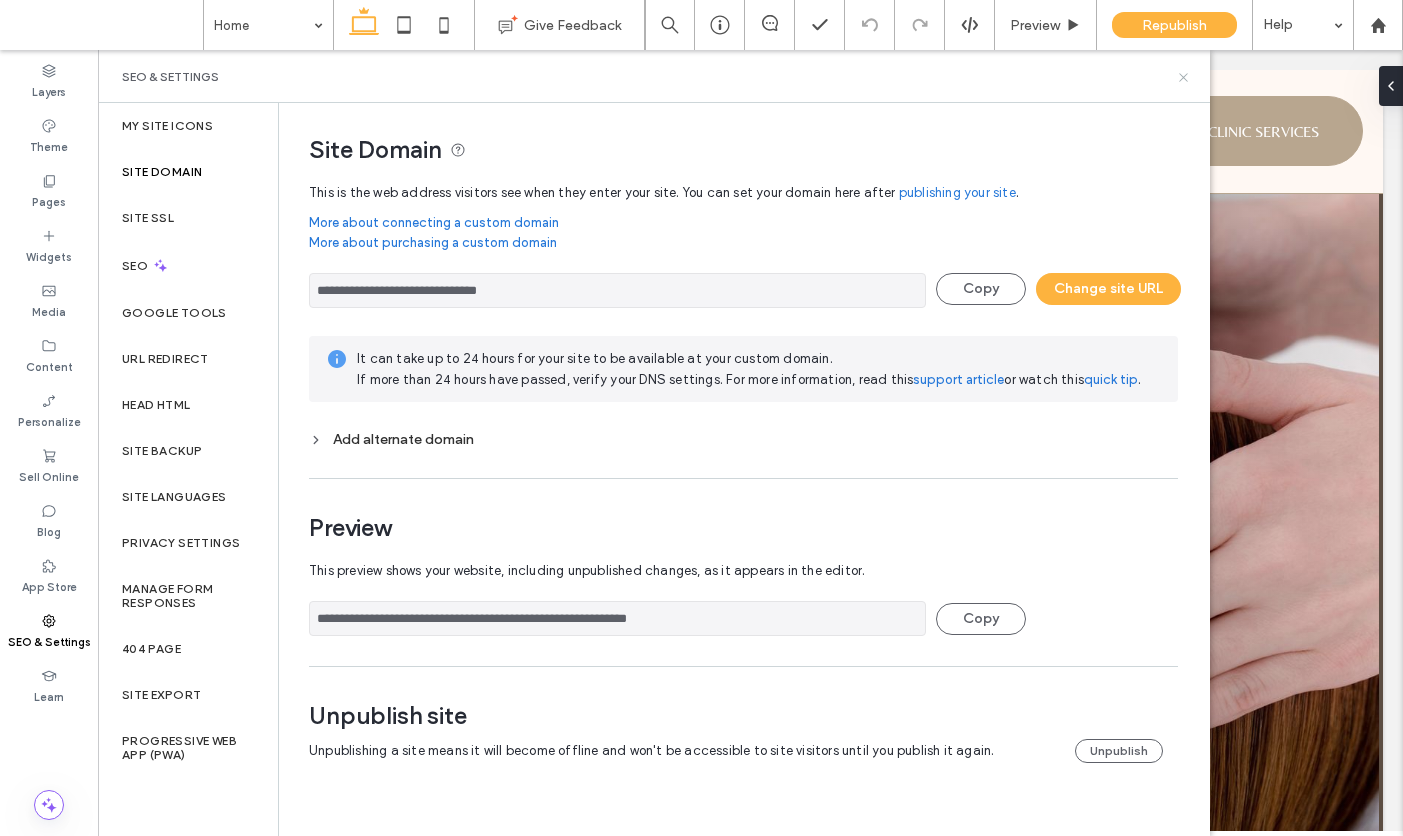 click 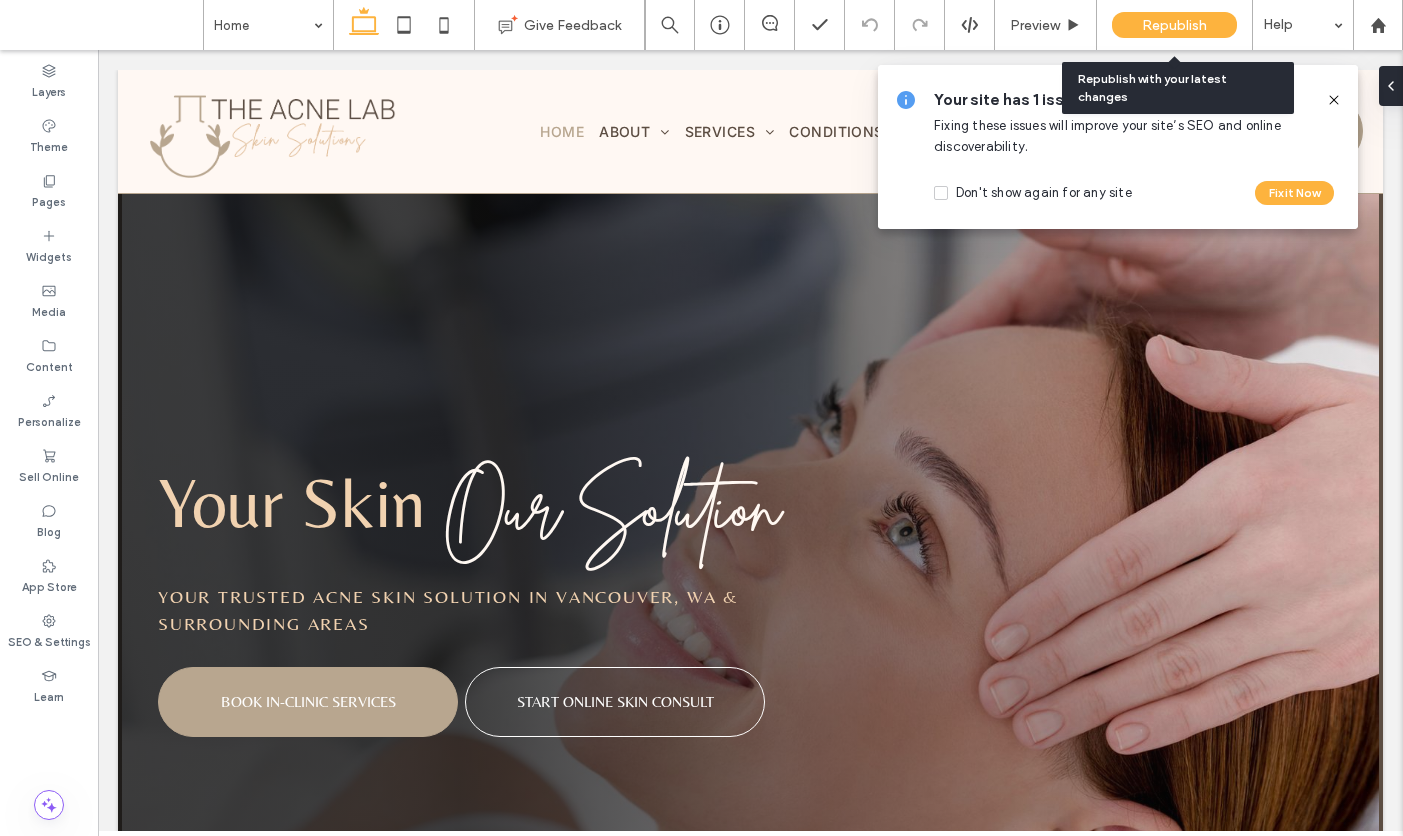 click on "Republish" at bounding box center [1174, 25] 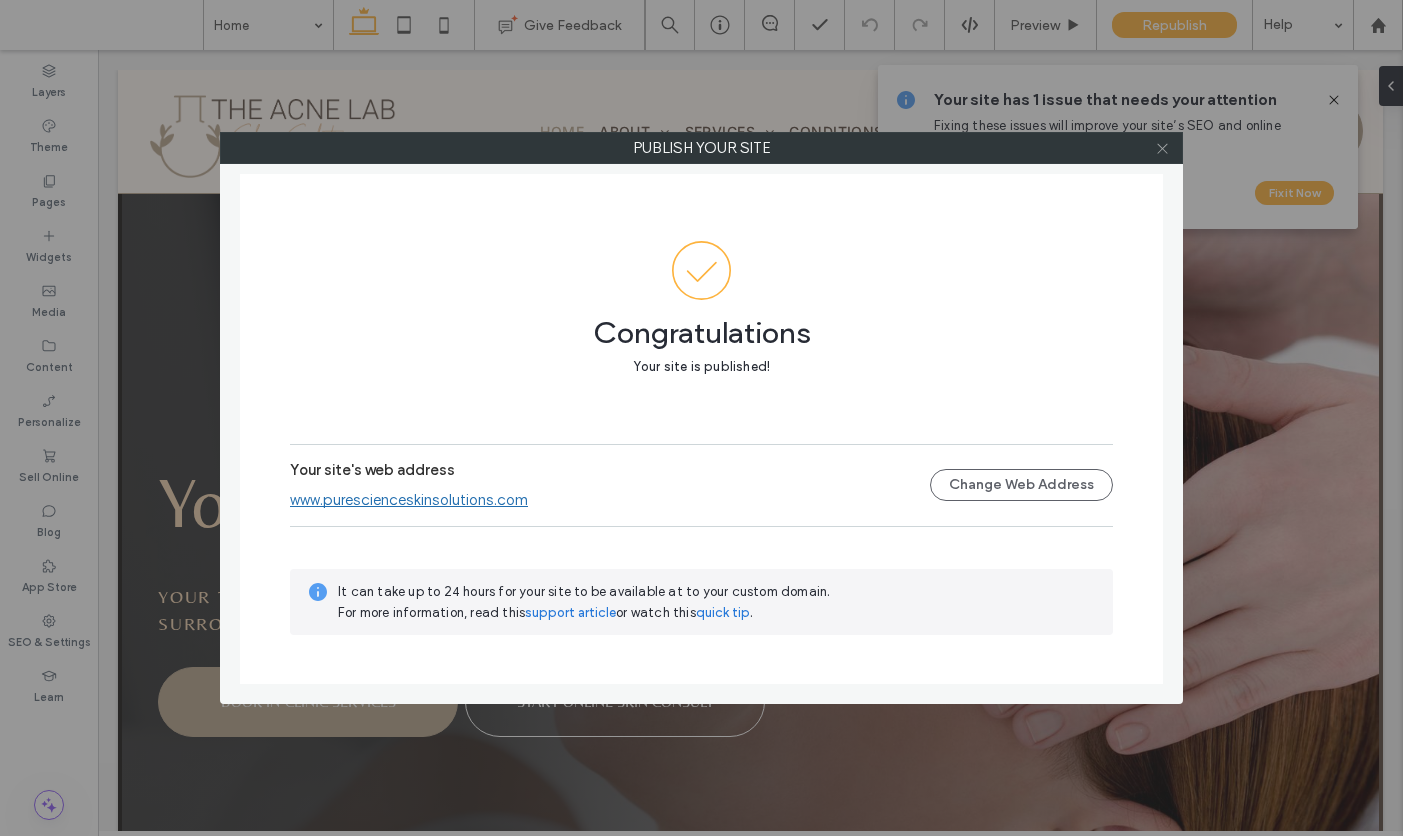 click 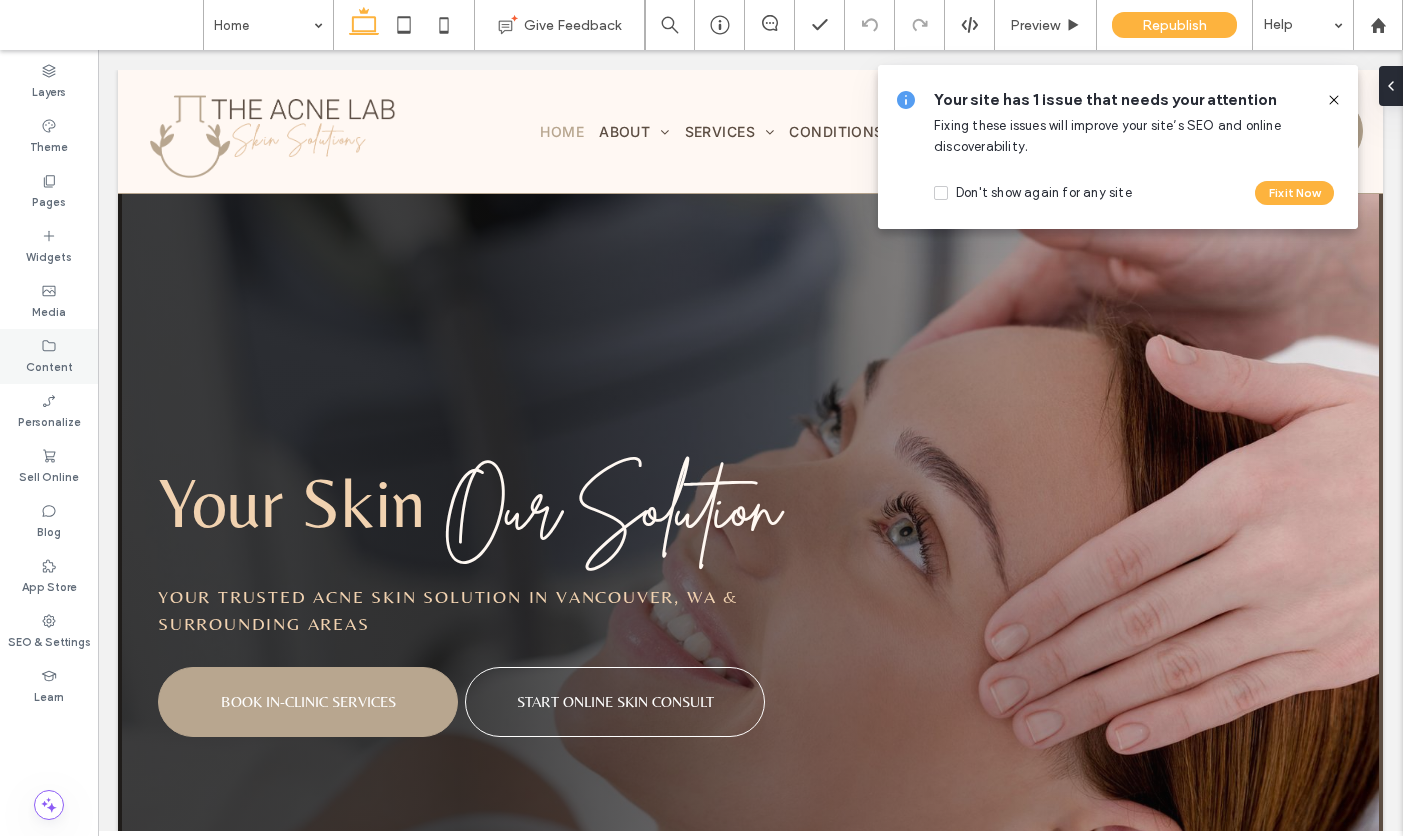 click on "Content" at bounding box center (49, 365) 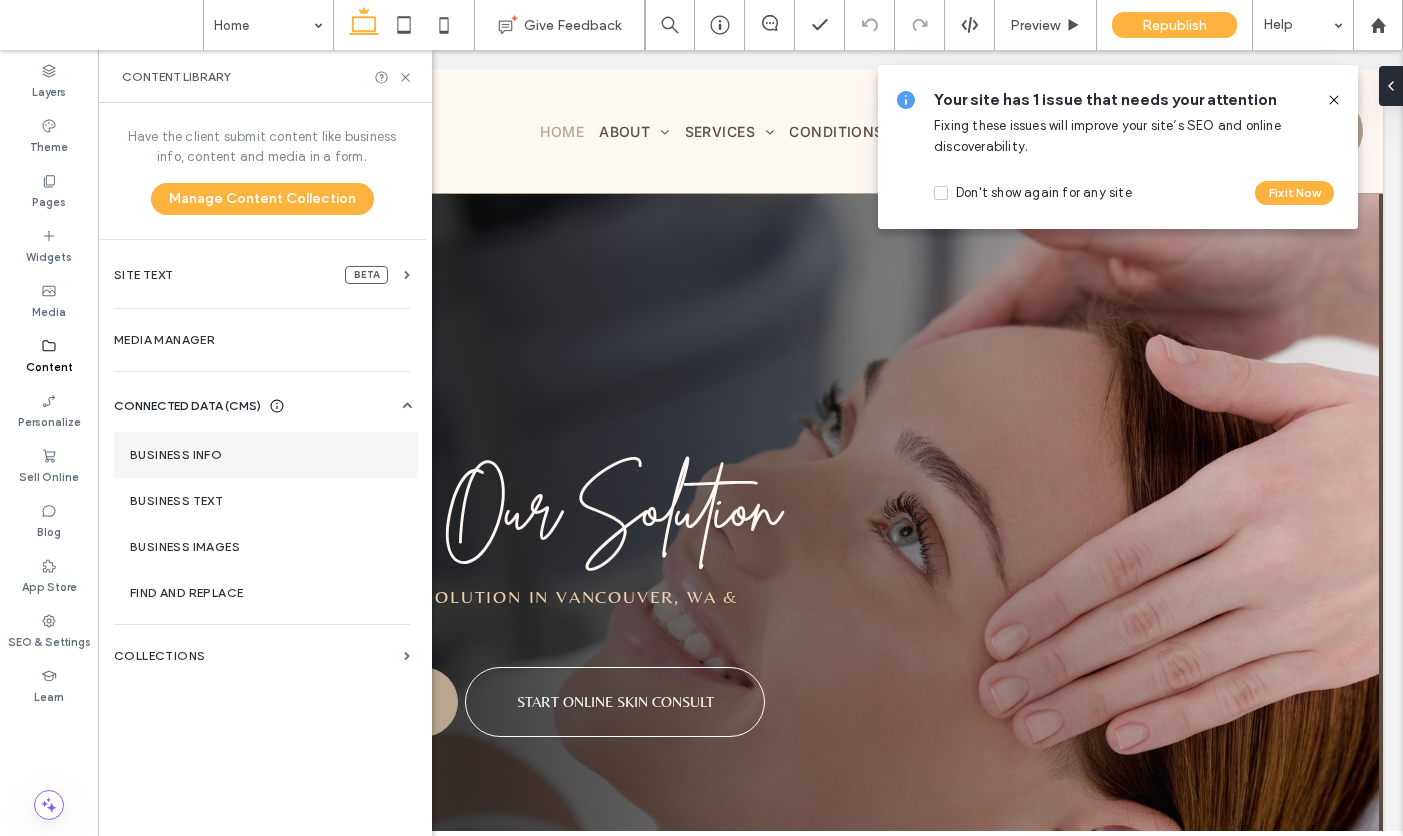 click on "Business Info" at bounding box center [266, 455] 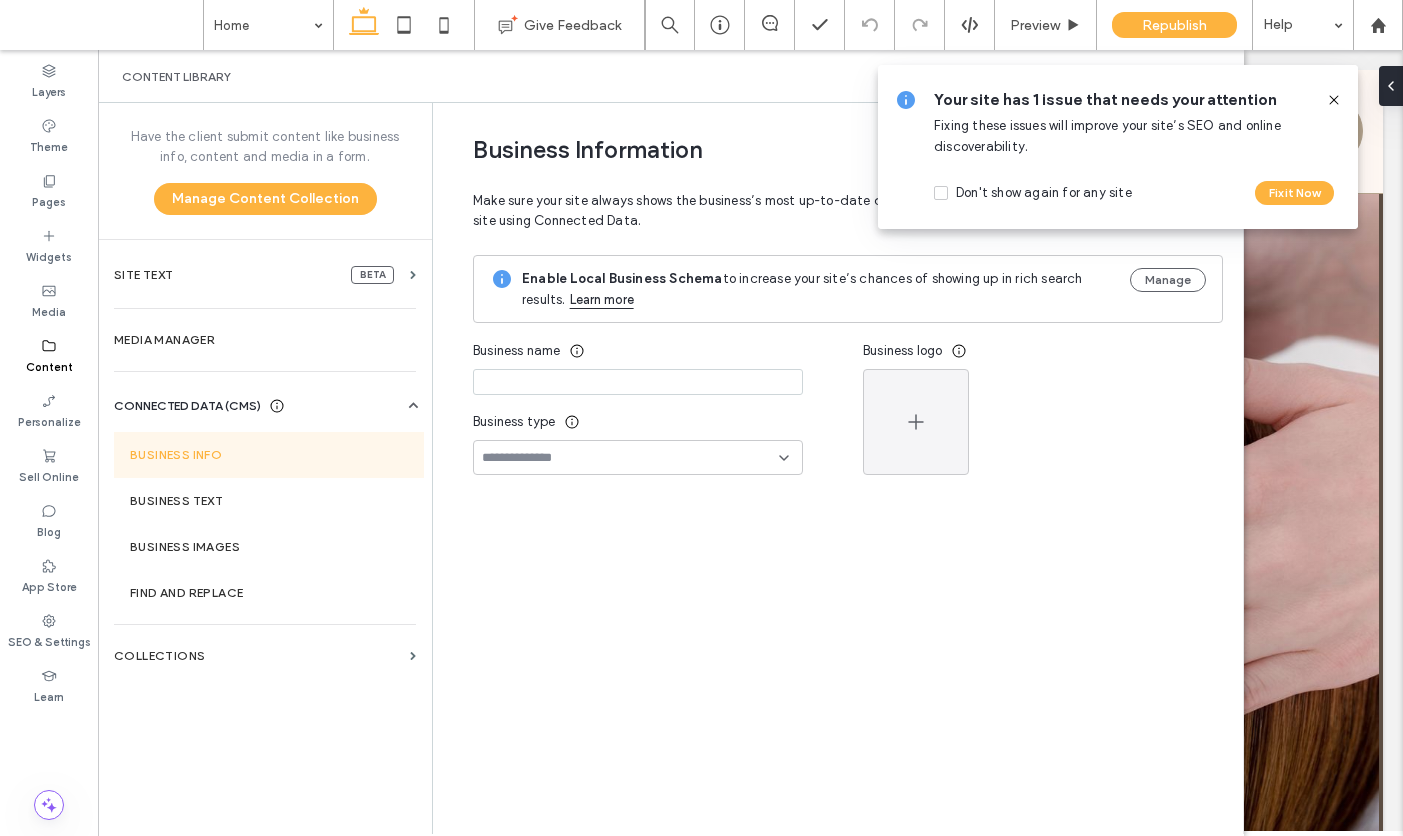 scroll, scrollTop: 65, scrollLeft: 0, axis: vertical 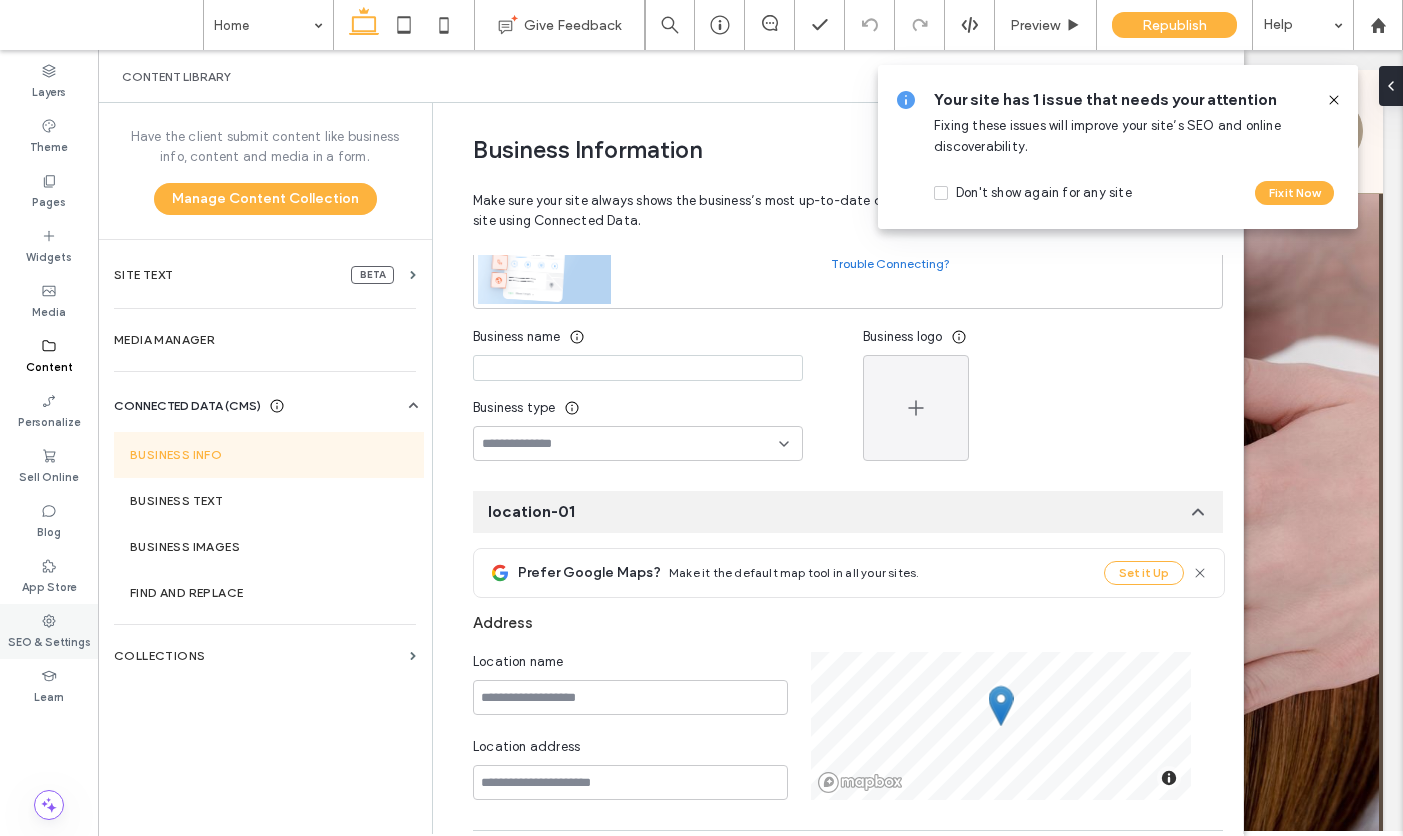 click on "SEO & Settings" at bounding box center [49, 640] 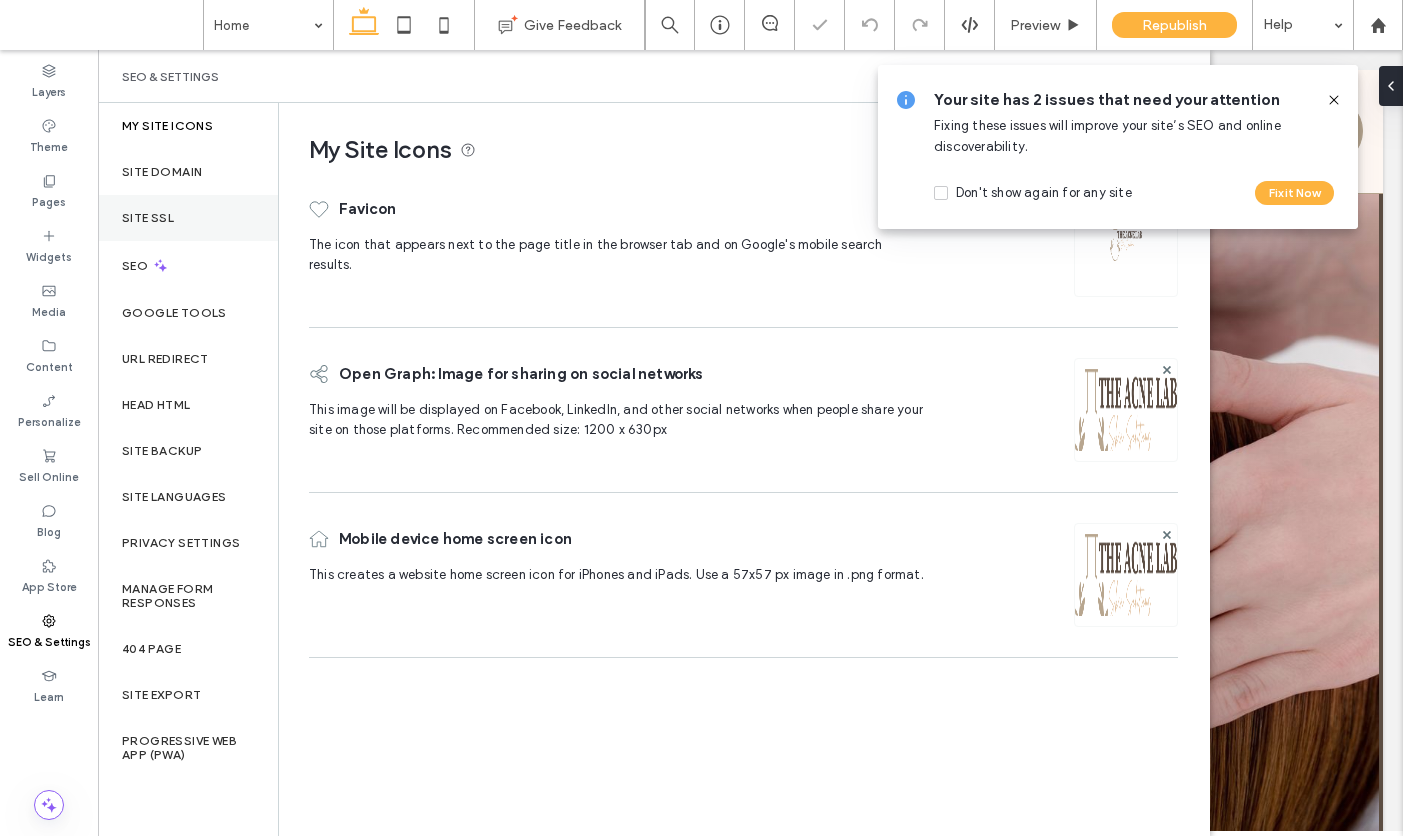 scroll, scrollTop: 0, scrollLeft: 0, axis: both 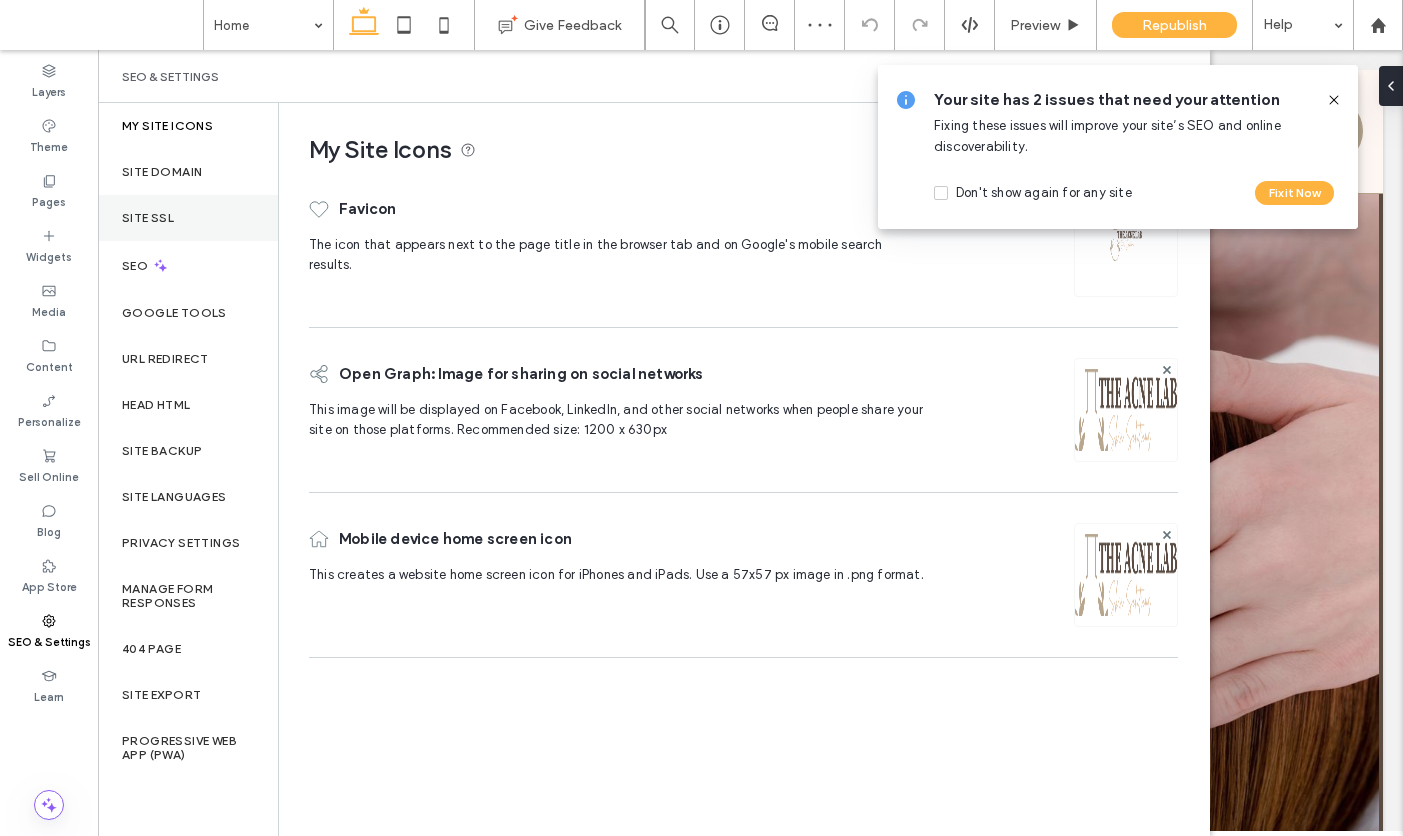 click on "Site SSL" at bounding box center (148, 218) 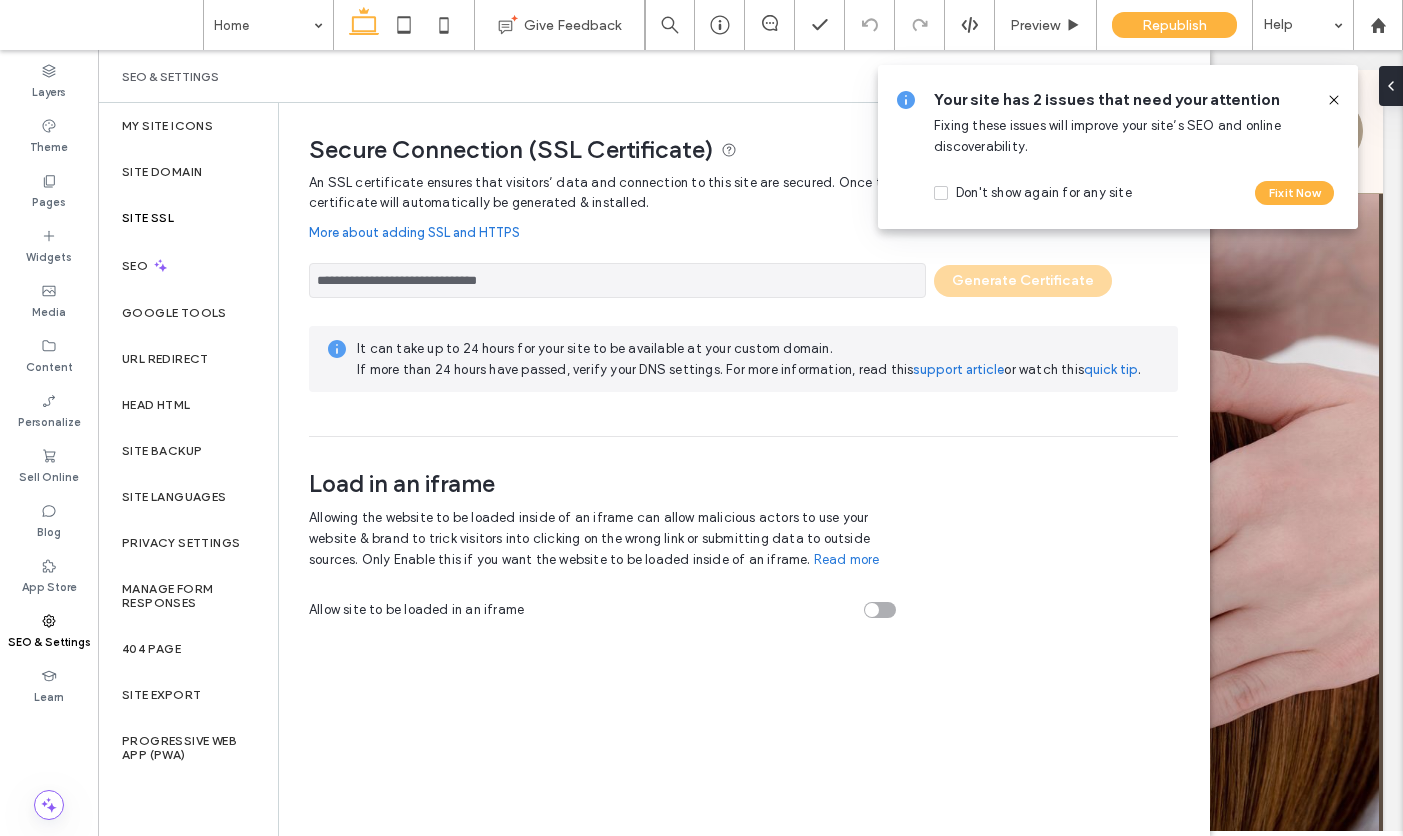 click 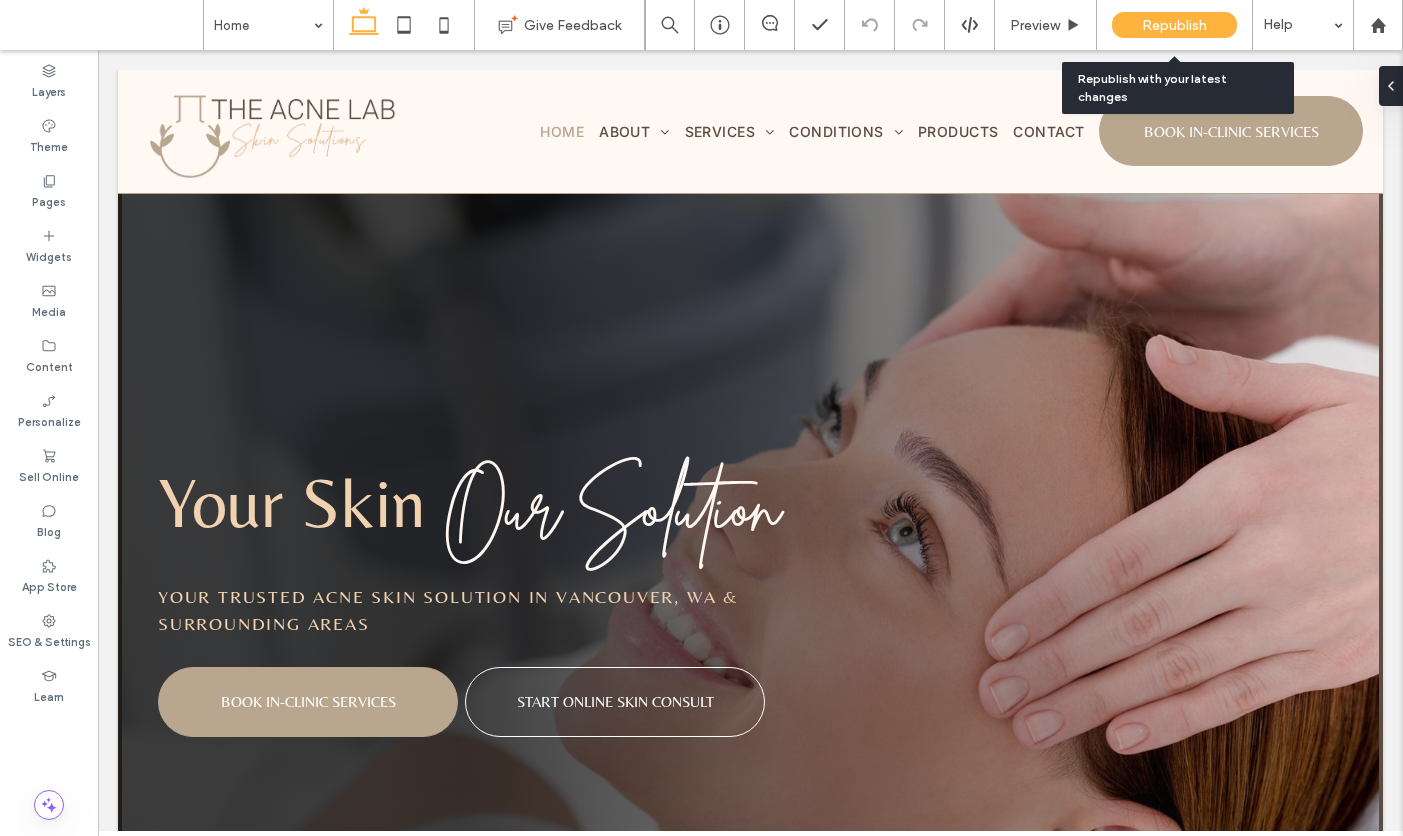 click on "Republish" at bounding box center [1174, 25] 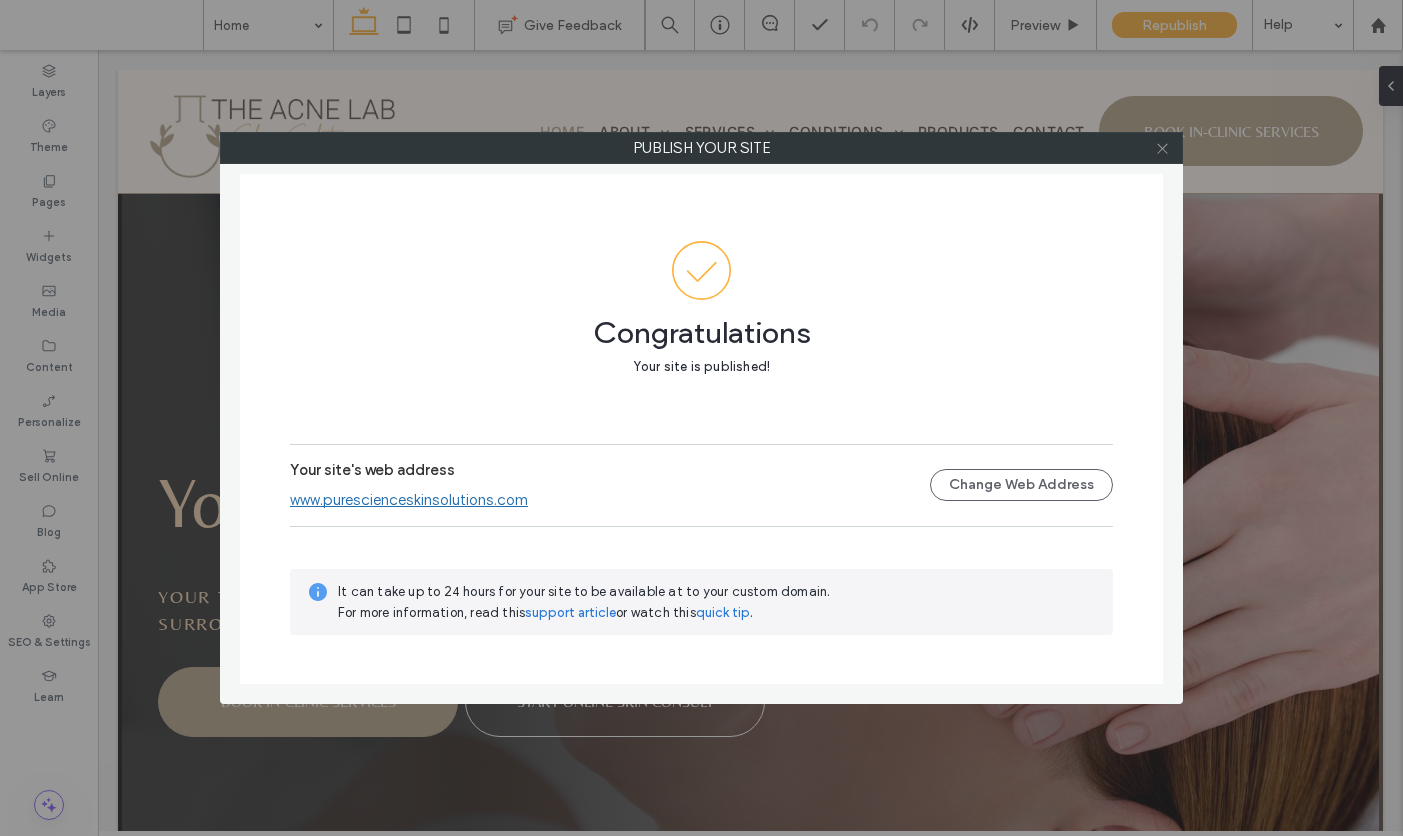 click 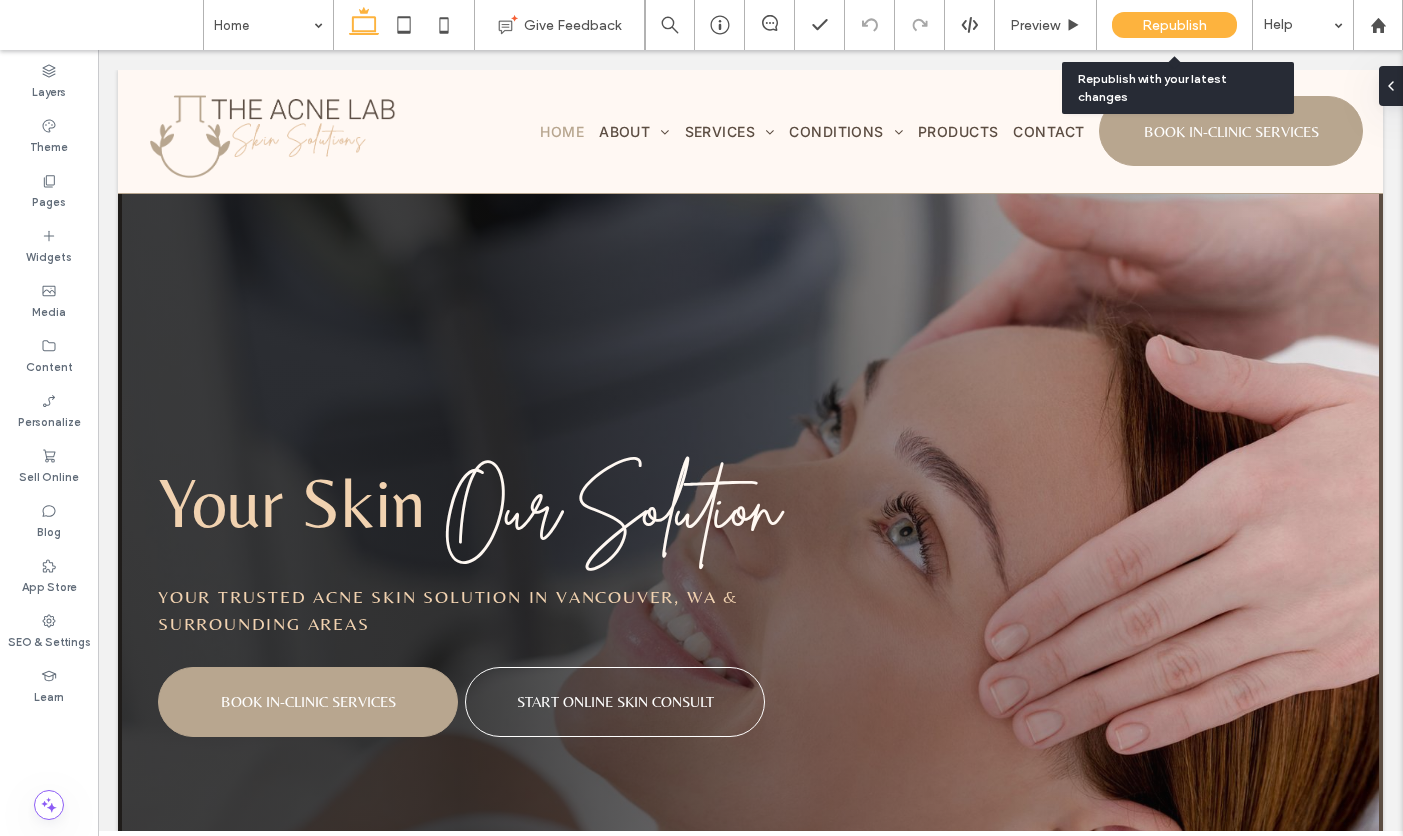 click on "Republish" at bounding box center (1174, 25) 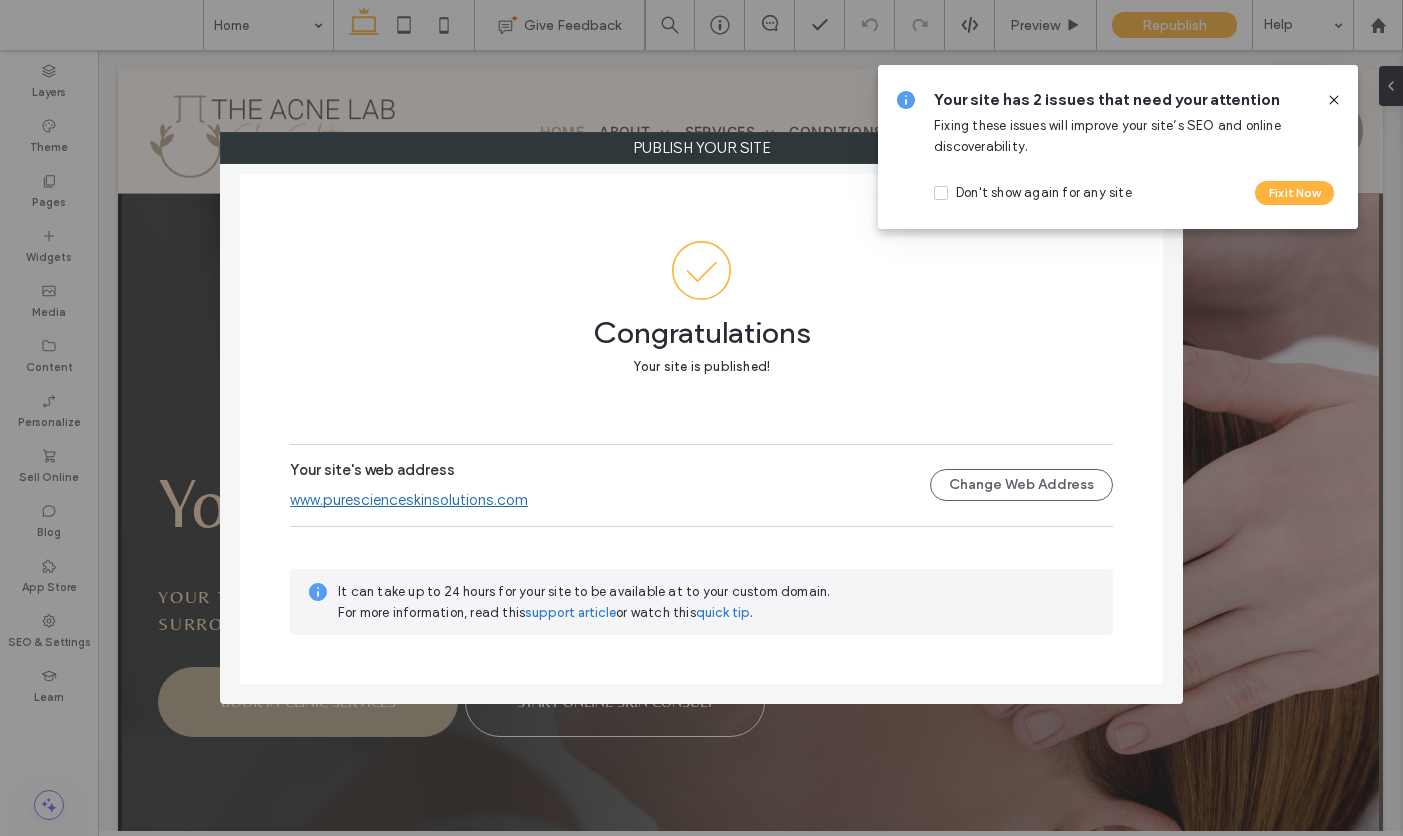 click 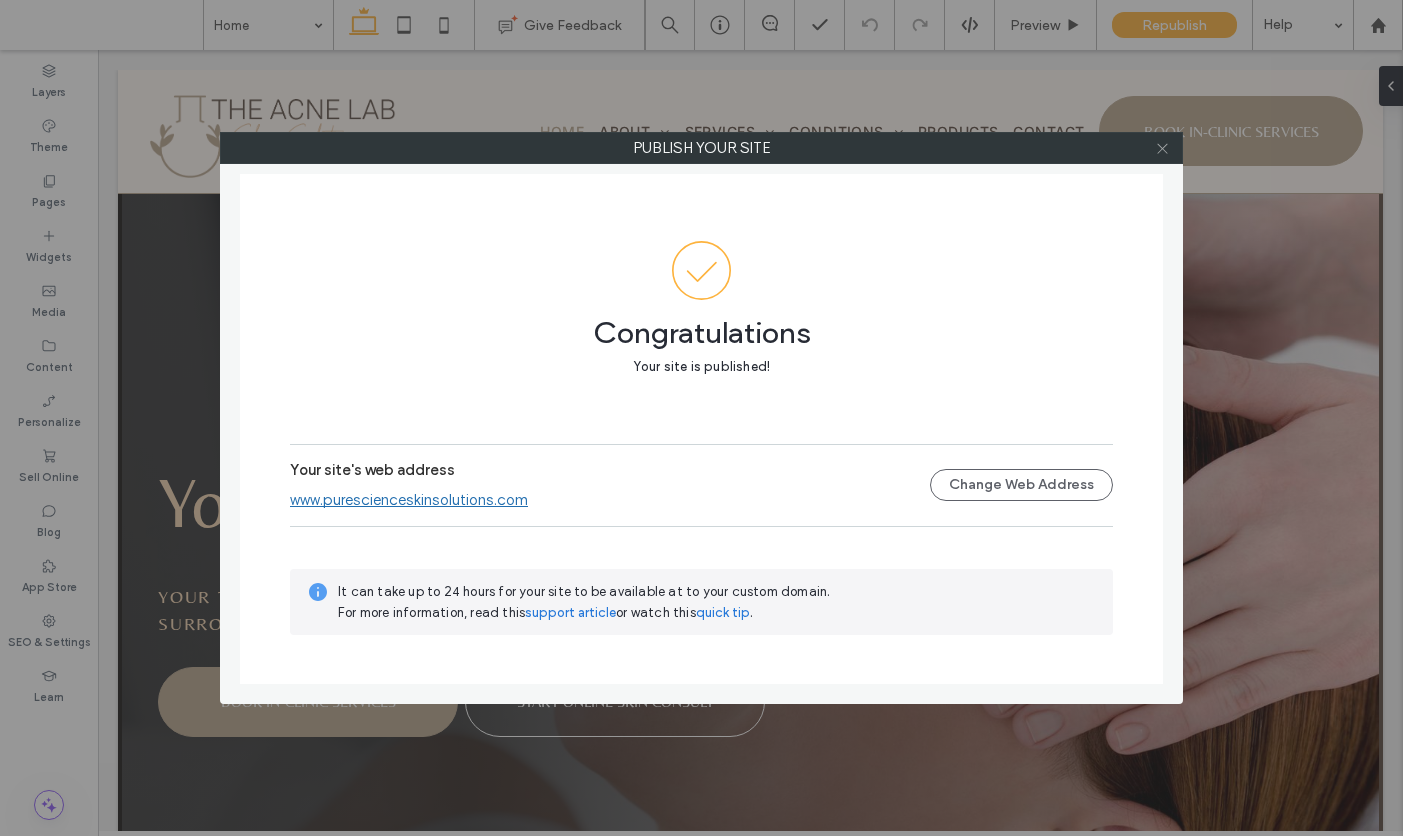 click 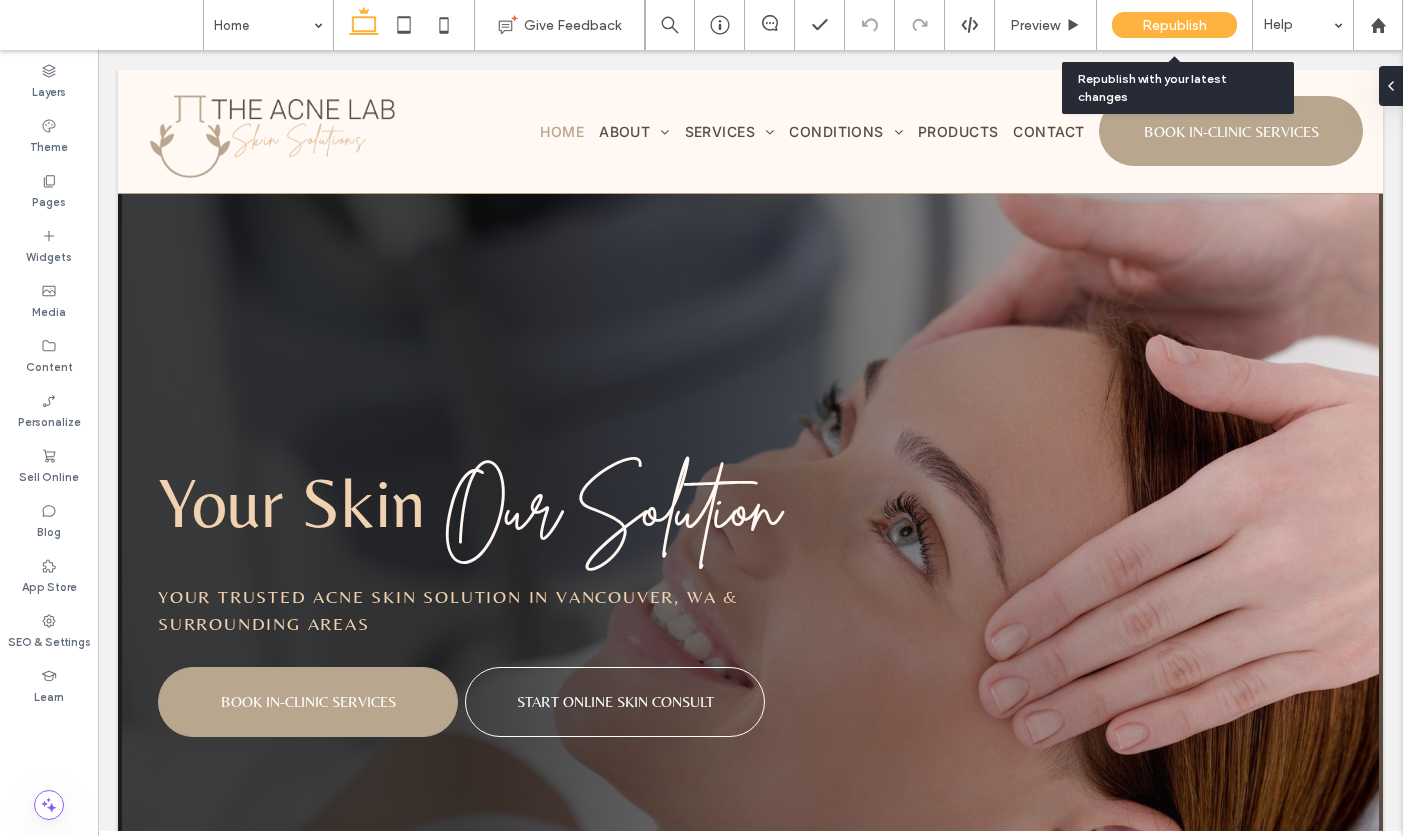 click on "Republish" at bounding box center (1174, 25) 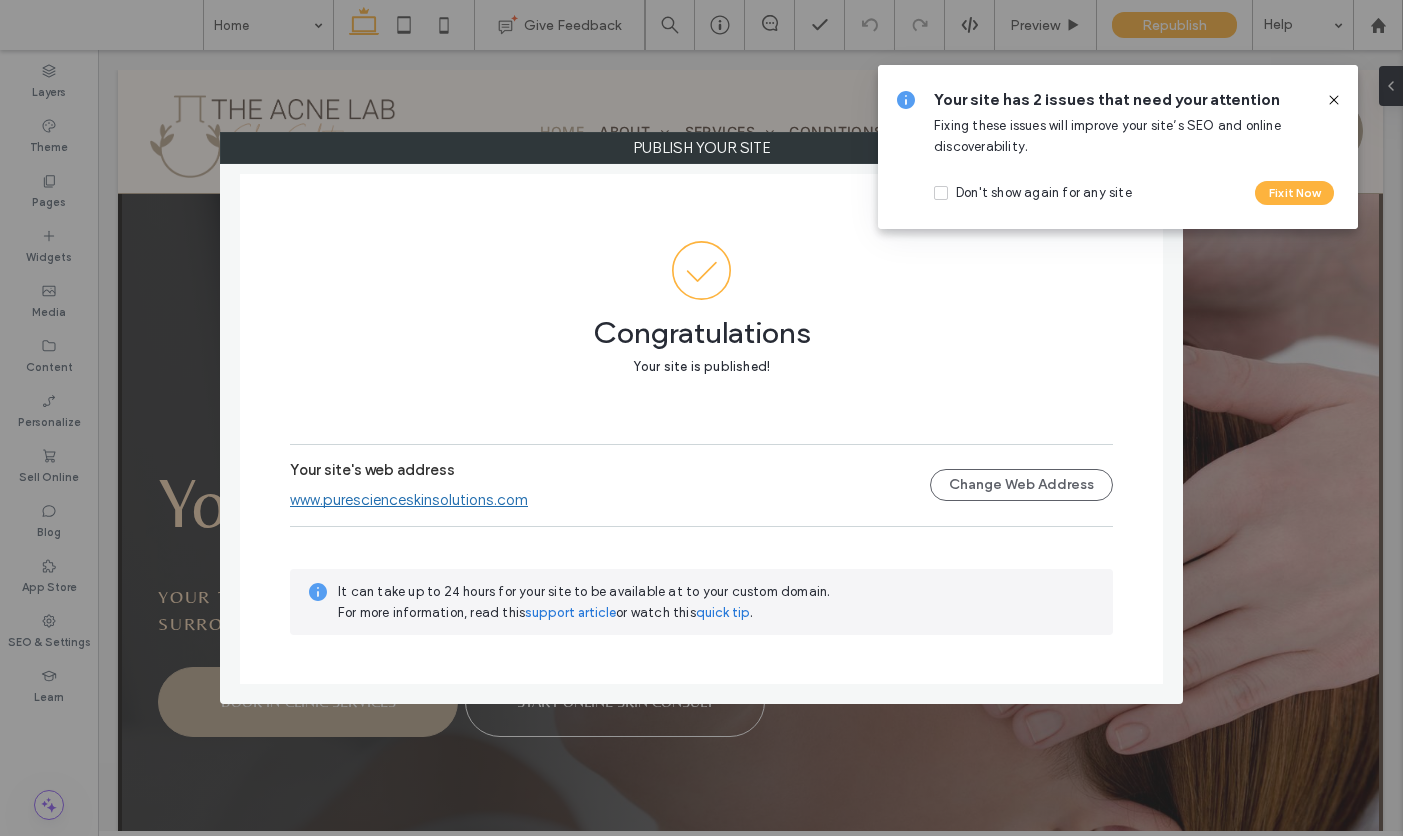 click 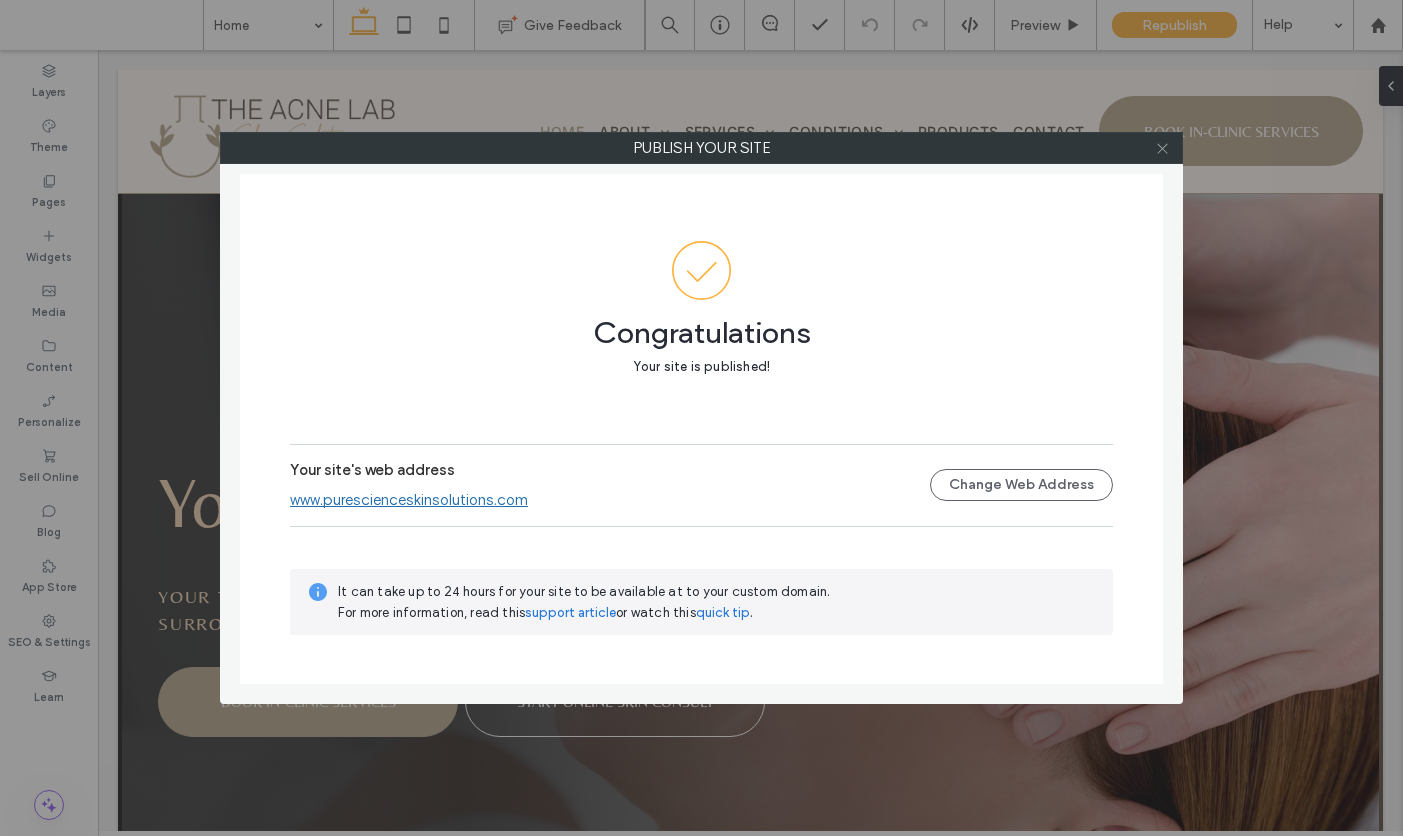click 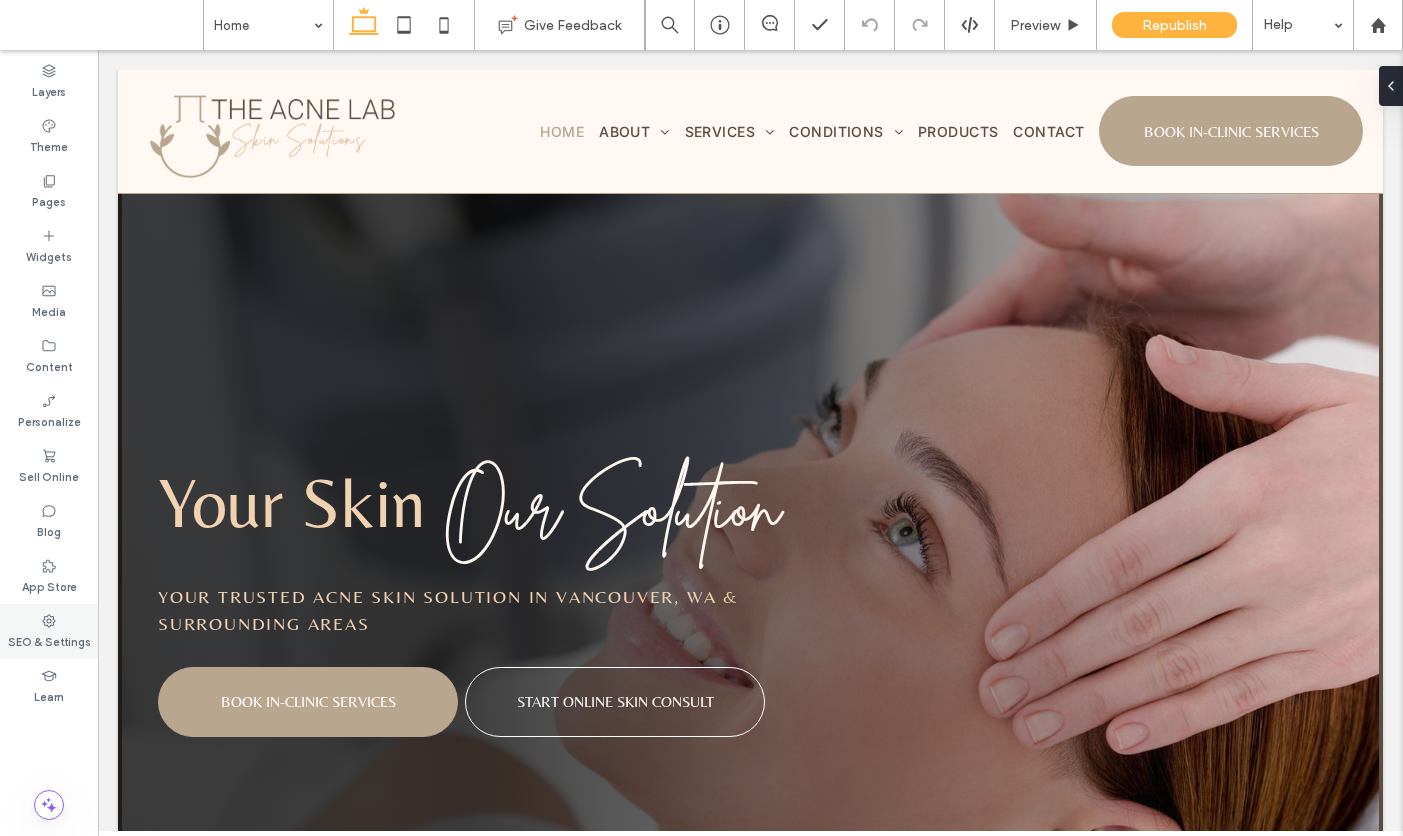 click on "SEO & Settings" at bounding box center (49, 640) 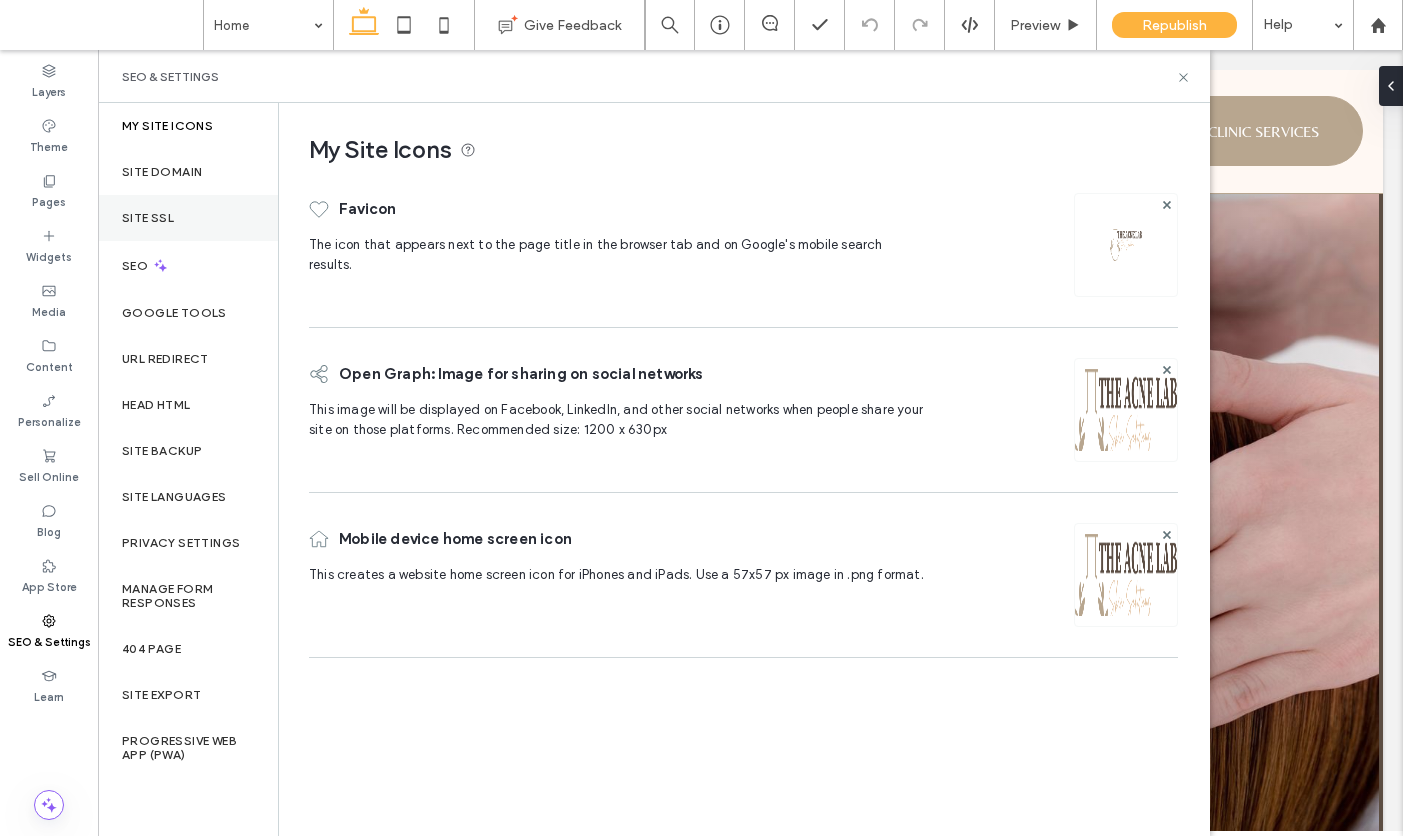 click on "Site SSL" at bounding box center (148, 218) 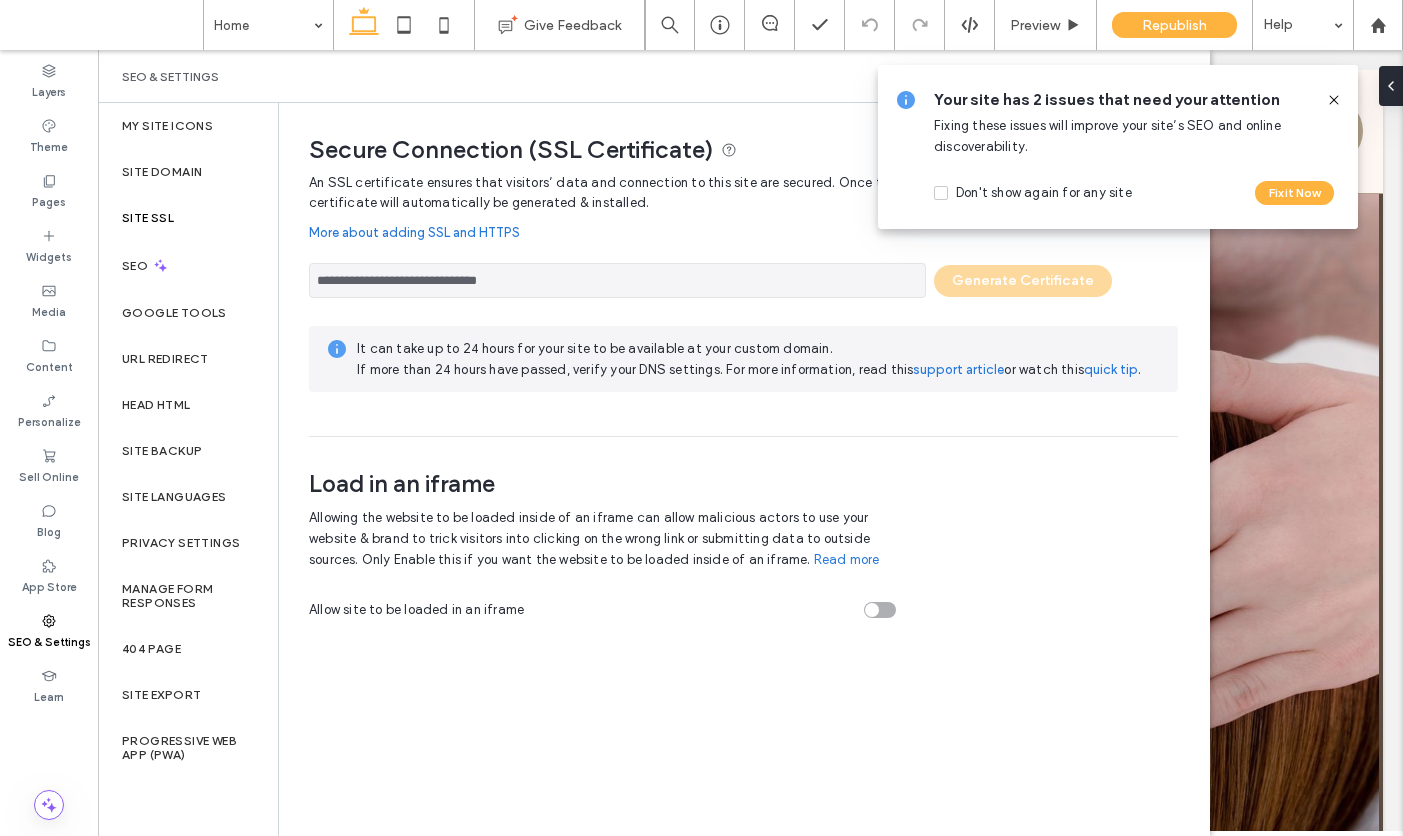 click 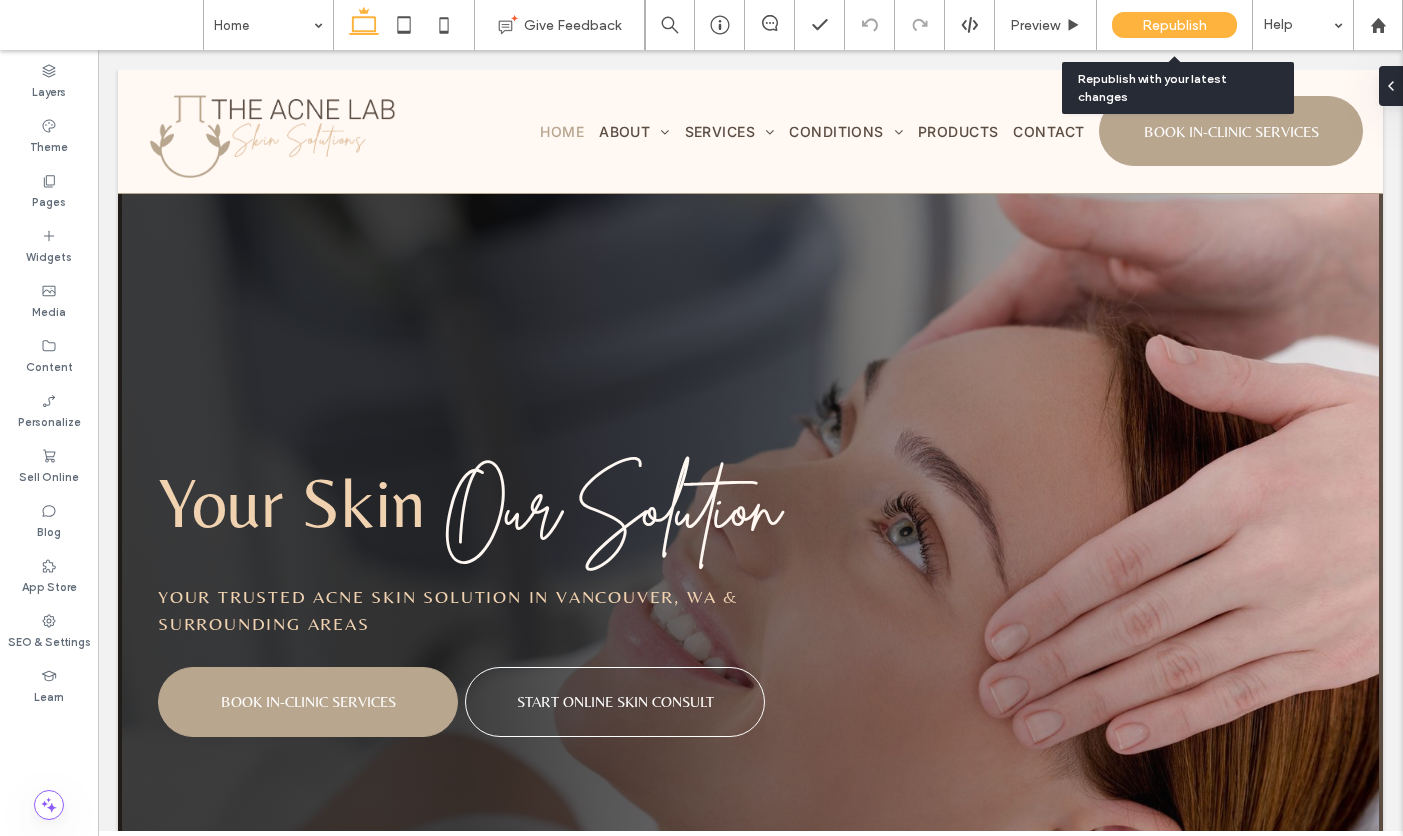 click on "Republish" at bounding box center (1174, 25) 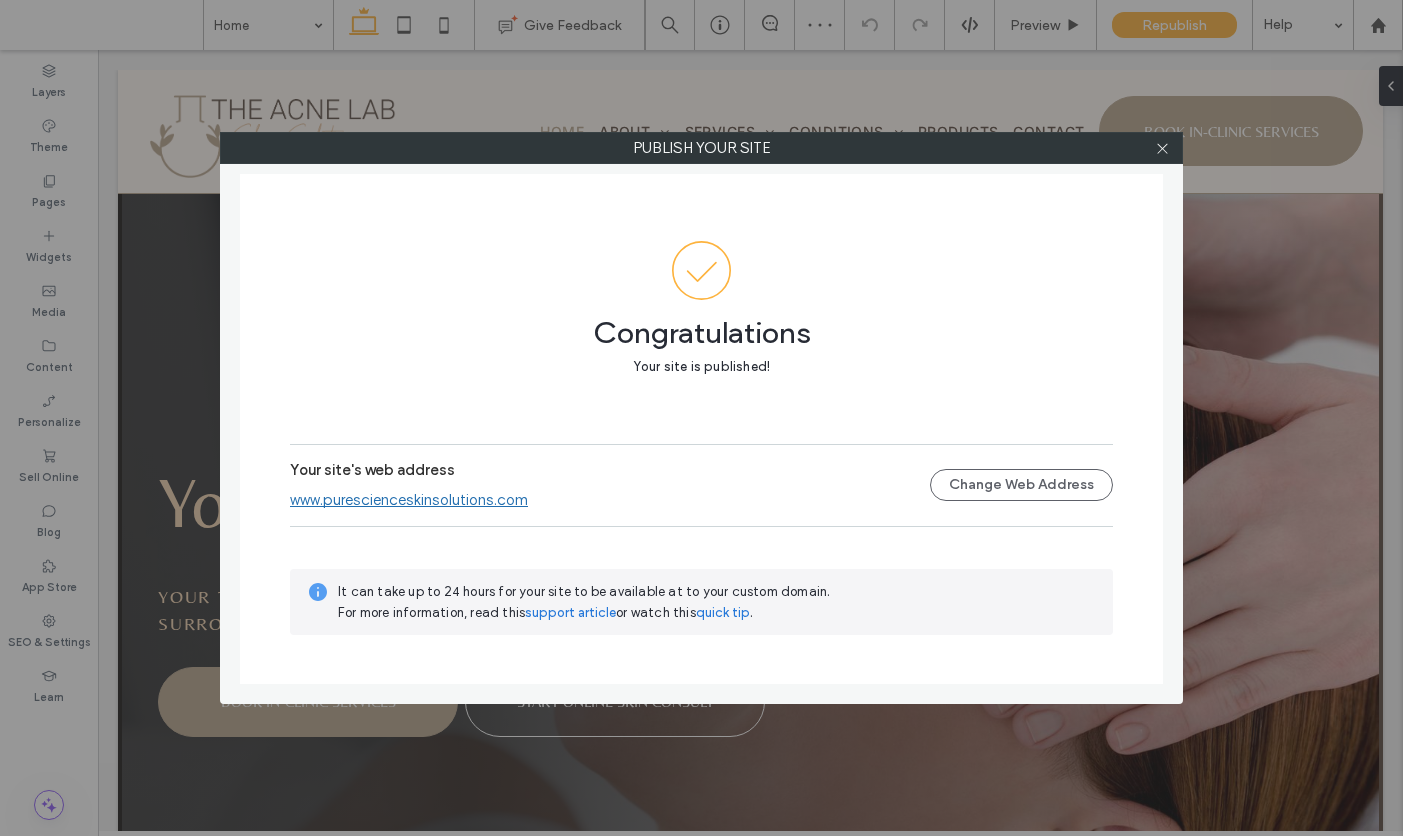 click on "www.purescienceskinsolutions.com" at bounding box center [409, 500] 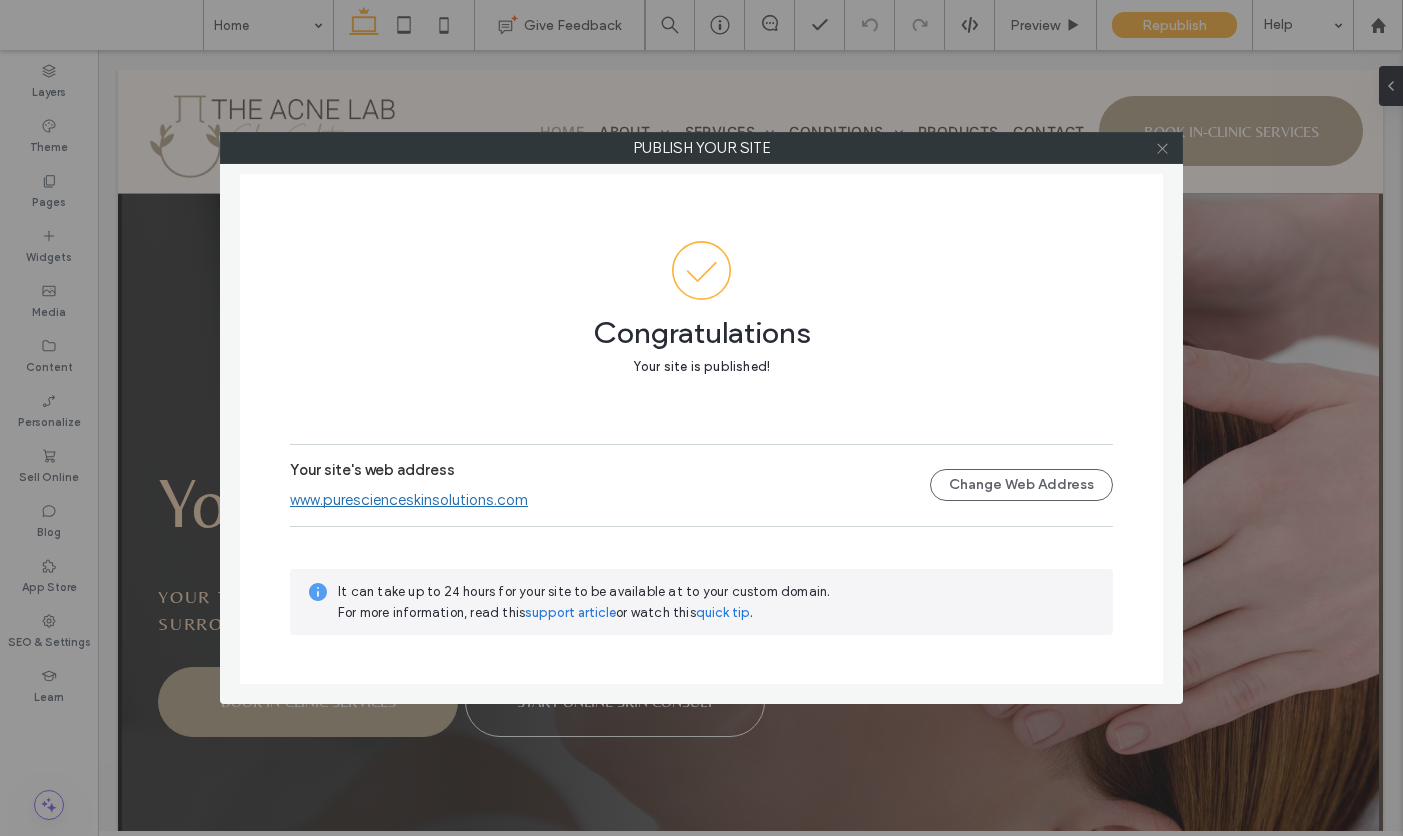 click 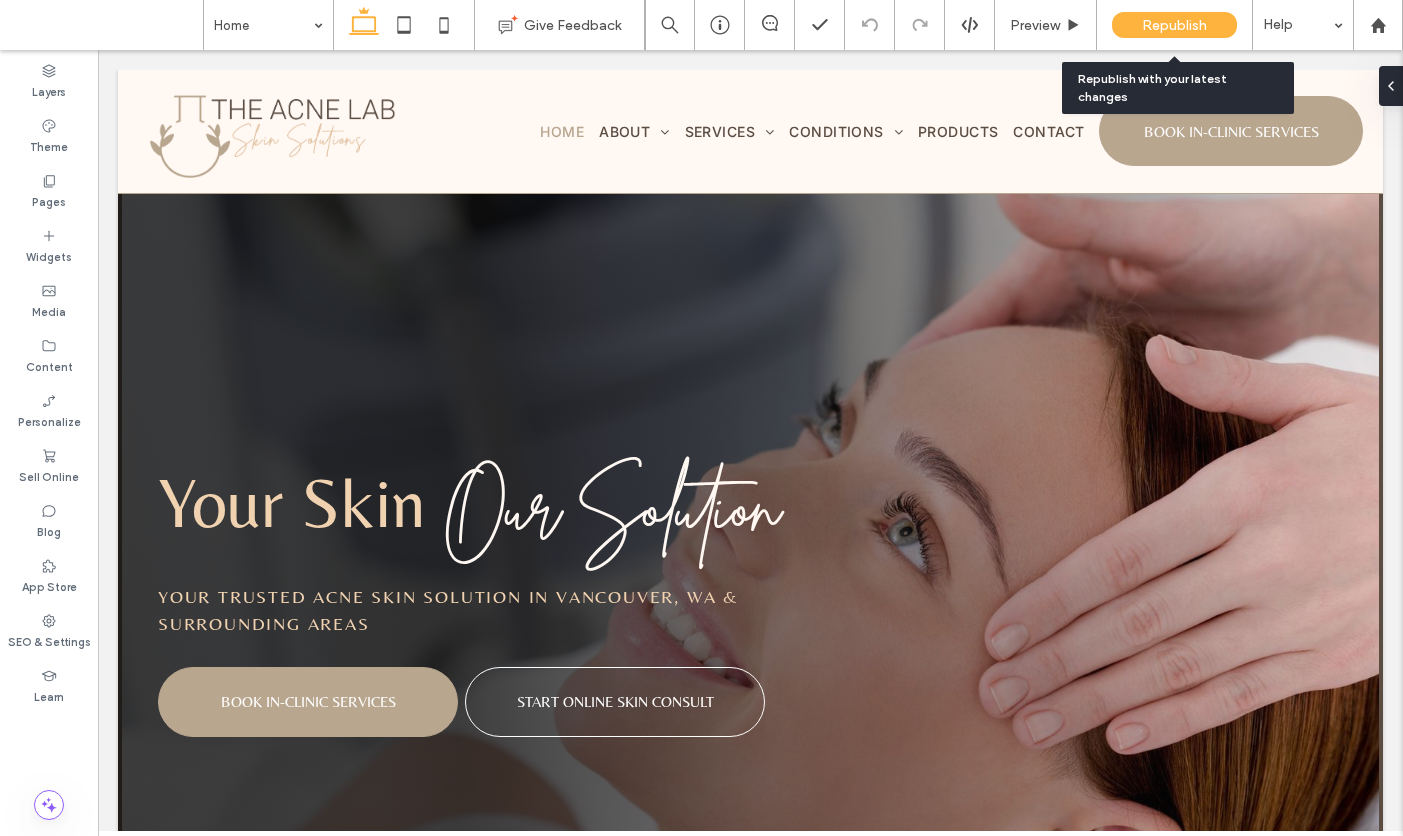 click on "Republish" at bounding box center [1174, 25] 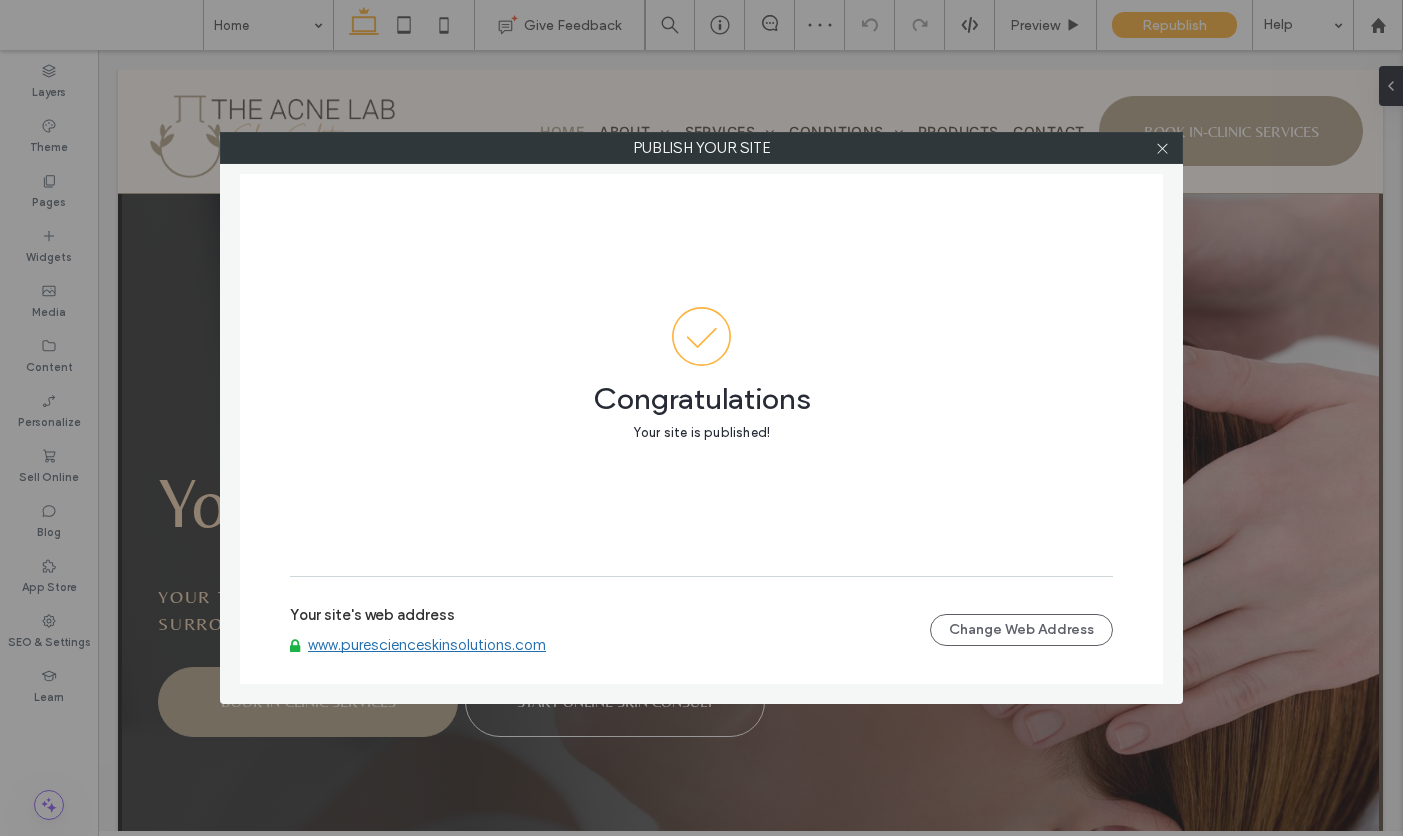 click on "www.purescienceskinsolutions.com" at bounding box center [427, 645] 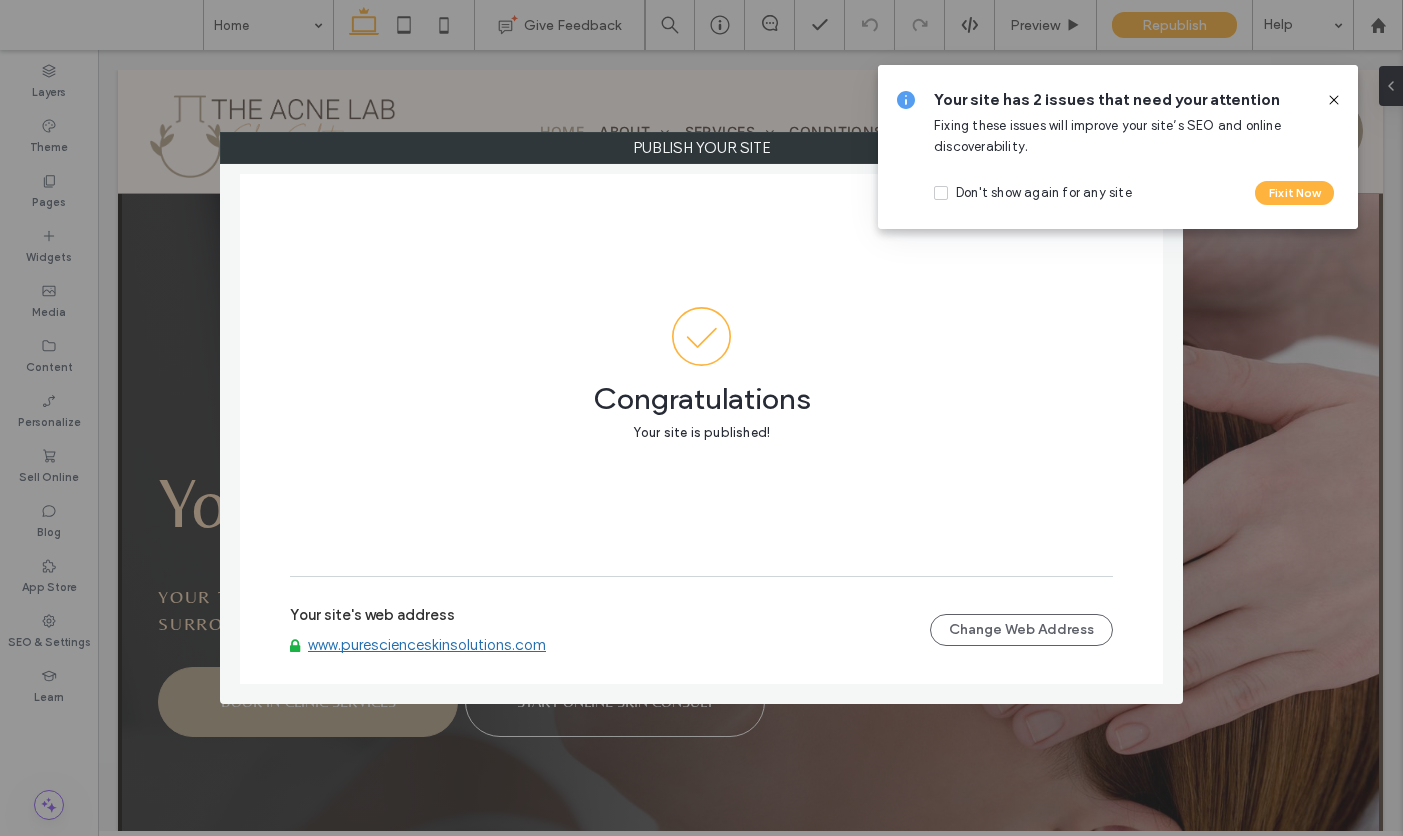 click 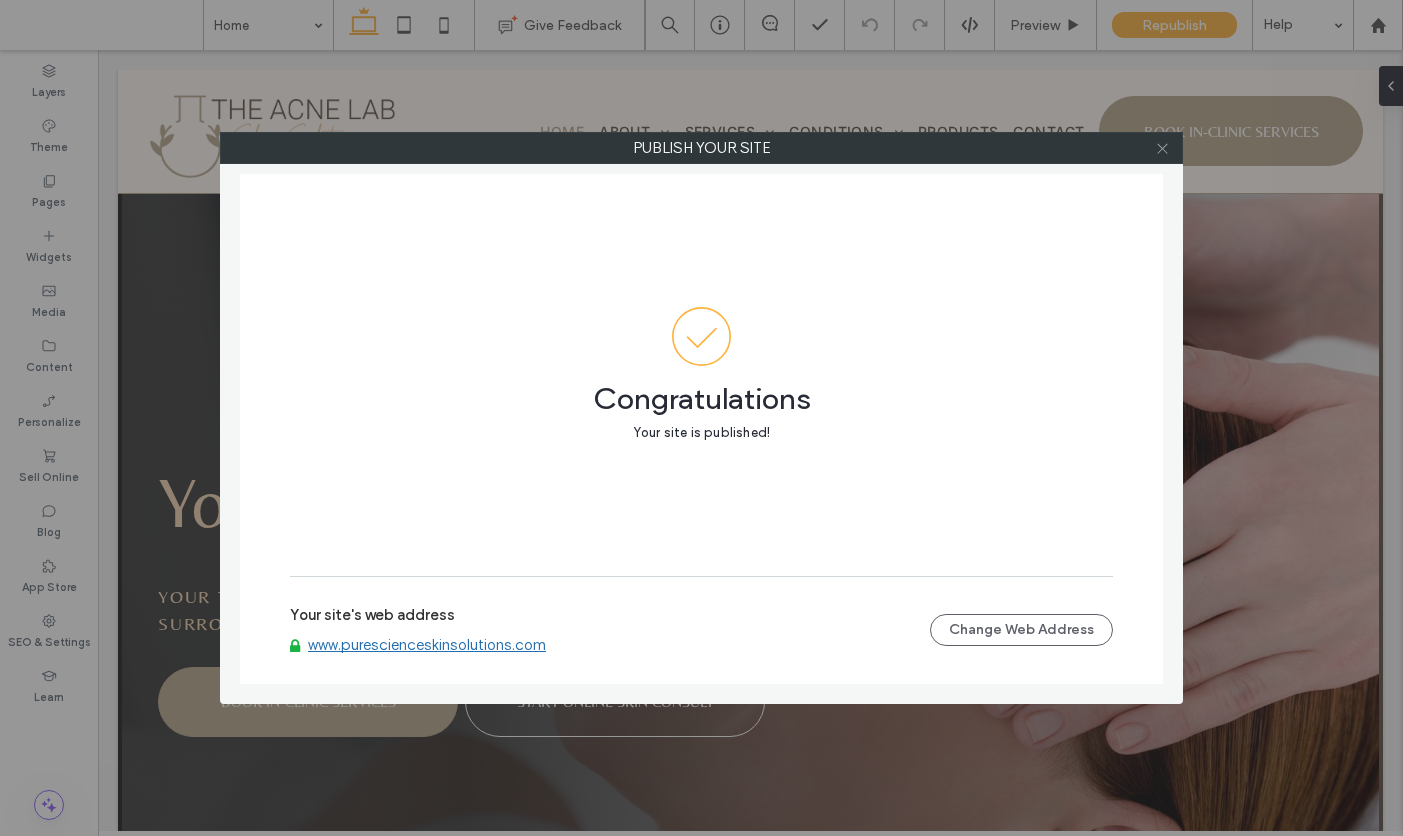 click 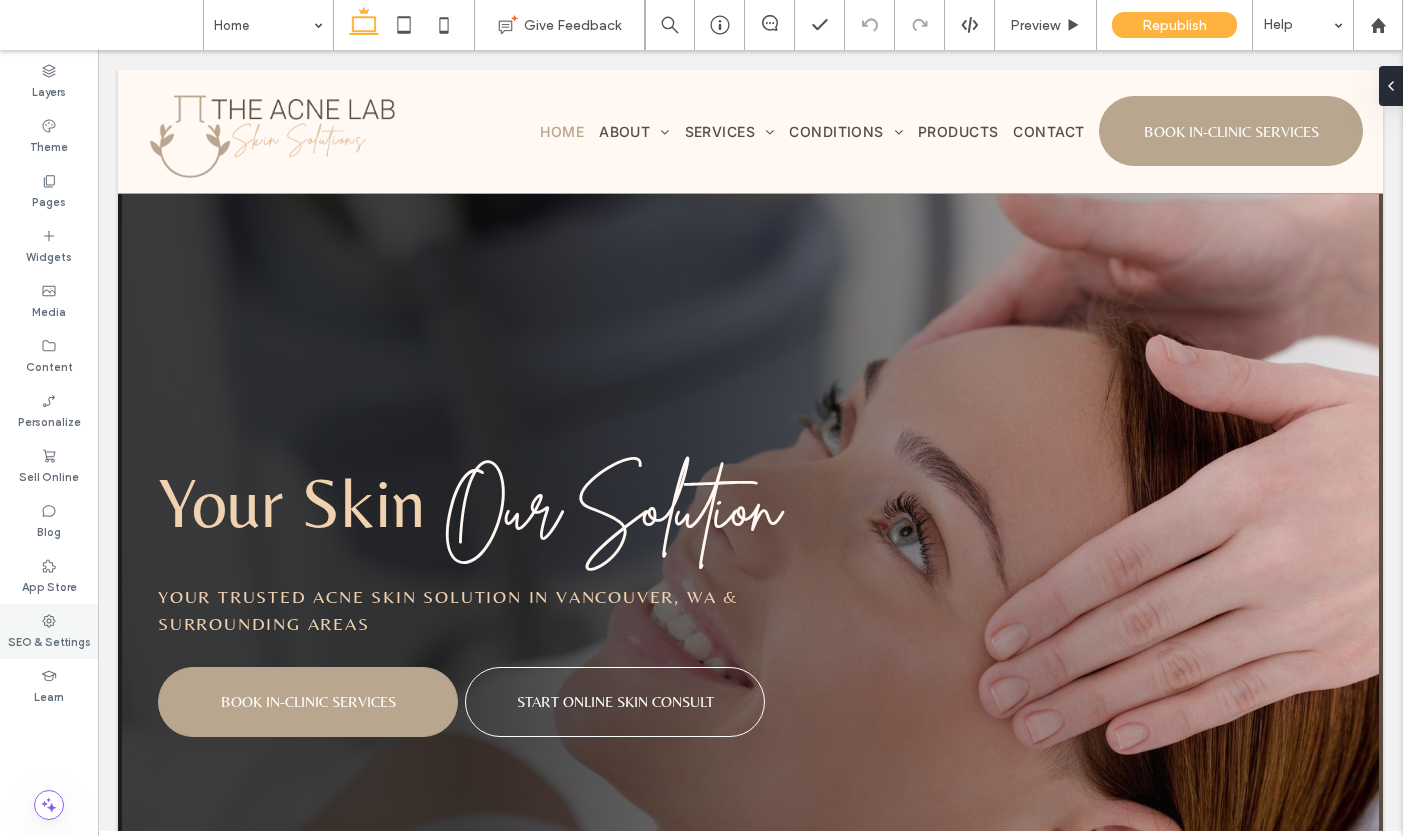 click on "SEO & Settings" at bounding box center [49, 640] 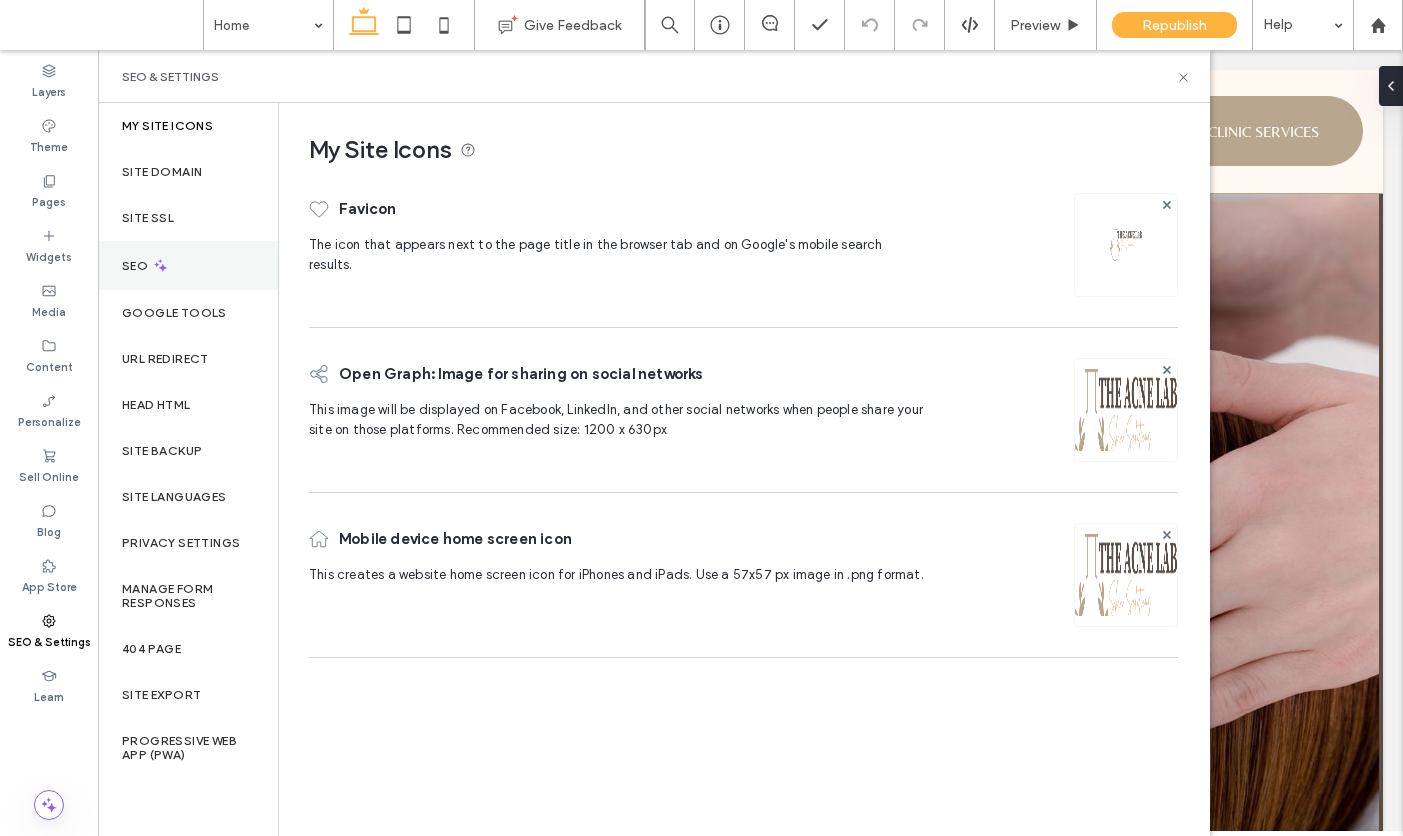 click on "SEO" at bounding box center [137, 266] 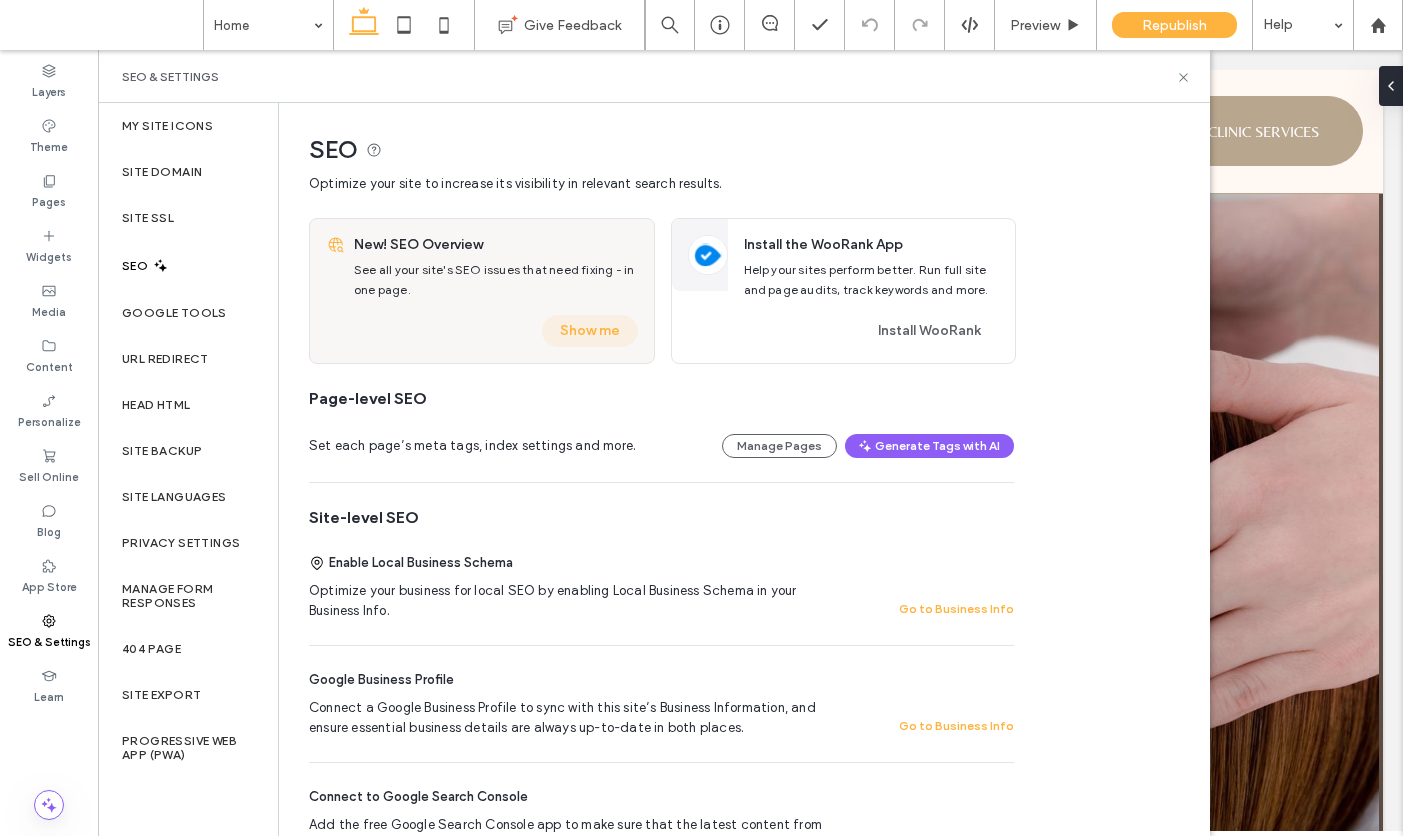 click on "Show me" at bounding box center [590, 331] 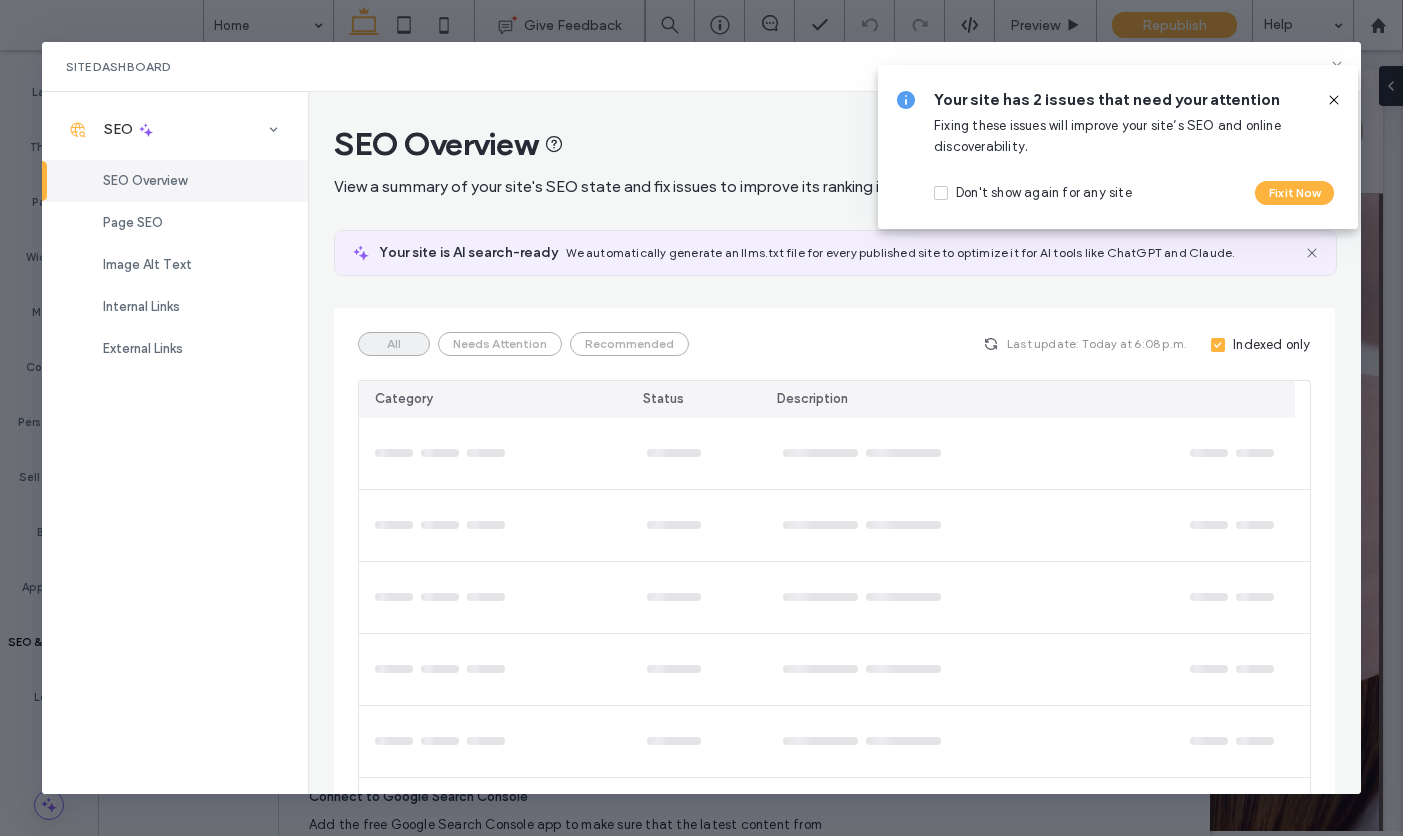 click 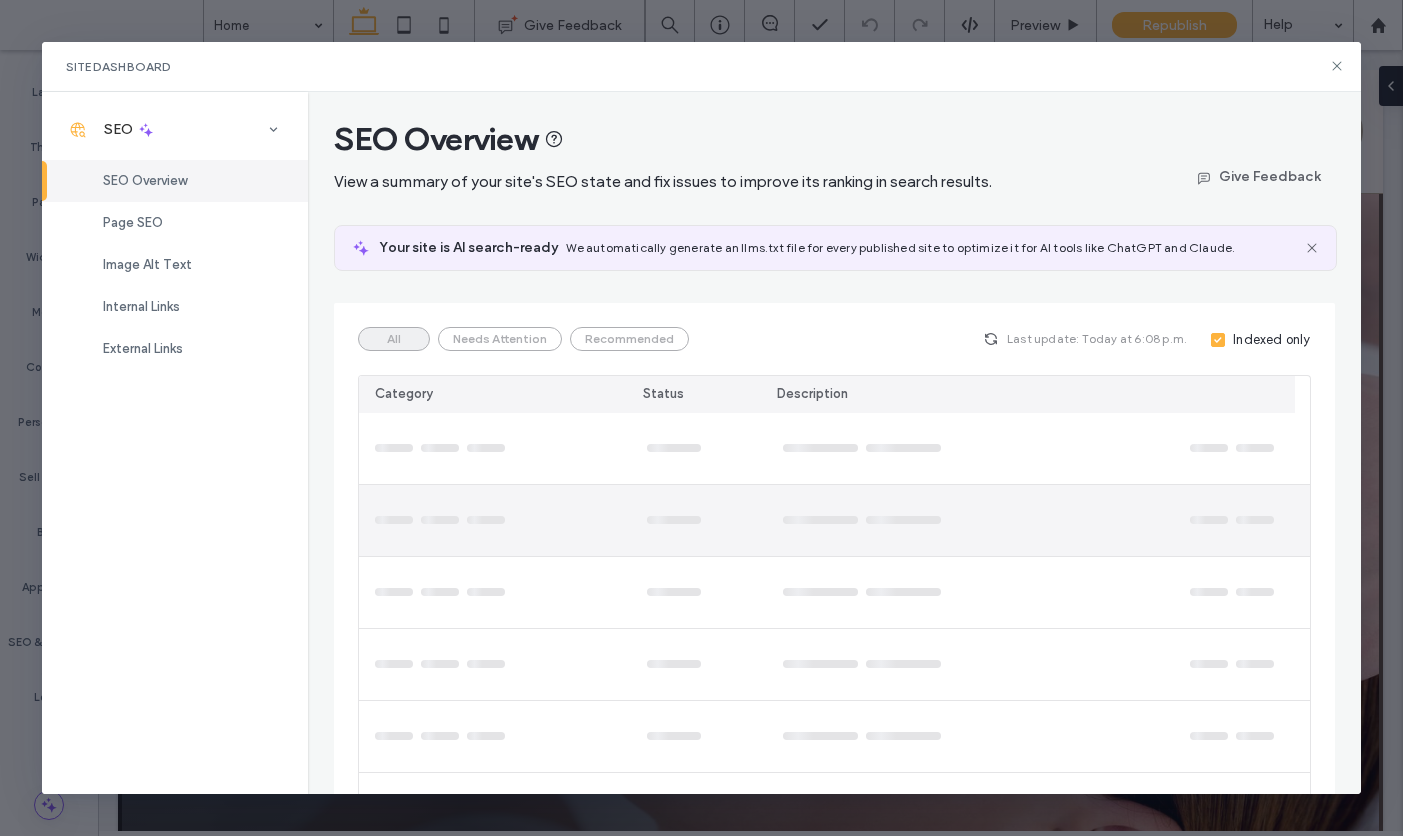 scroll, scrollTop: 0, scrollLeft: 0, axis: both 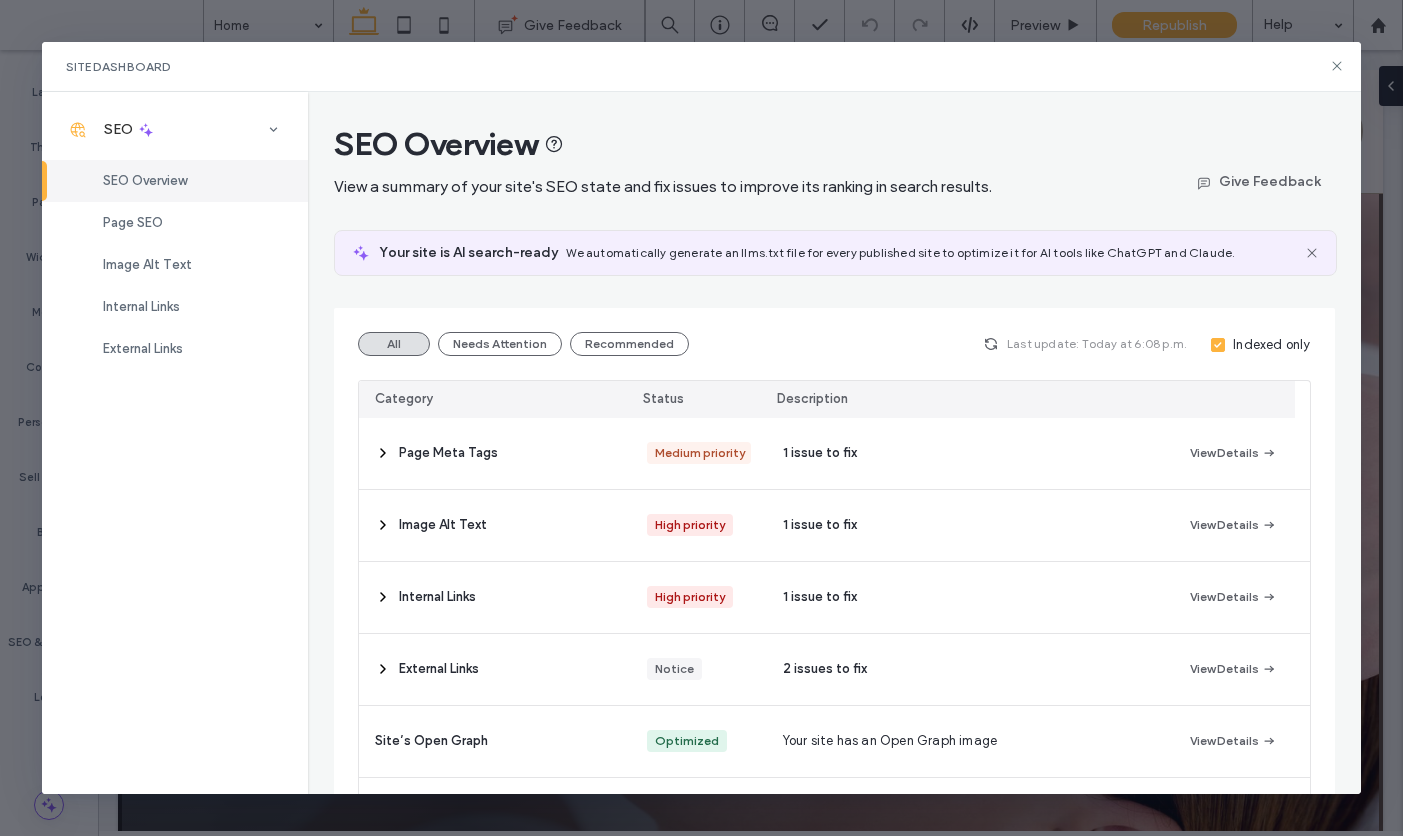 click on "1 issue to fix" at bounding box center [820, 453] 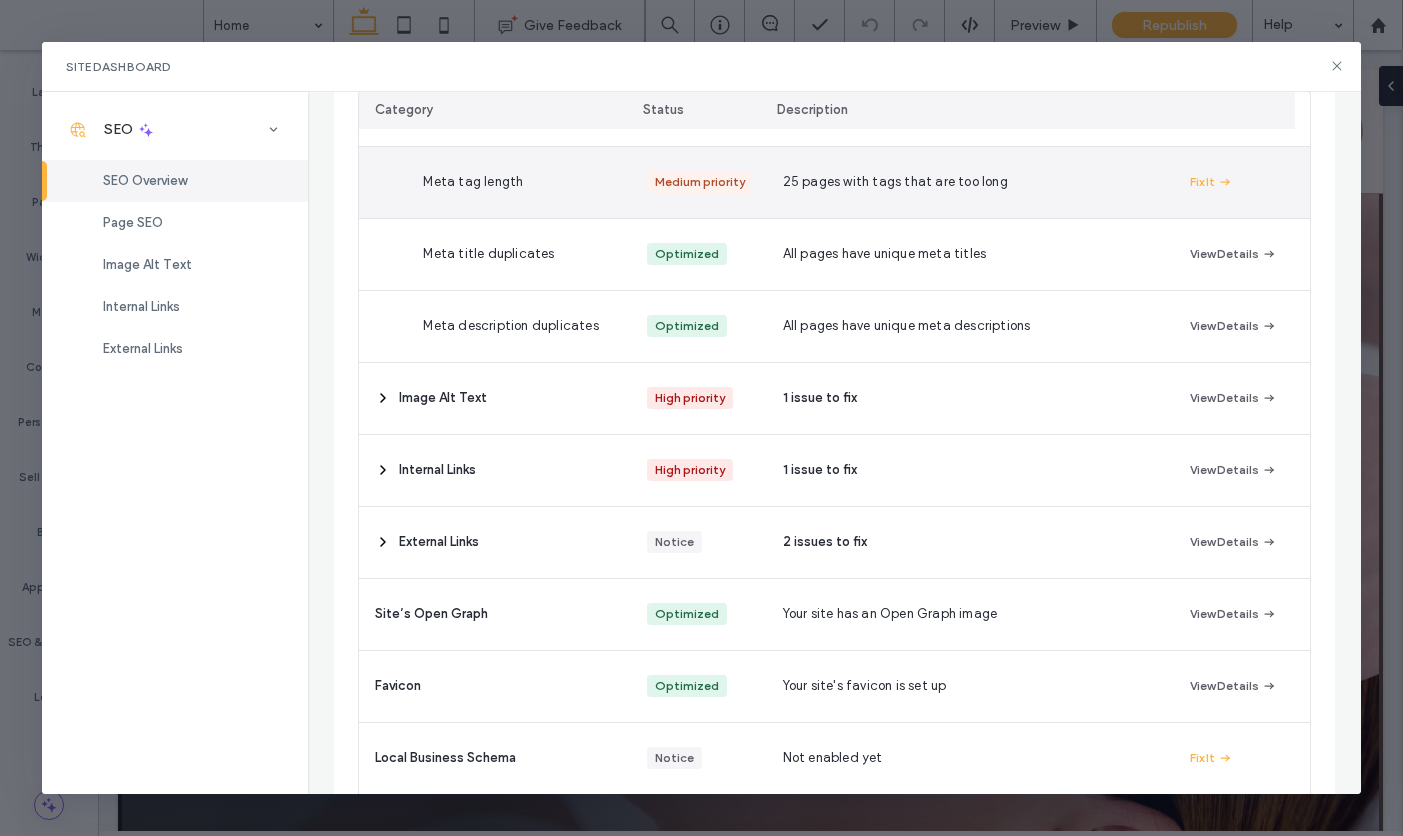 scroll, scrollTop: 424, scrollLeft: 0, axis: vertical 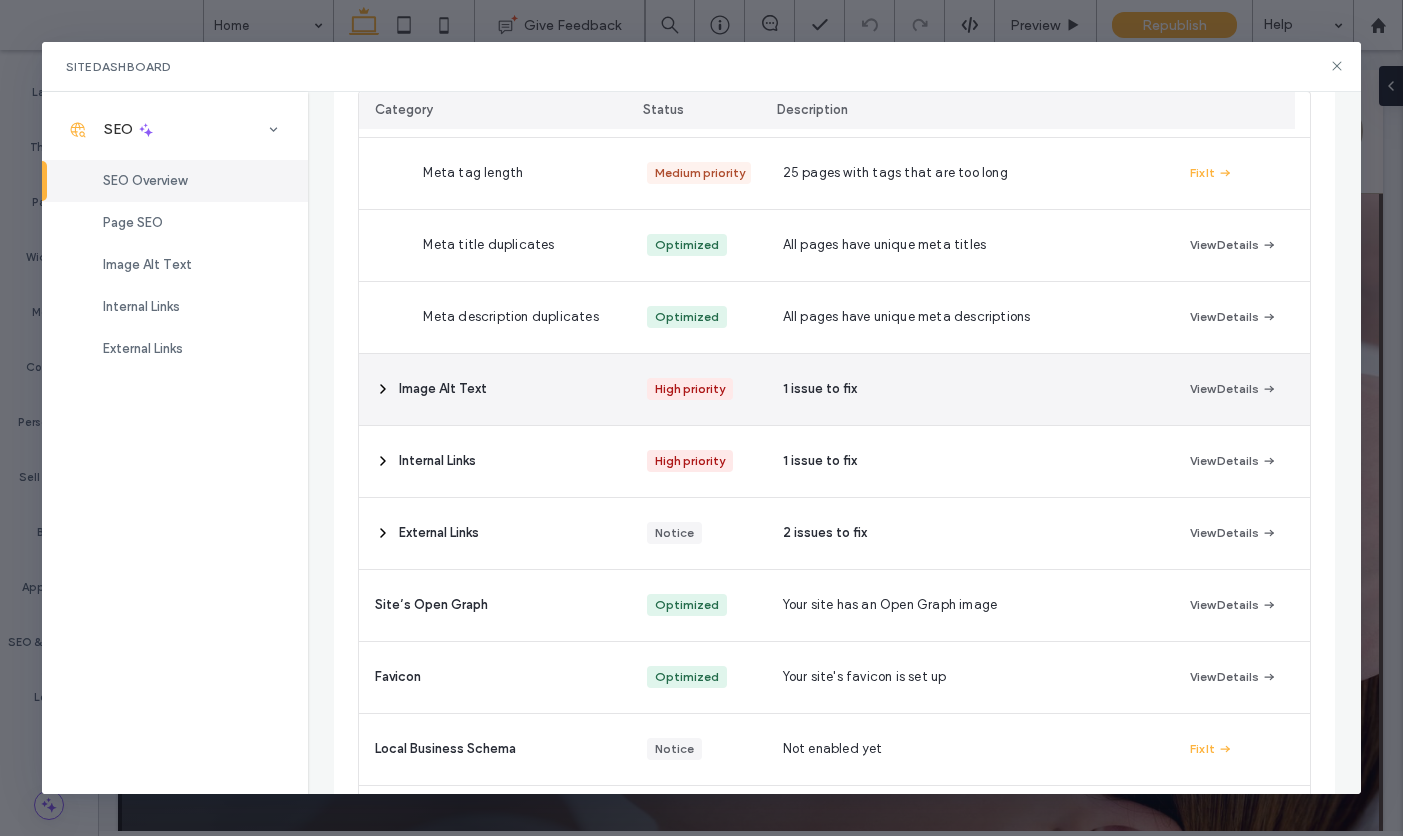 click on "1 issue to fix" at bounding box center (970, 389) 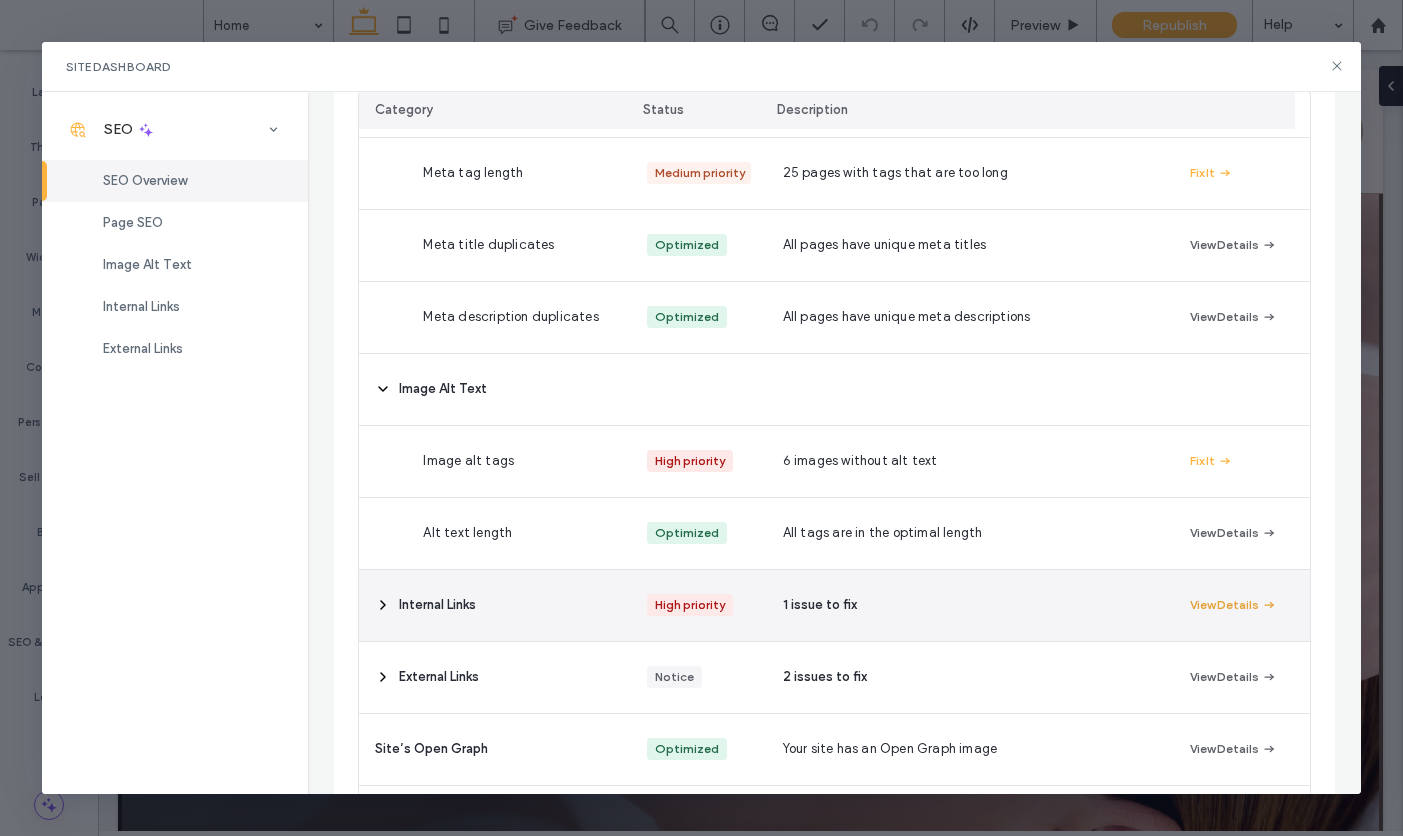click on "View Details" at bounding box center (1233, 605) 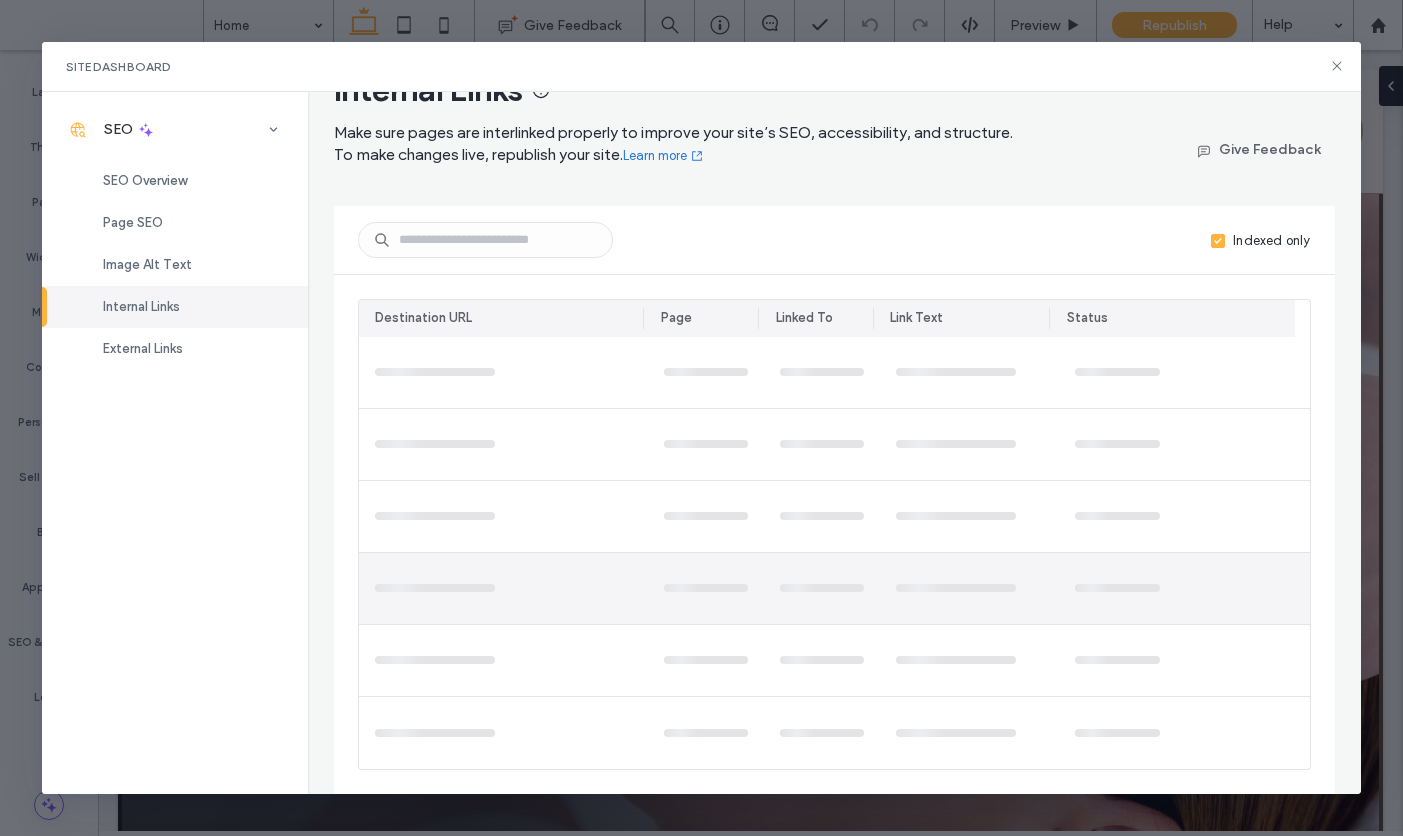 scroll, scrollTop: 0, scrollLeft: 0, axis: both 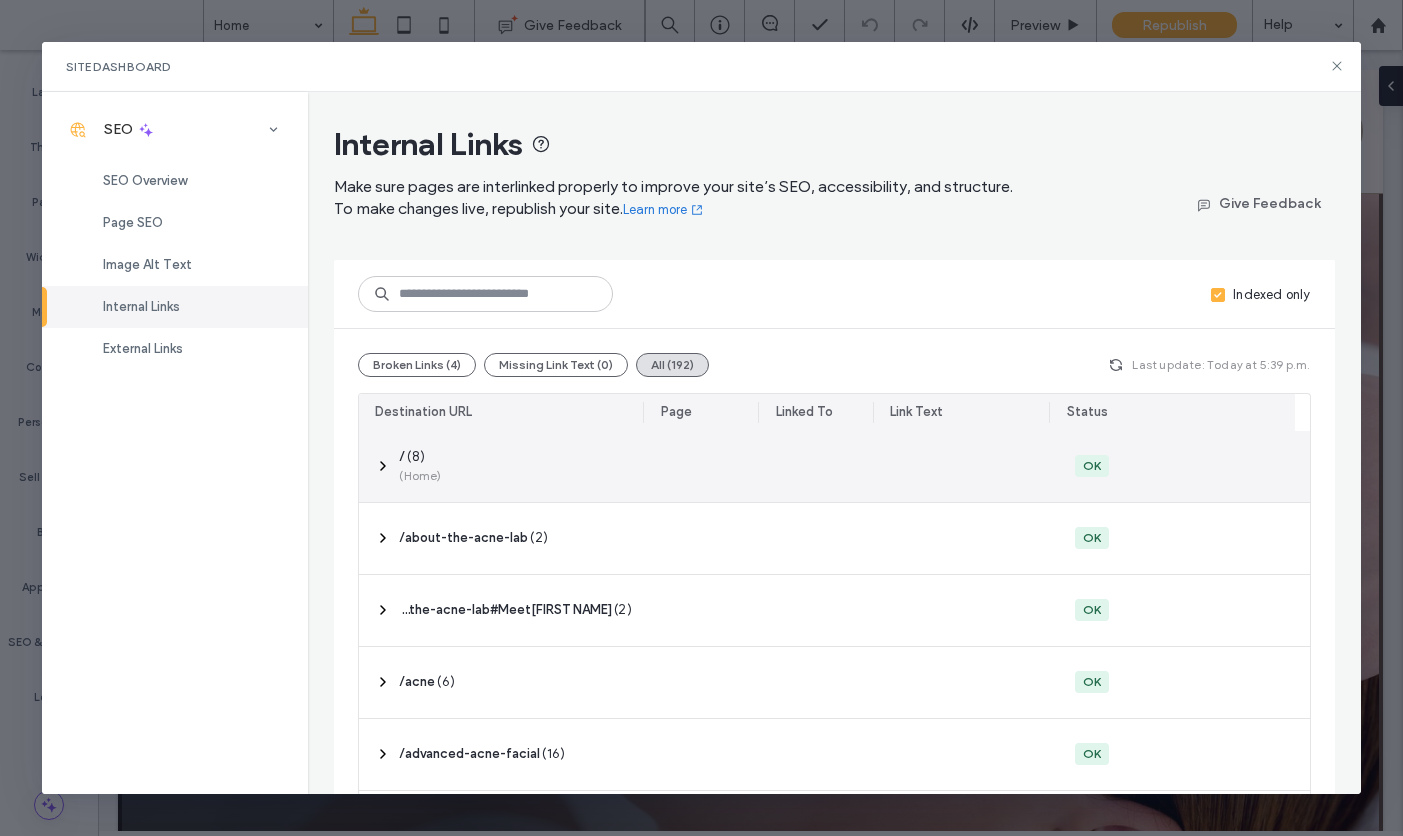 click at bounding box center [969, 466] 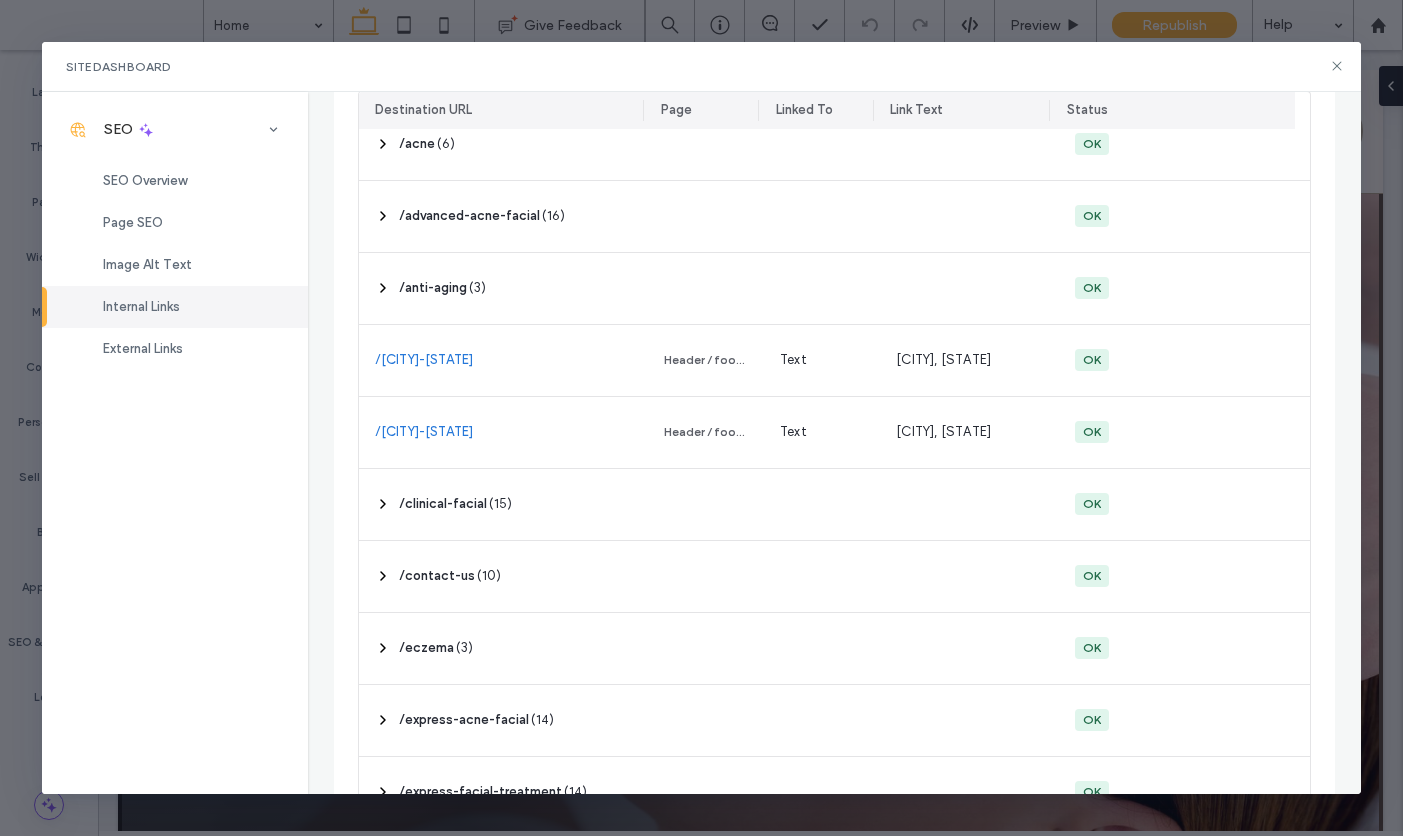 scroll, scrollTop: 44, scrollLeft: 0, axis: vertical 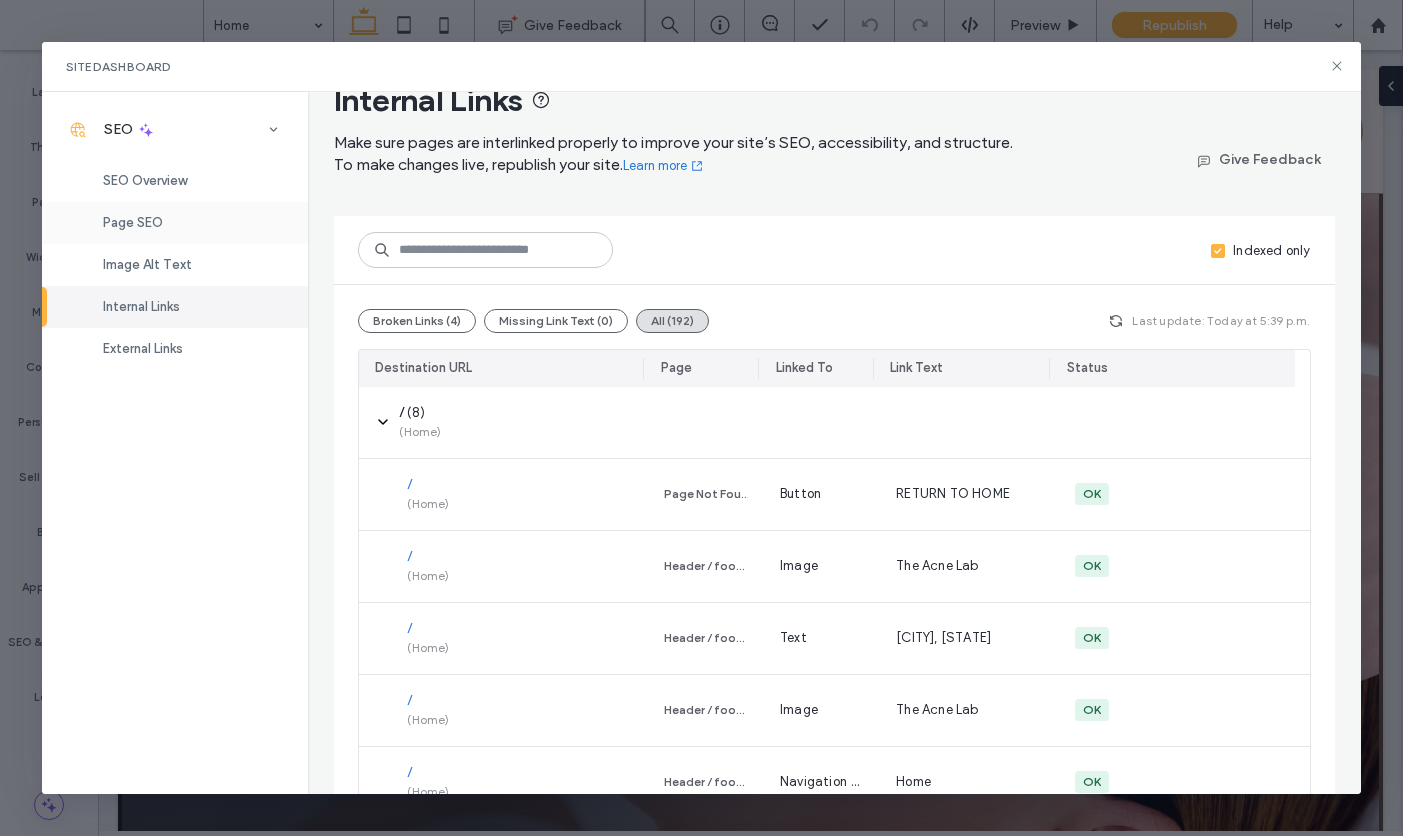 click on "Page SEO" at bounding box center (175, 223) 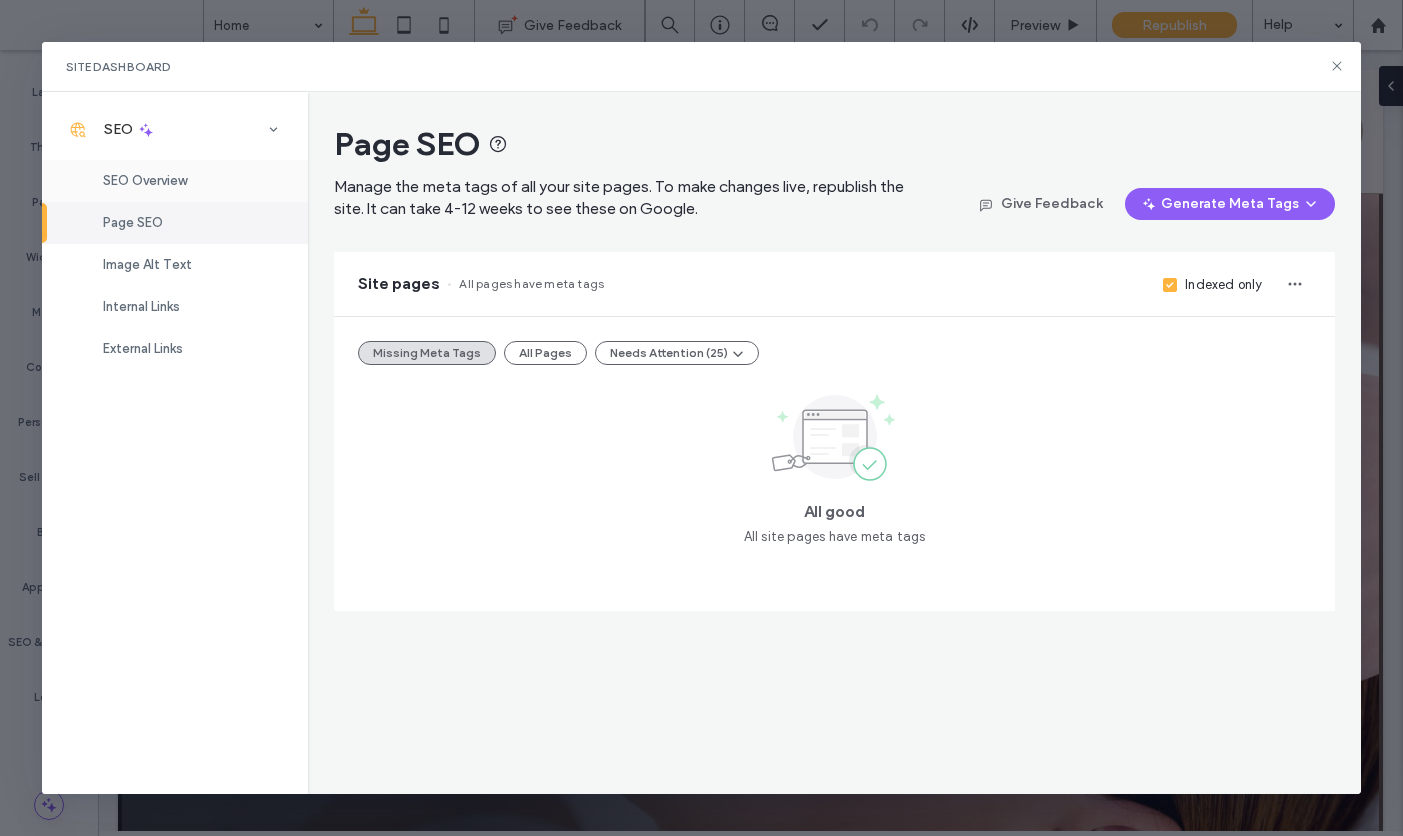 click on "SEO Overview" at bounding box center (175, 181) 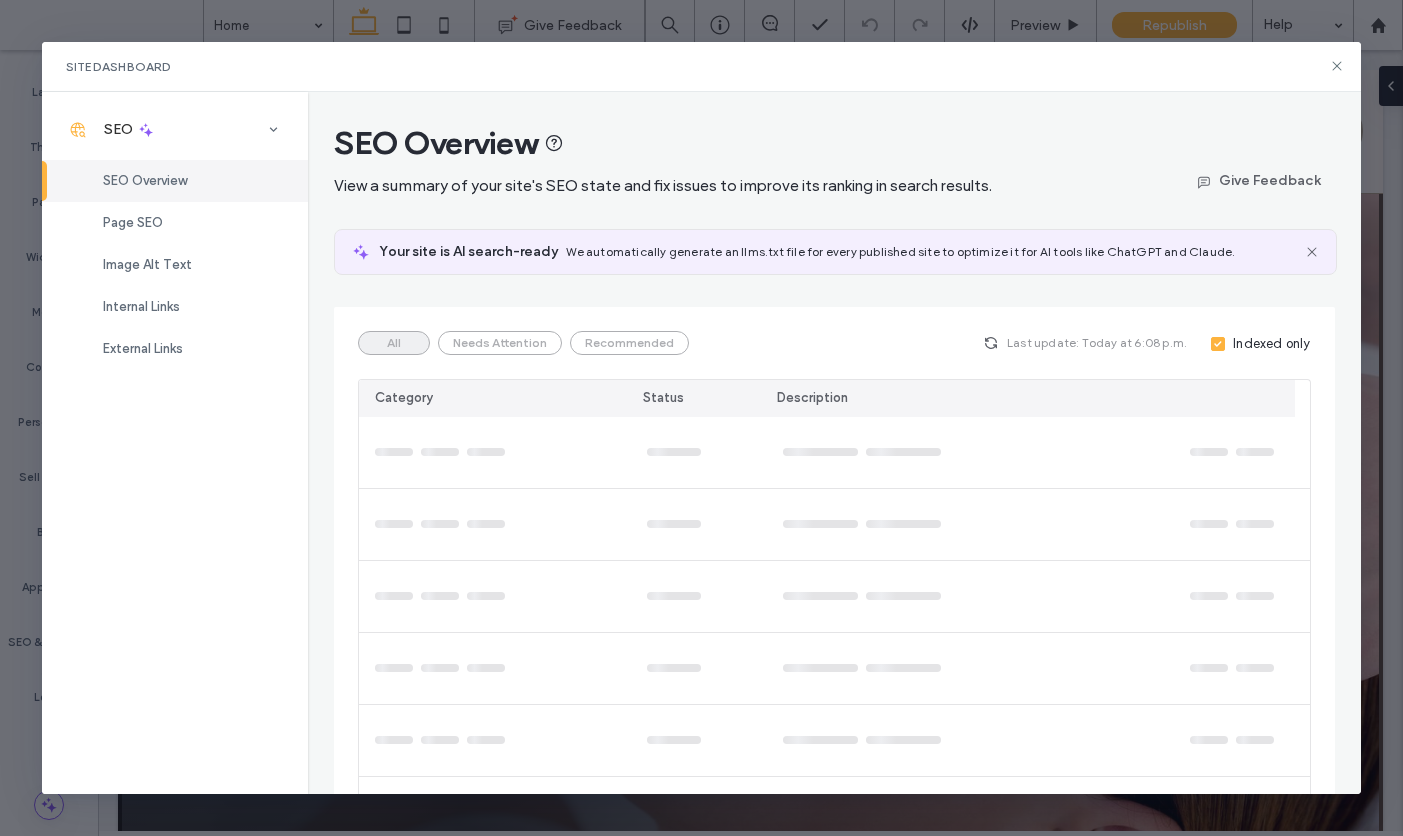 scroll, scrollTop: 0, scrollLeft: 0, axis: both 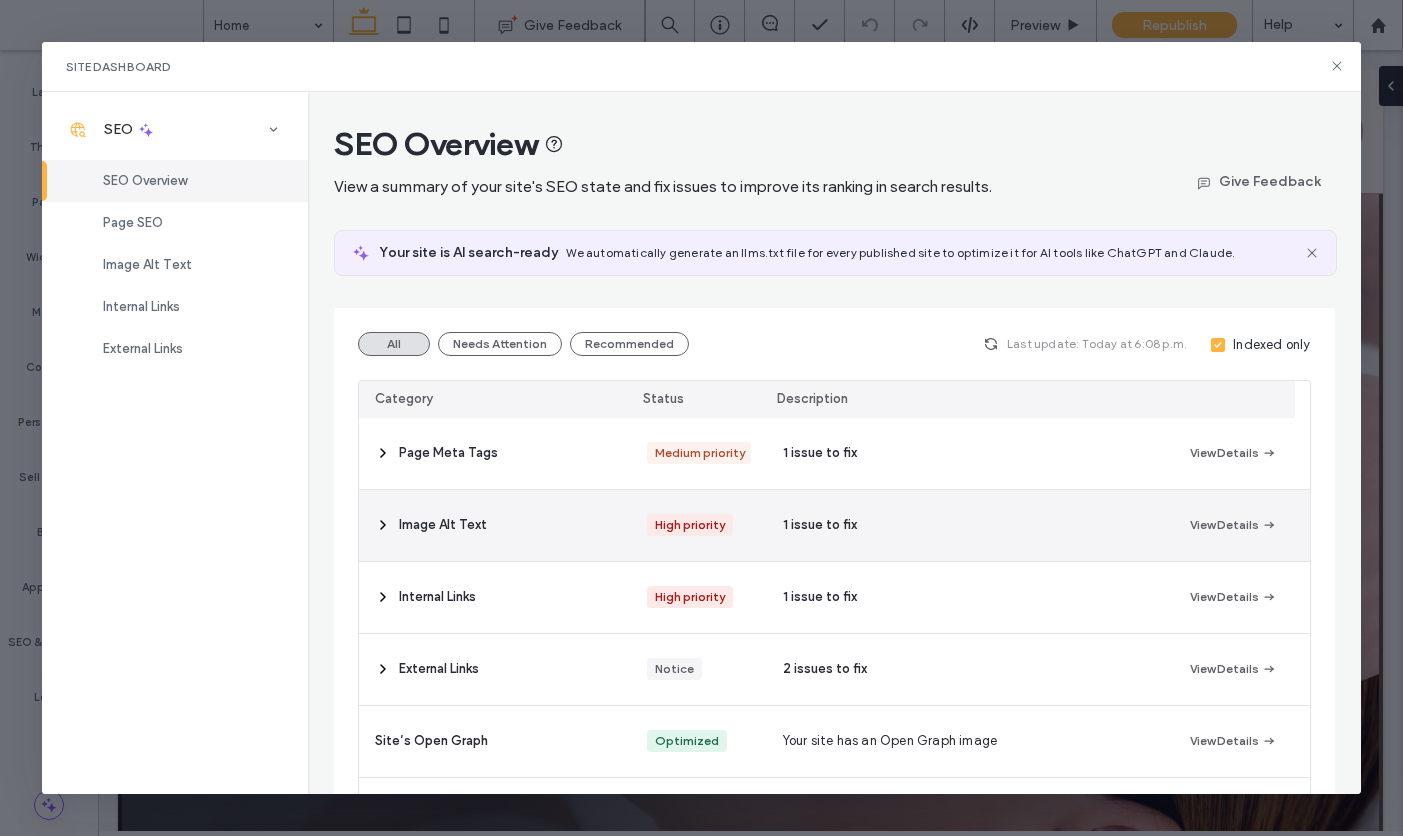 click on "1 issue to fix" at bounding box center (970, 525) 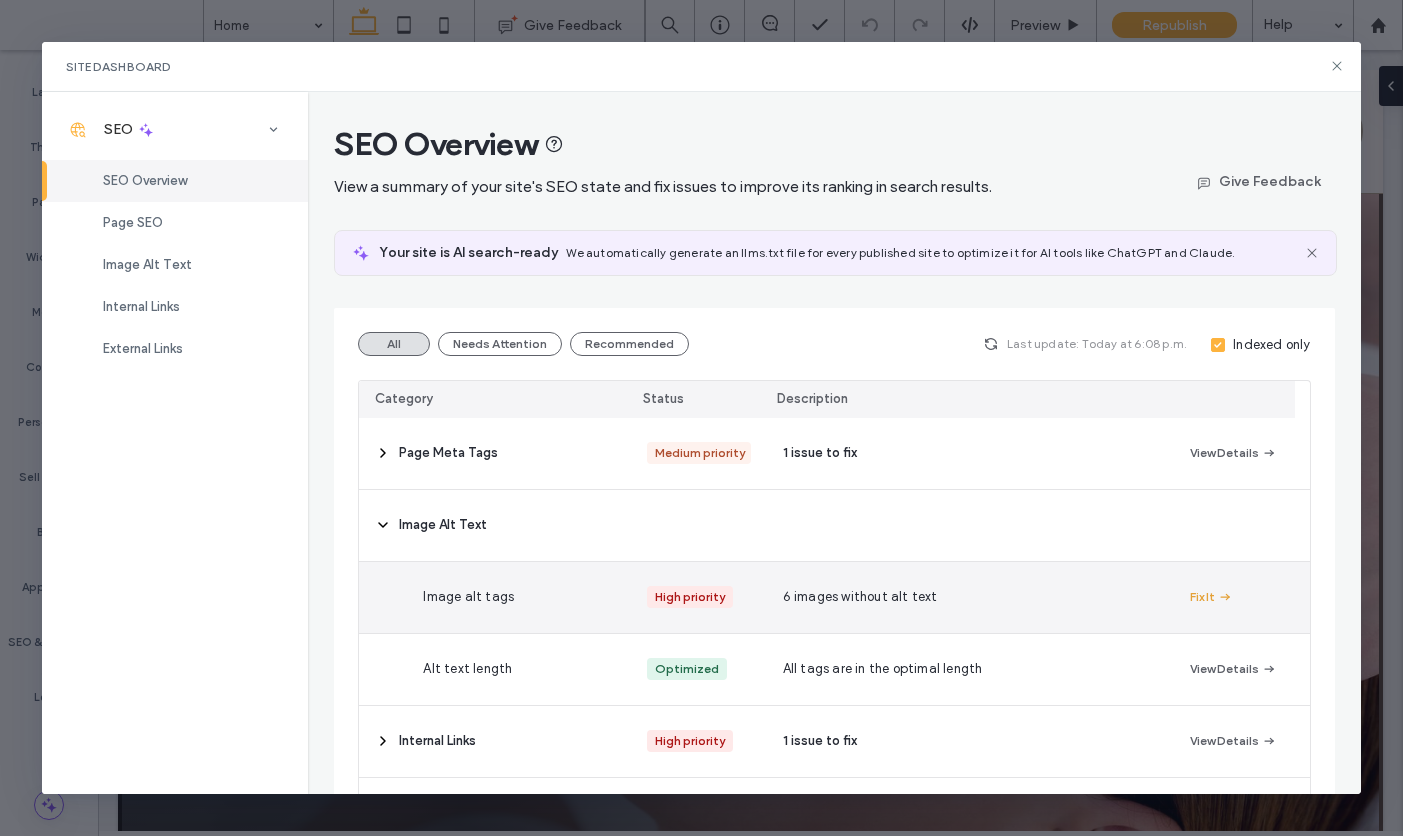 click on "Fix It" at bounding box center (1211, 597) 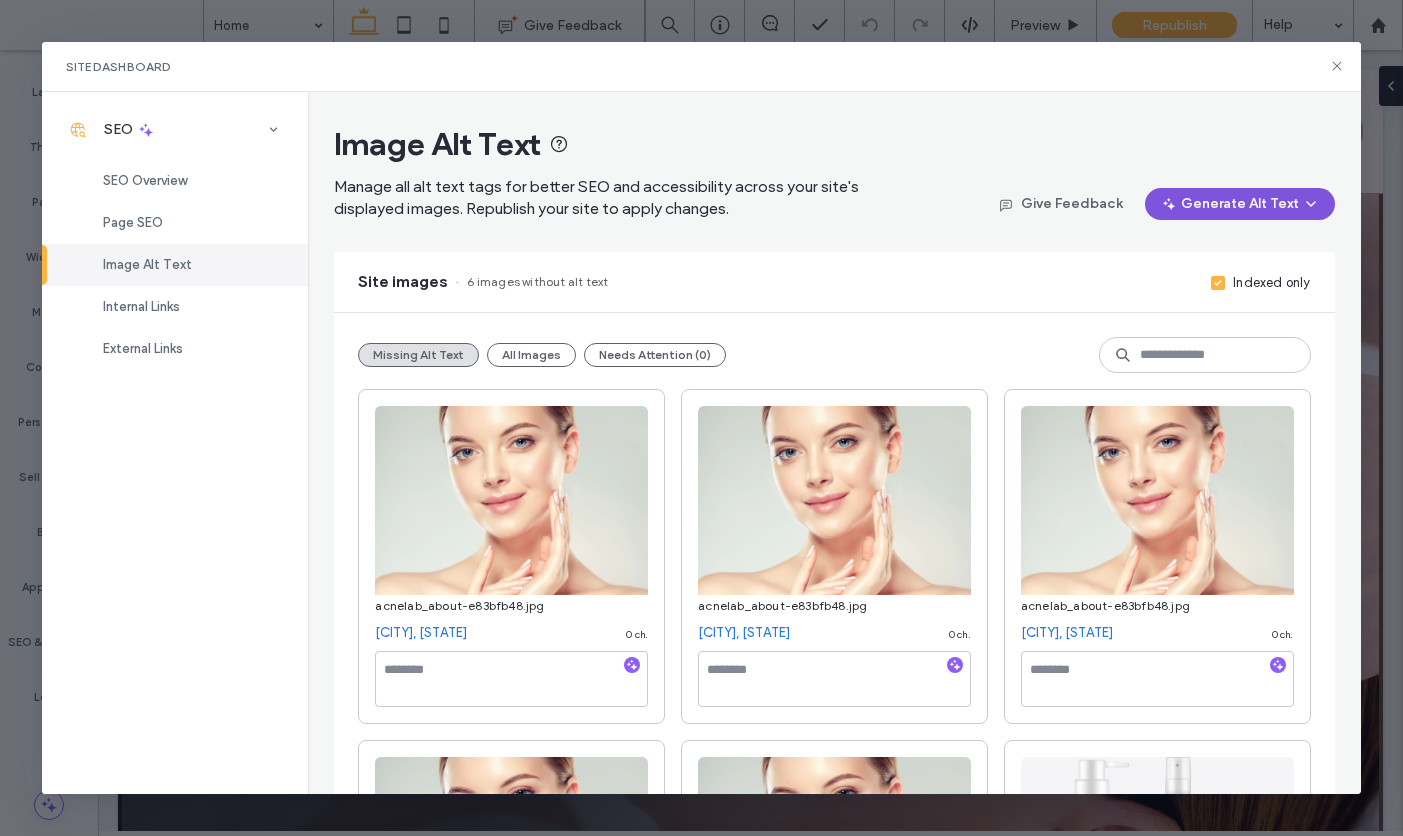 click on "Generate Alt Text" at bounding box center (1240, 204) 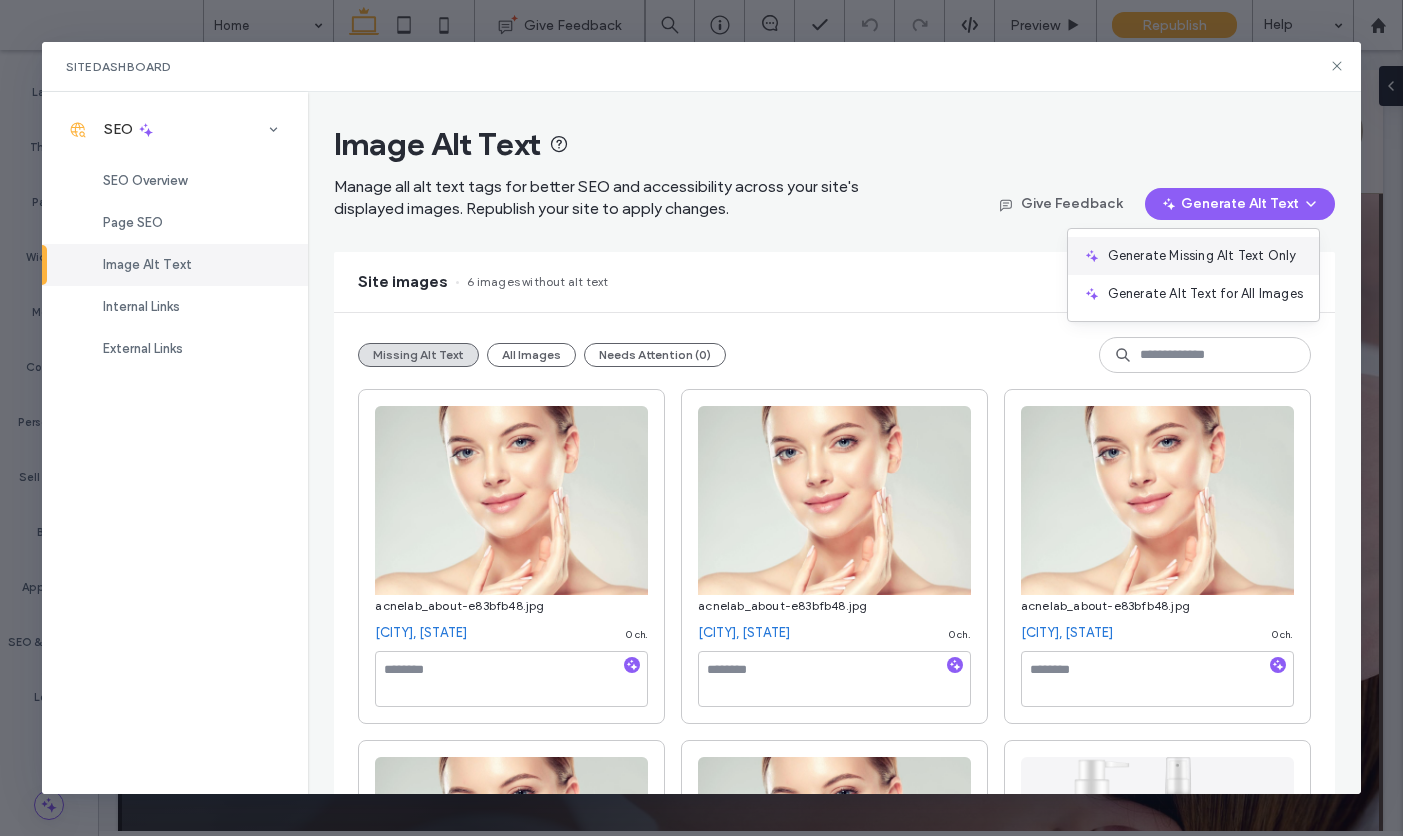 click on "Generate Missing Alt Text Only" at bounding box center [1202, 256] 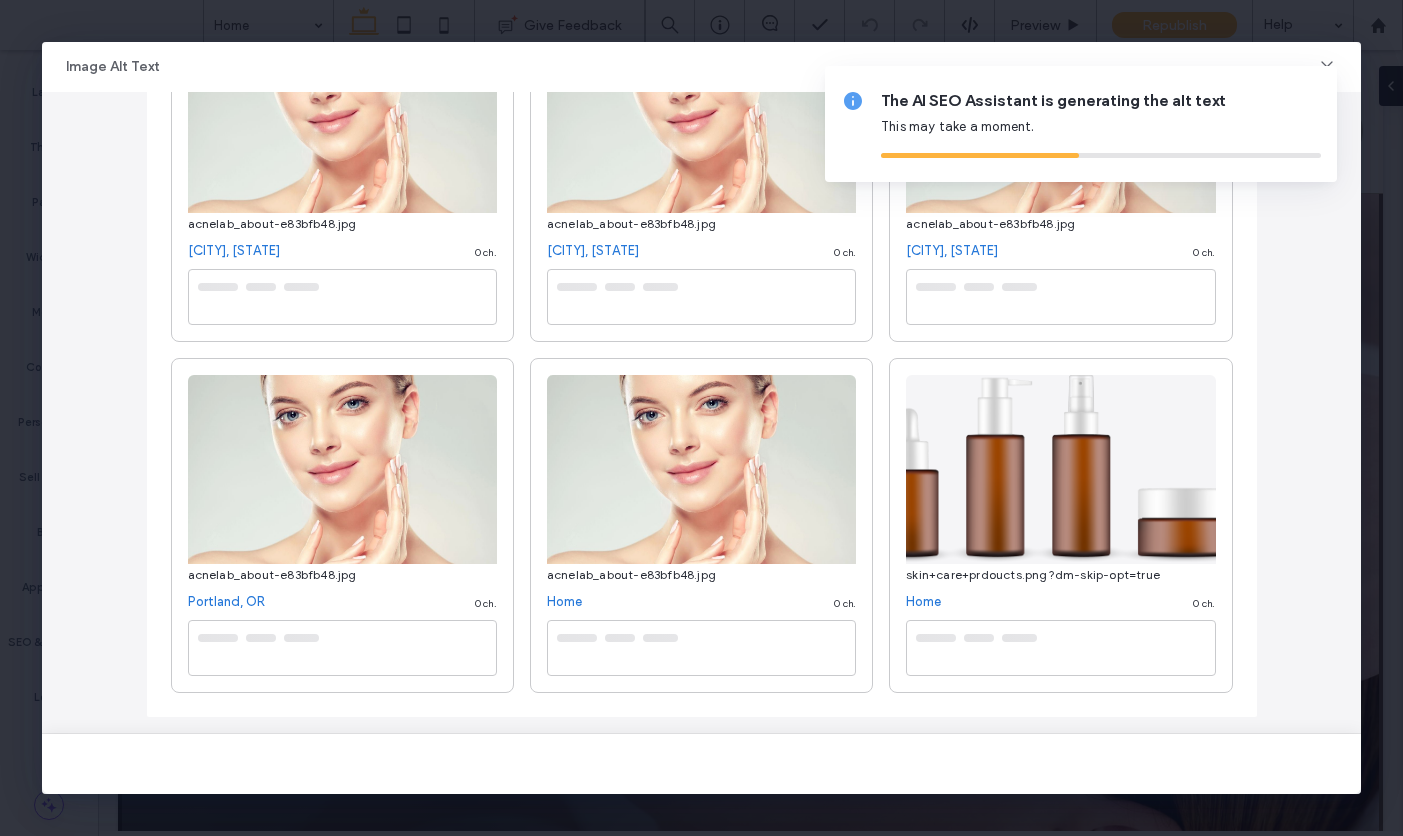 scroll, scrollTop: 277, scrollLeft: 0, axis: vertical 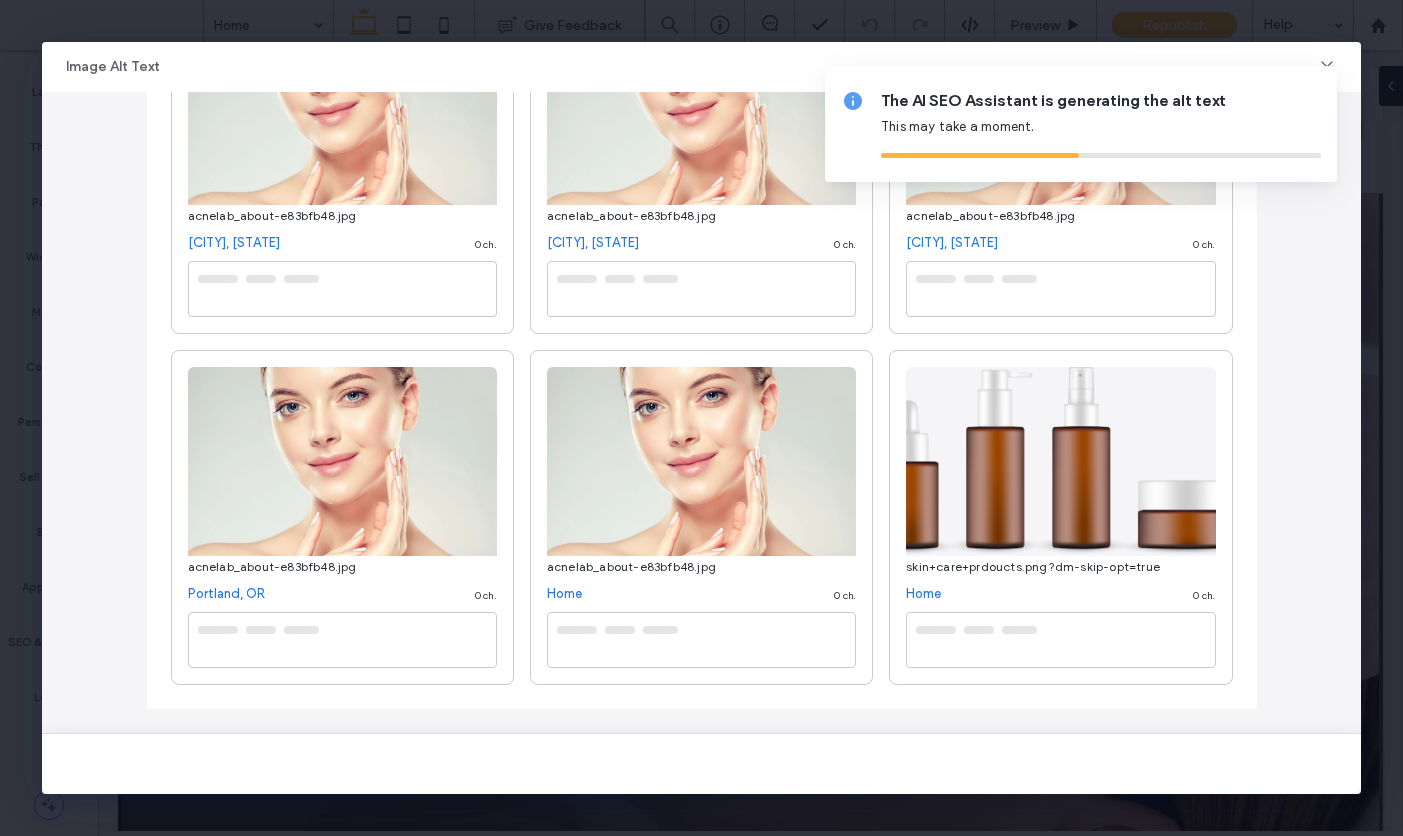 type on "**********" 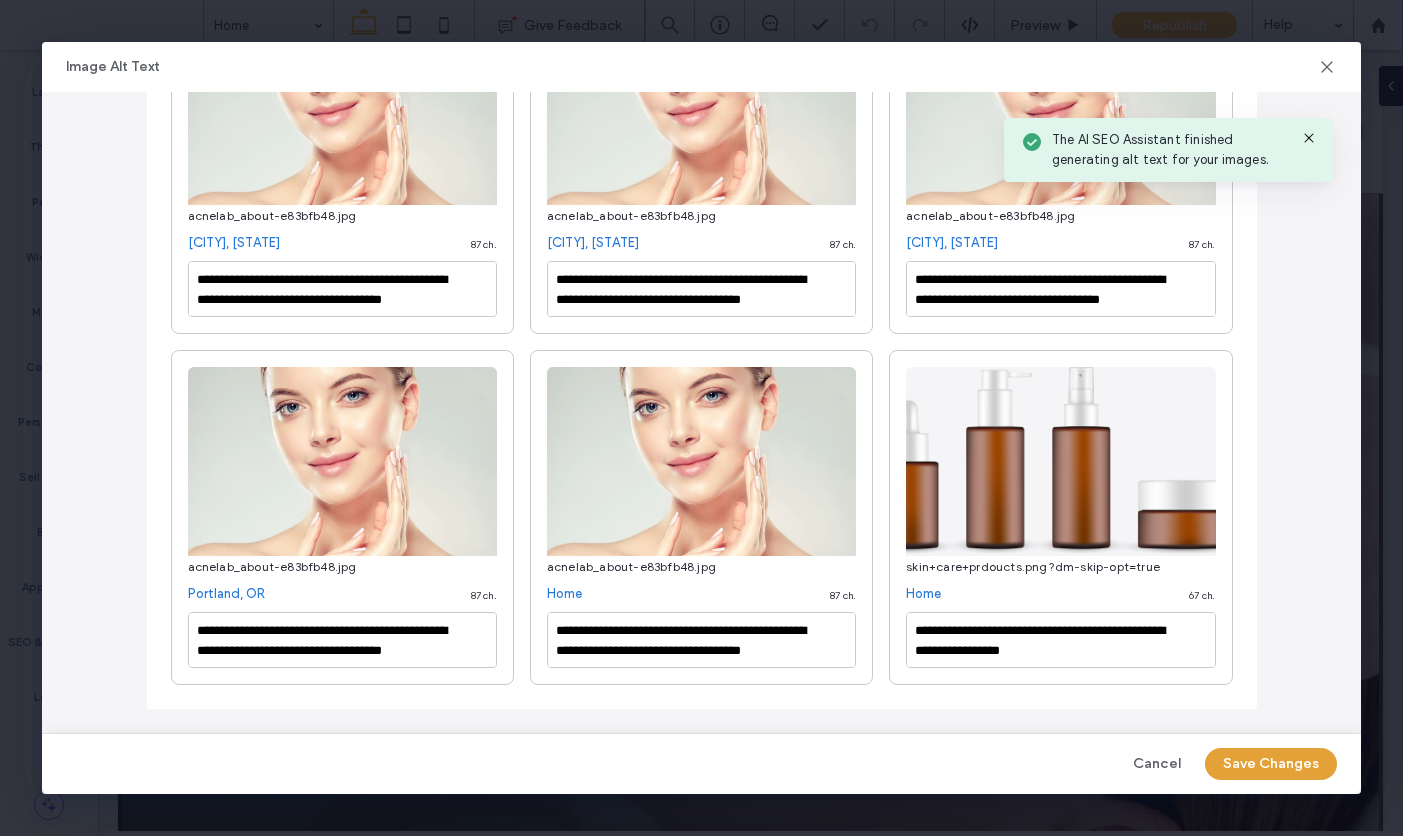 click on "Save Changes" at bounding box center [1271, 764] 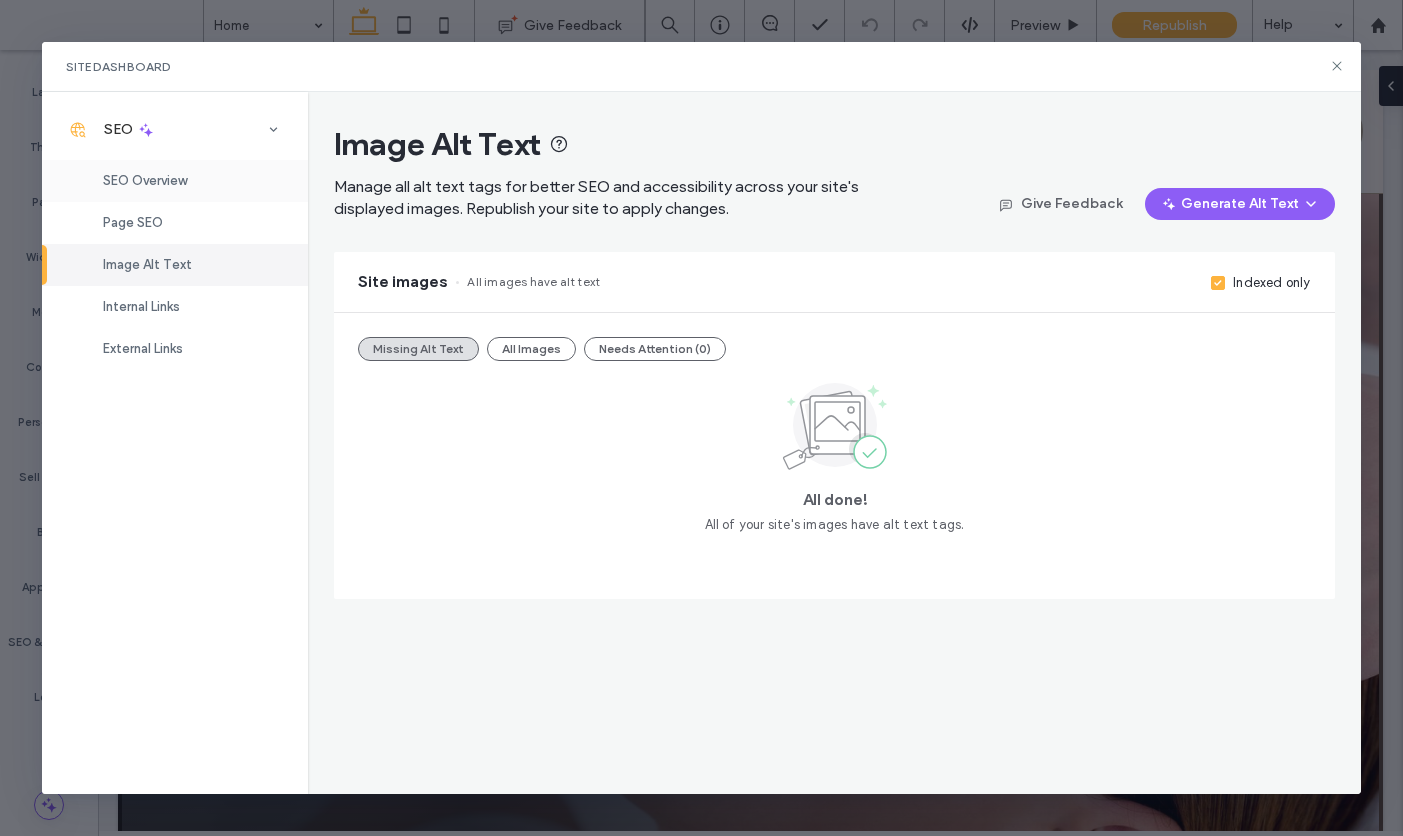 click on "SEO Overview" at bounding box center [175, 181] 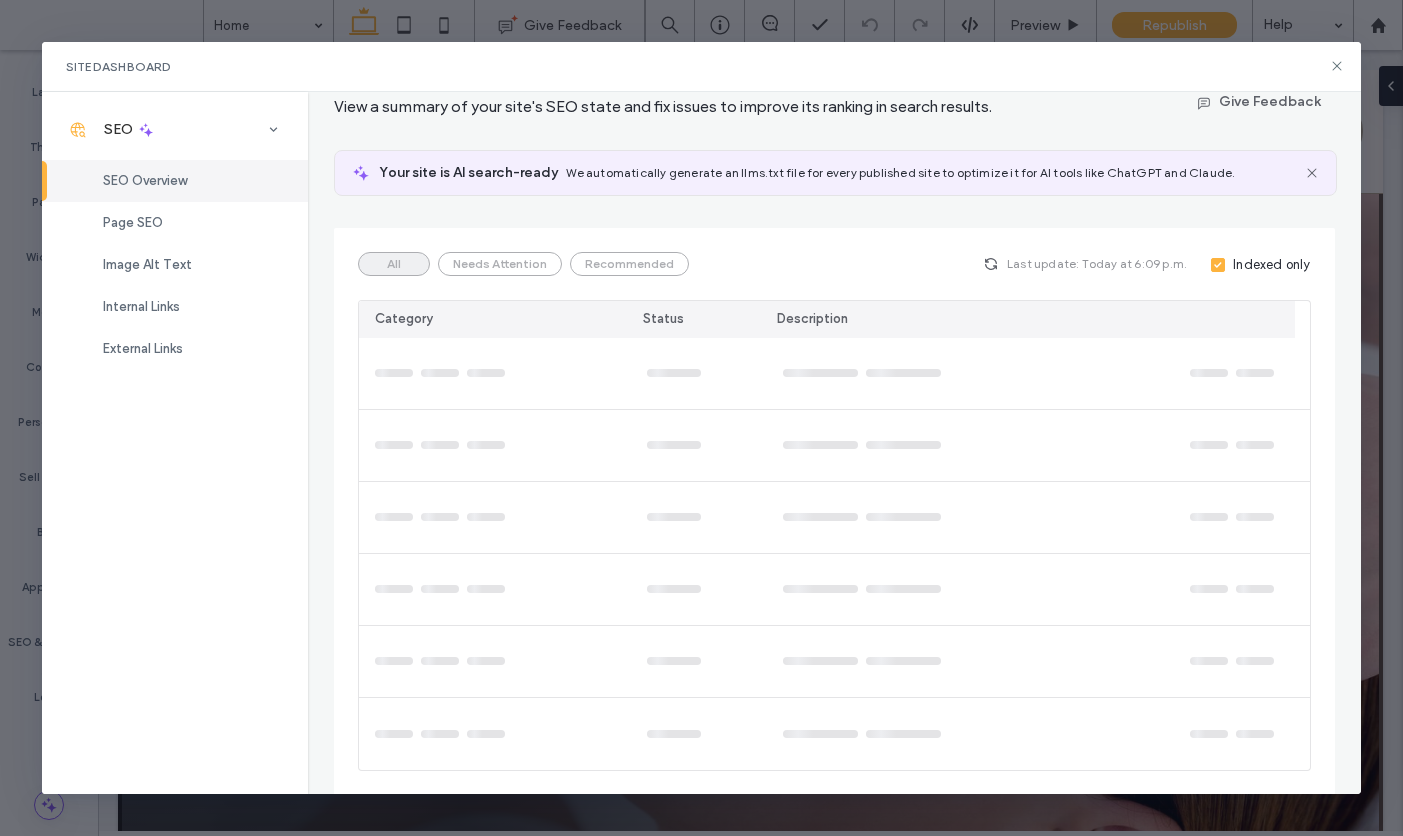 scroll, scrollTop: 81, scrollLeft: 0, axis: vertical 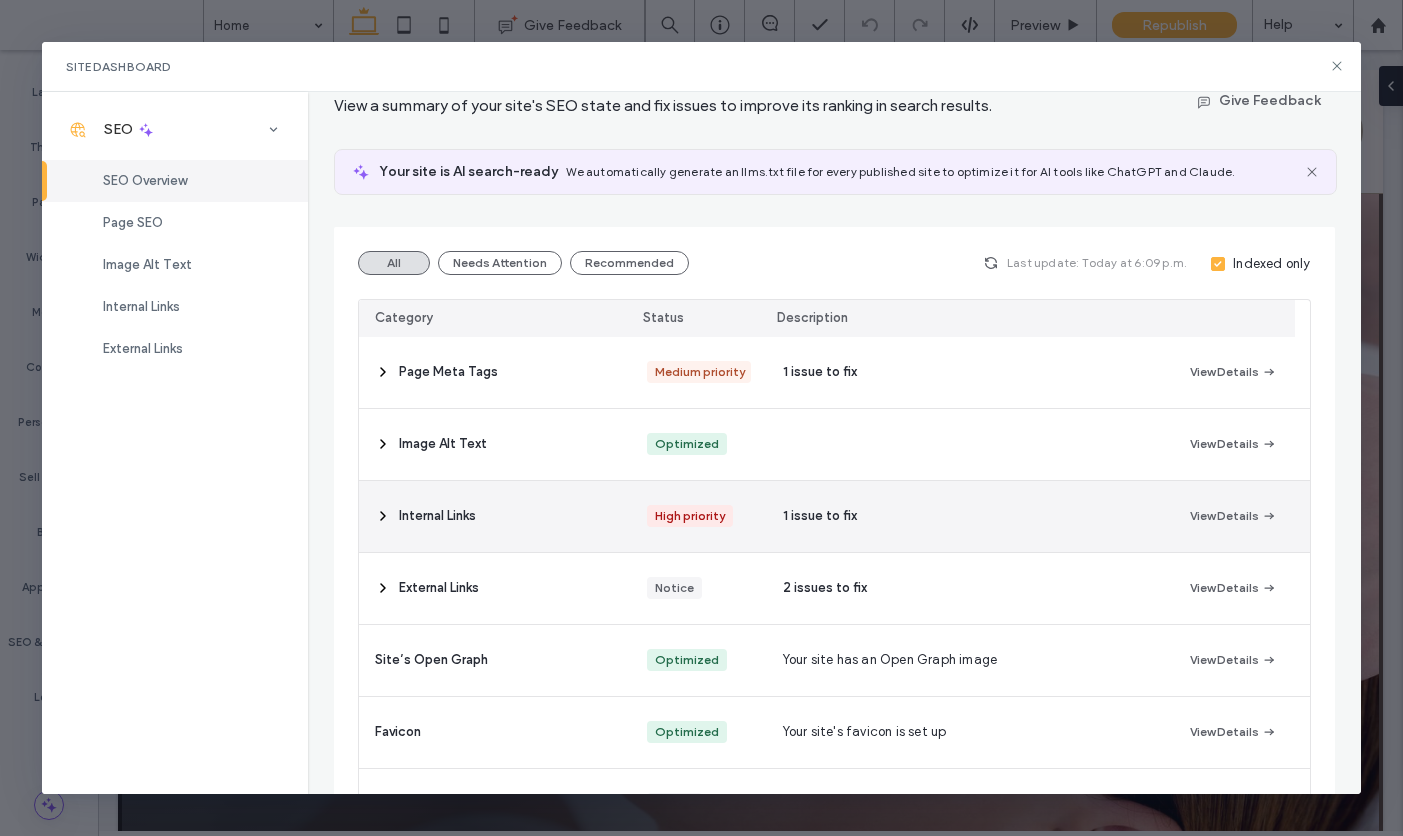 click on "1 issue to fix" at bounding box center [820, 516] 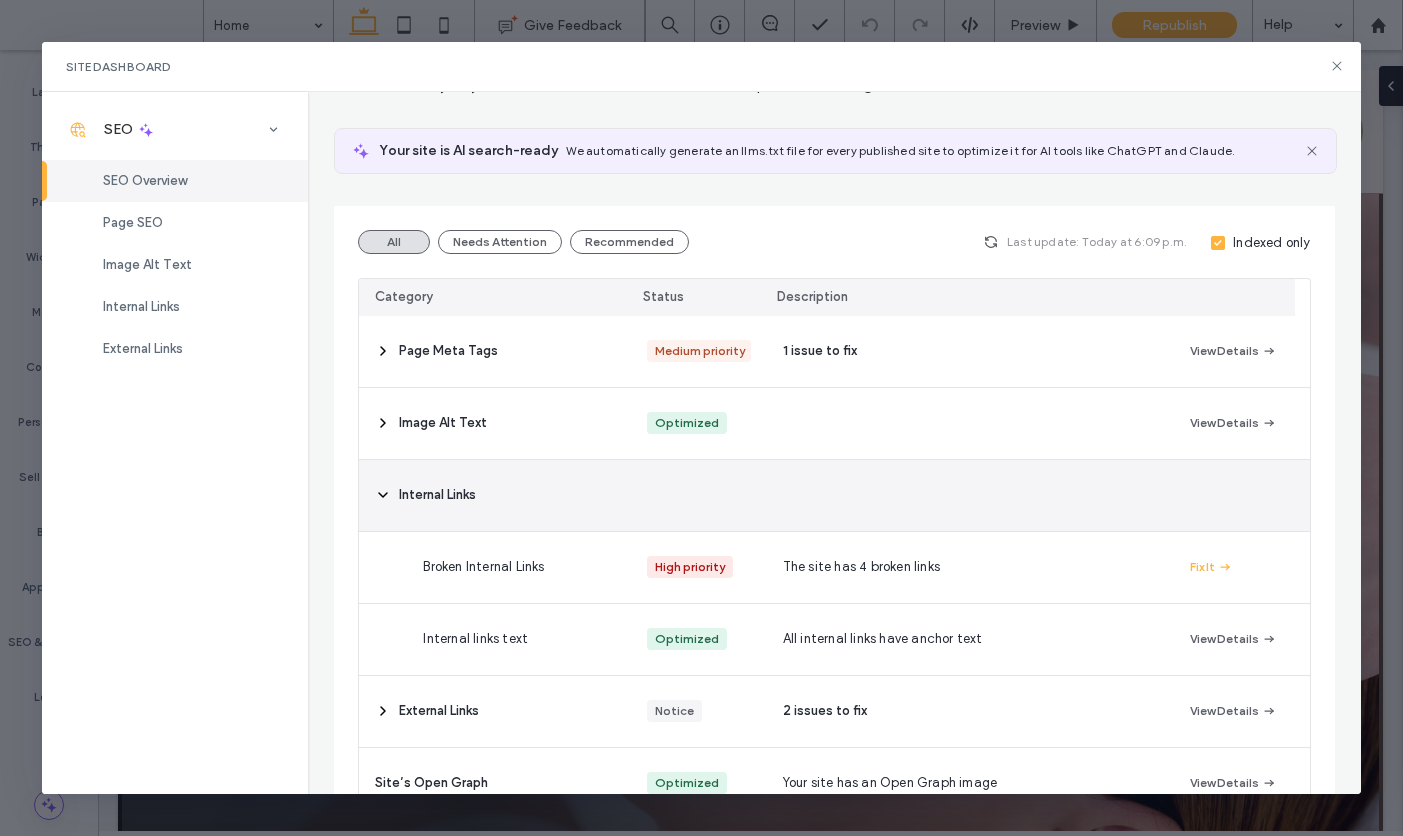 scroll, scrollTop: 104, scrollLeft: 0, axis: vertical 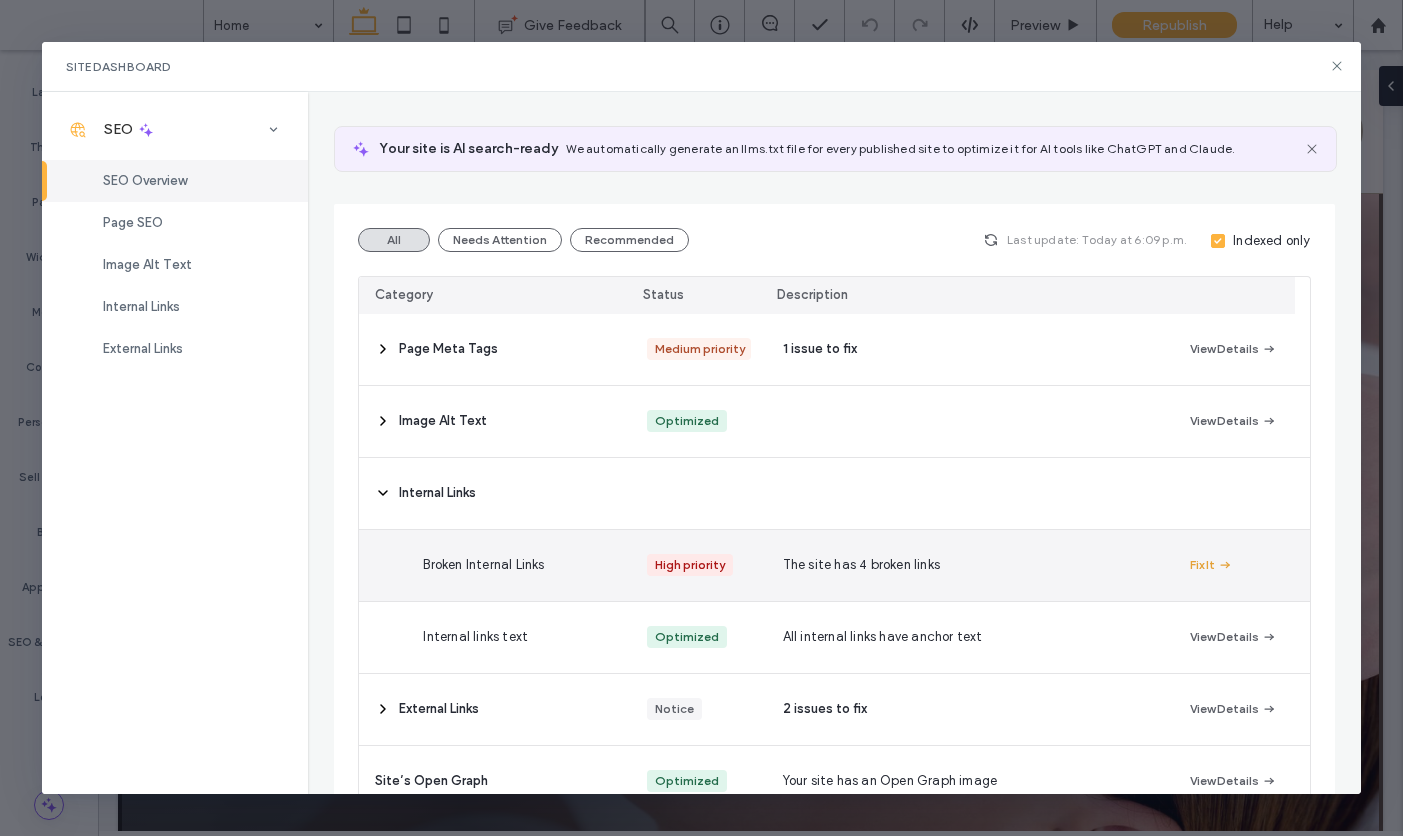 click on "Fix It" at bounding box center (1211, 565) 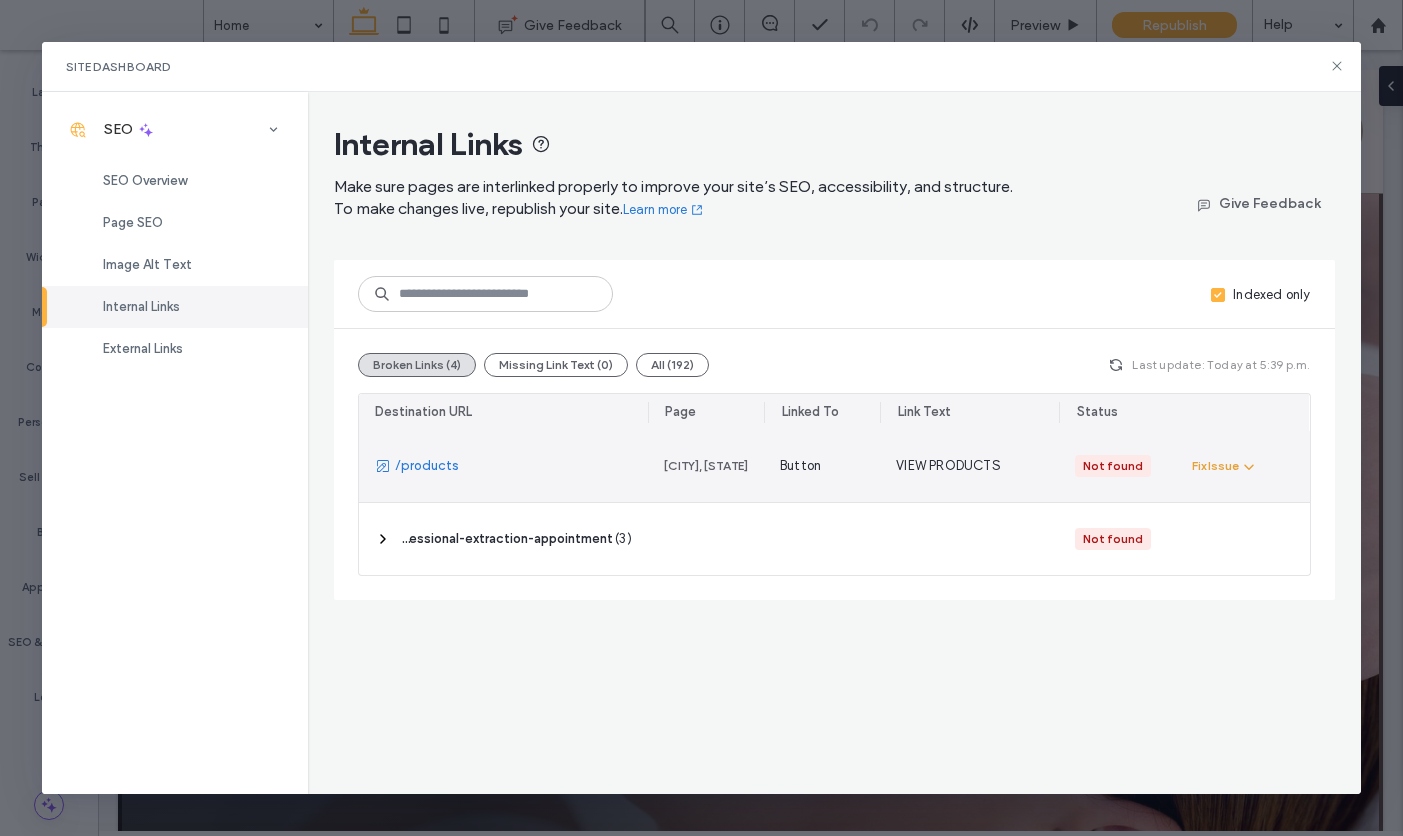 click on "Fix Issue" at bounding box center (1215, 466) 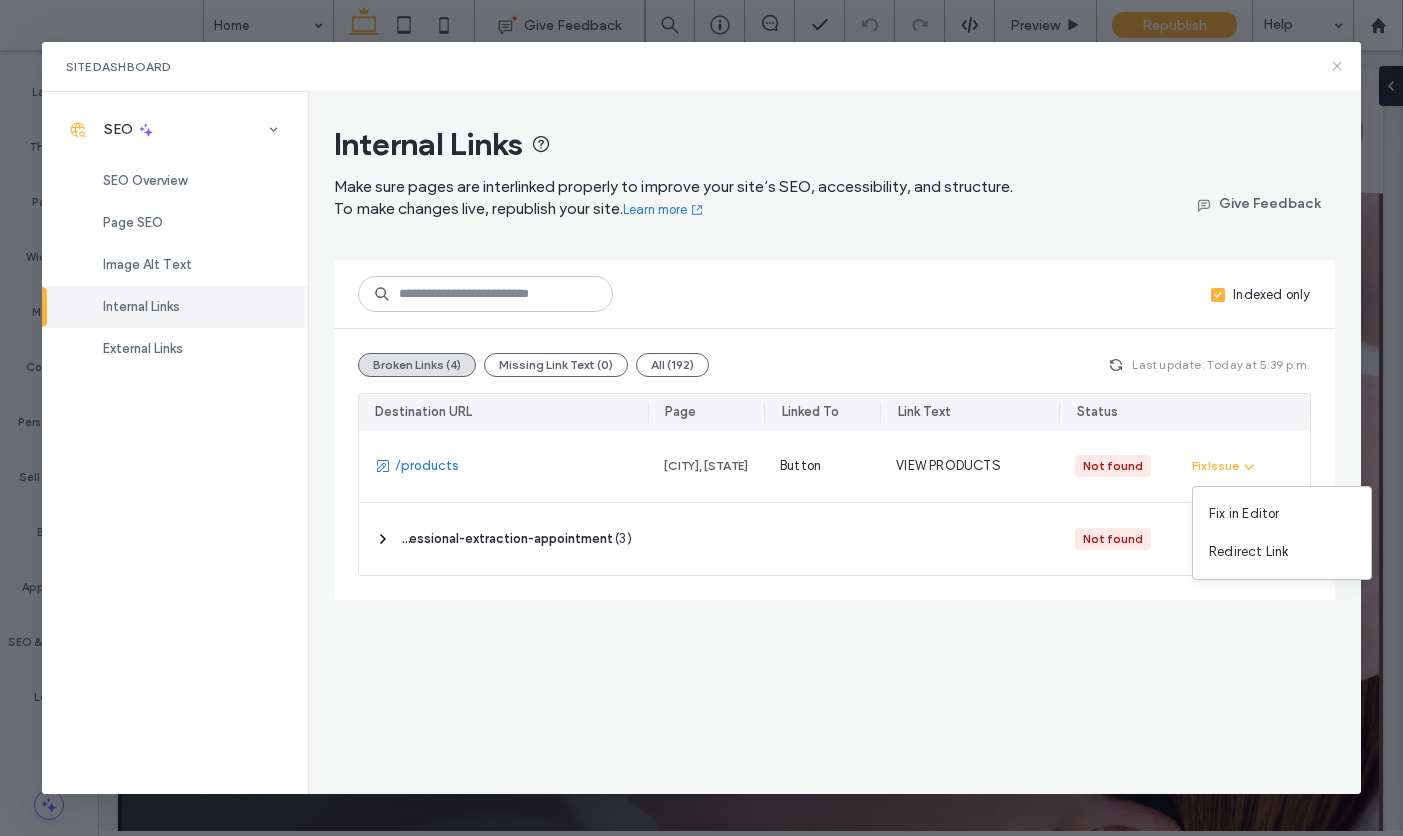 click 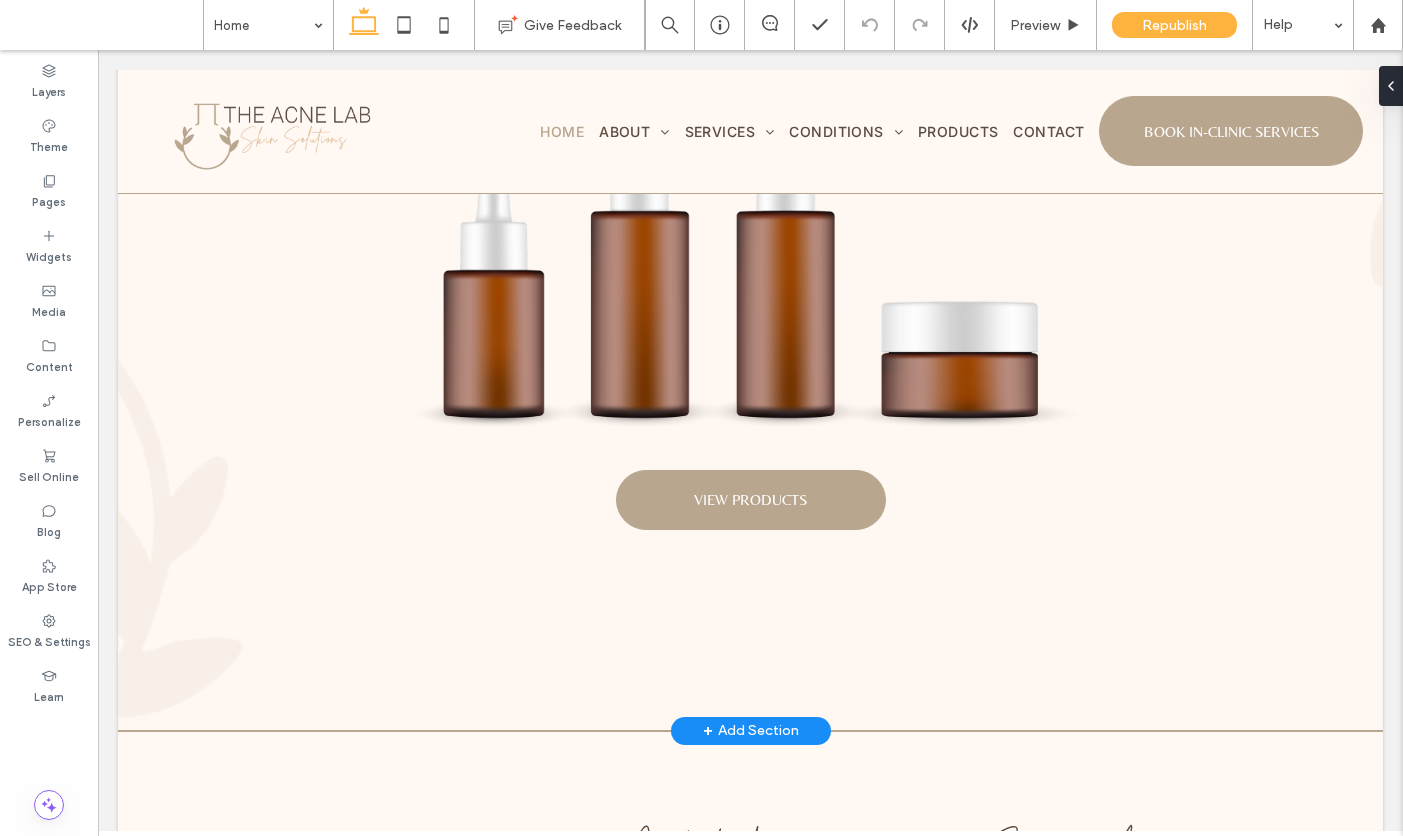 scroll, scrollTop: 6847, scrollLeft: 0, axis: vertical 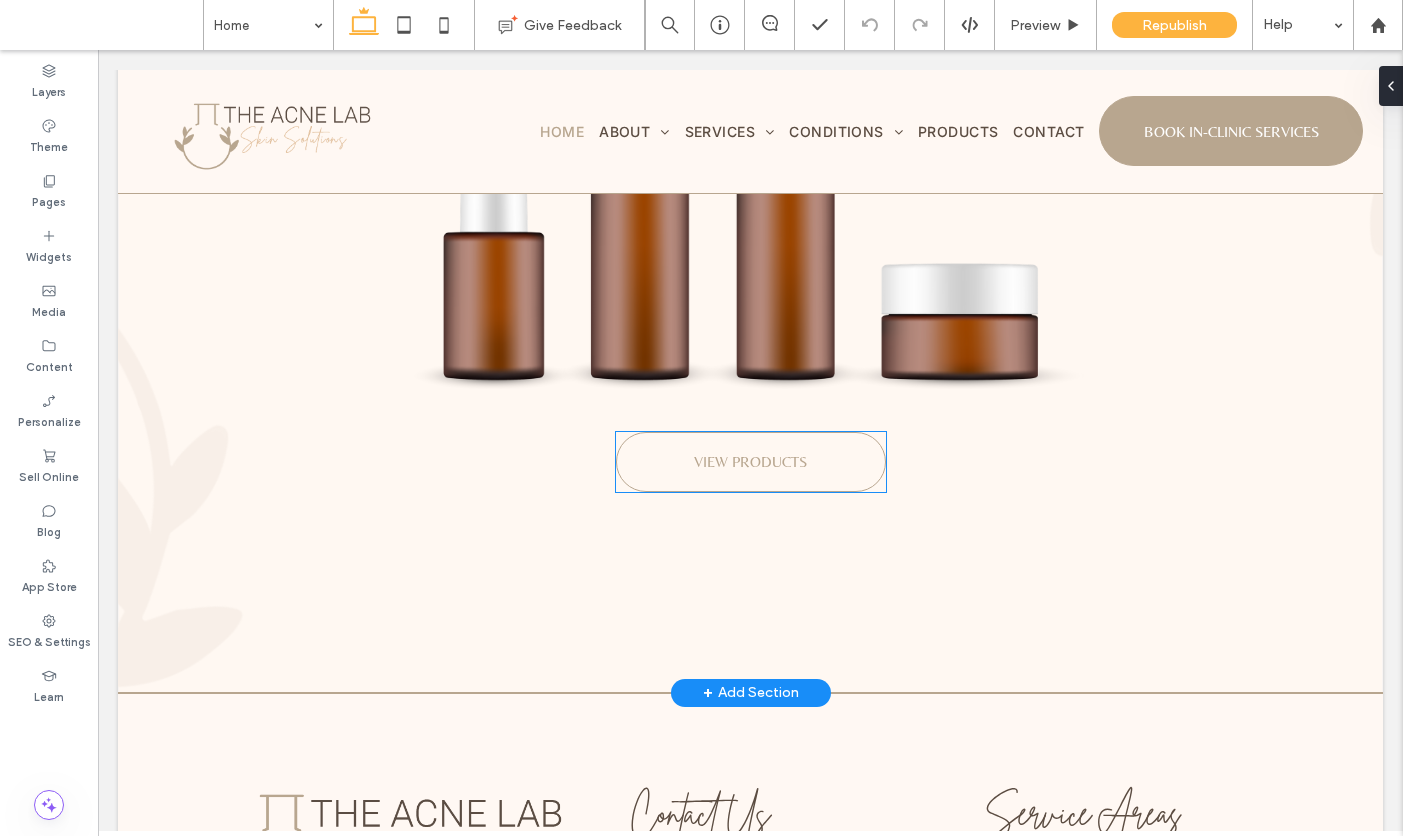 click on "VIEW PRODUCTS" at bounding box center (751, 462) 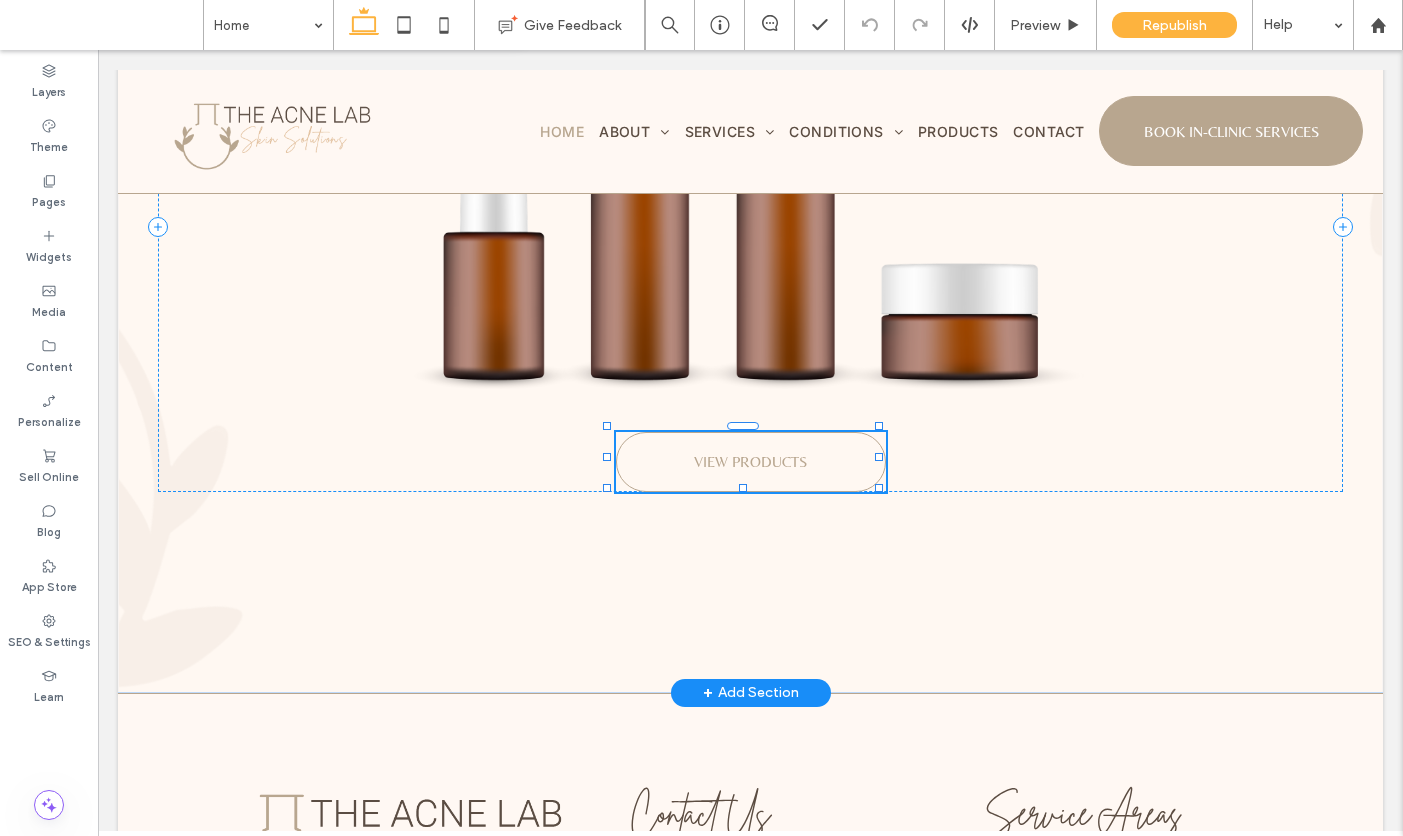 click on "VIEW PRODUCTS" at bounding box center [751, 462] 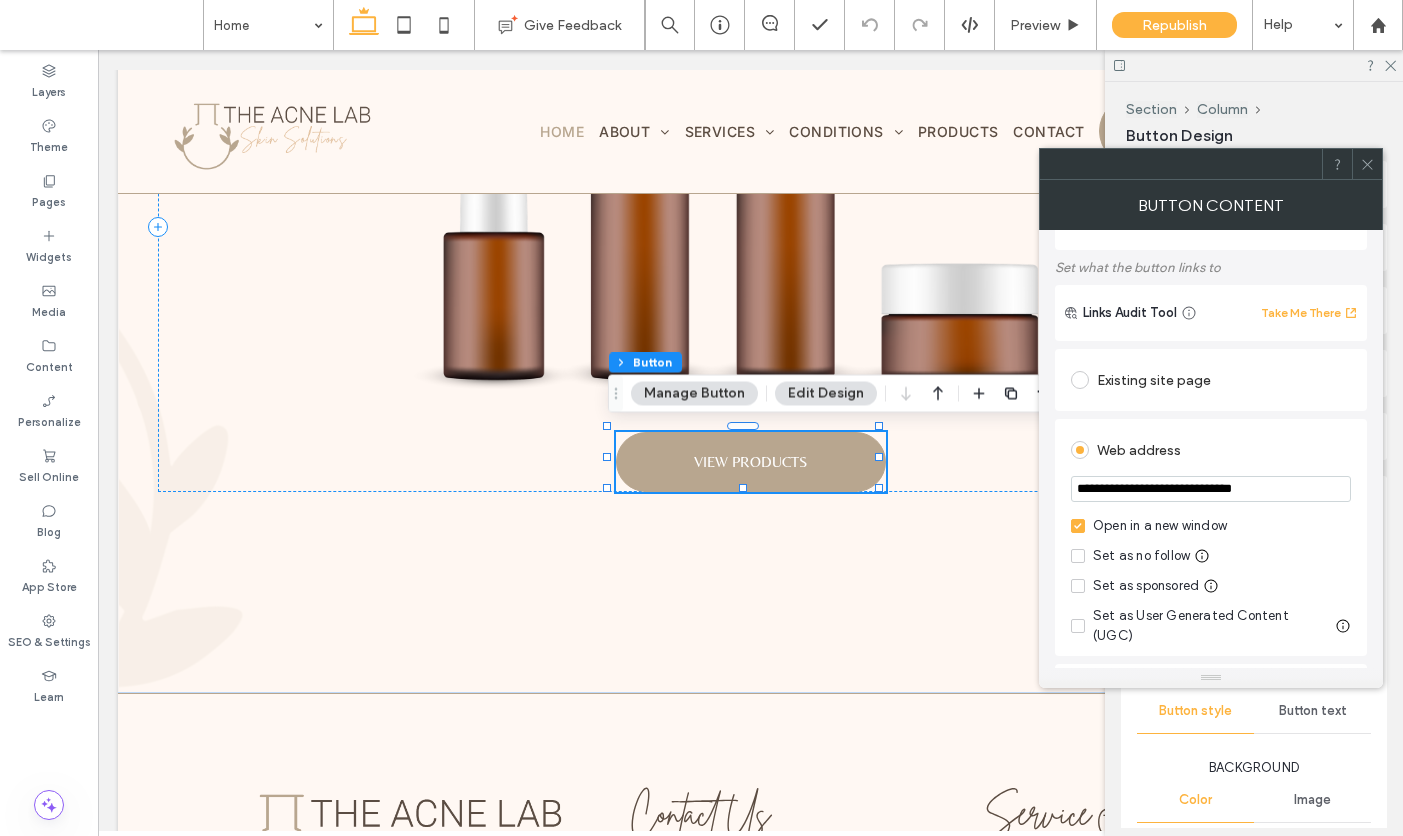 scroll, scrollTop: 0, scrollLeft: 0, axis: both 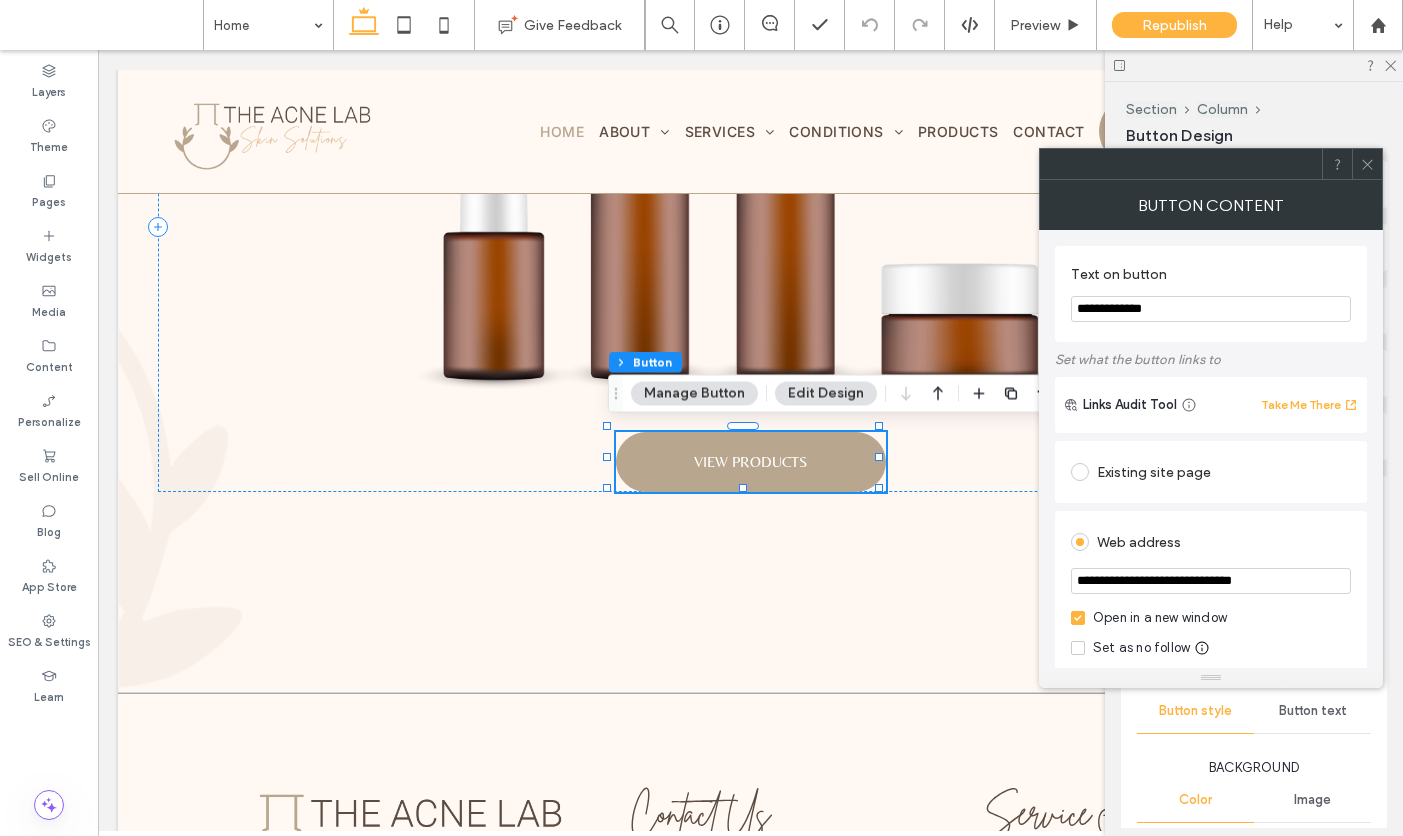 click 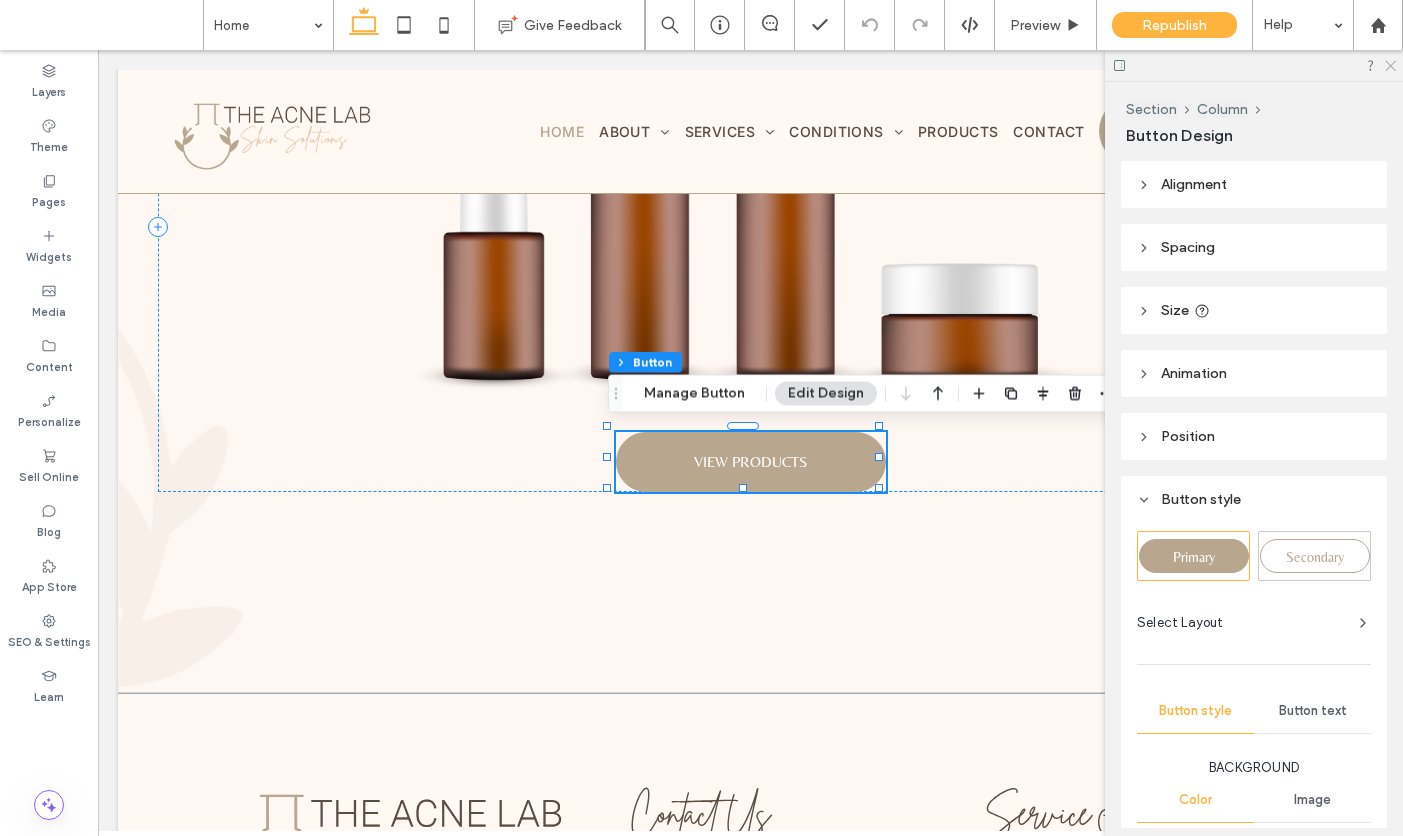 click 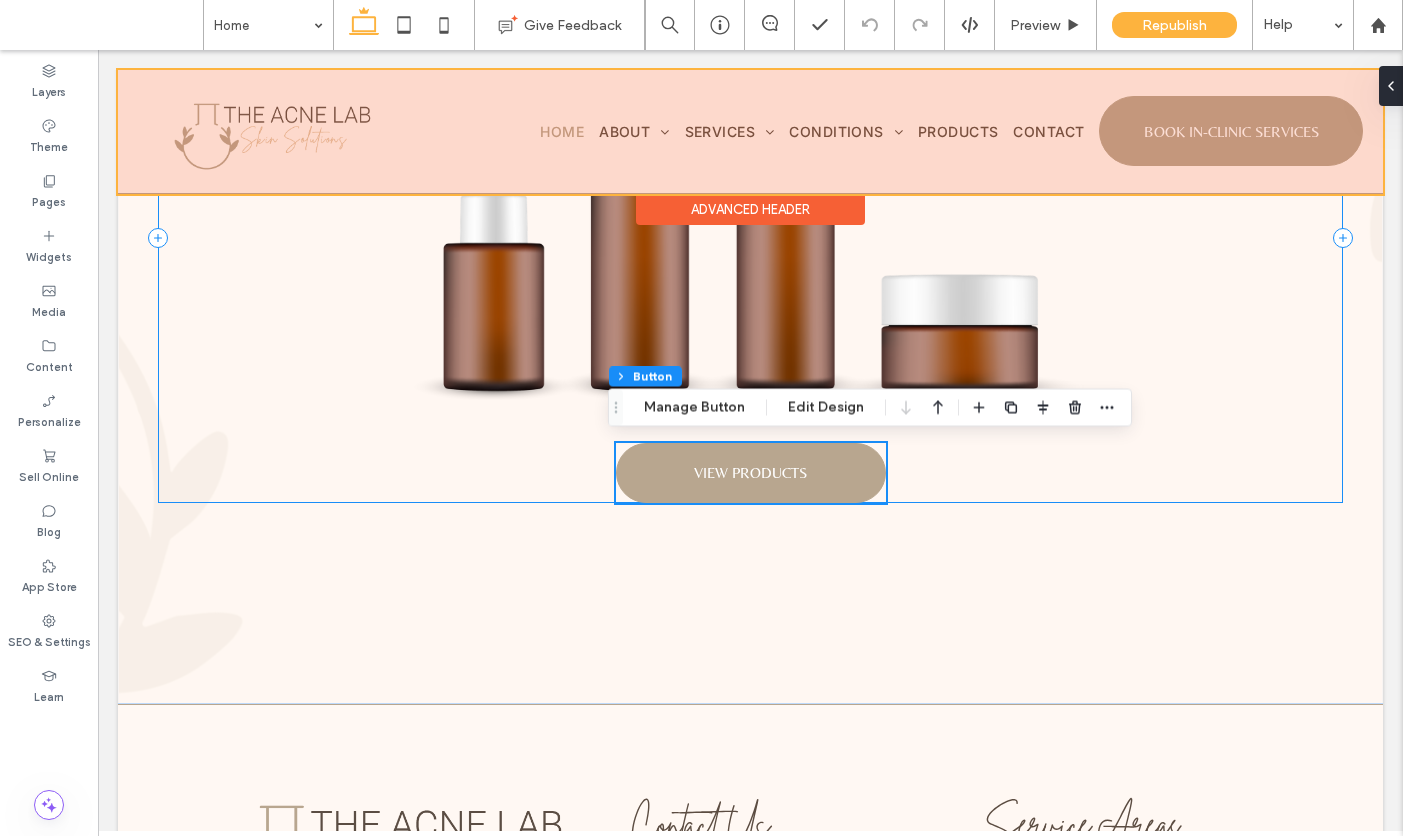 scroll, scrollTop: 6833, scrollLeft: 0, axis: vertical 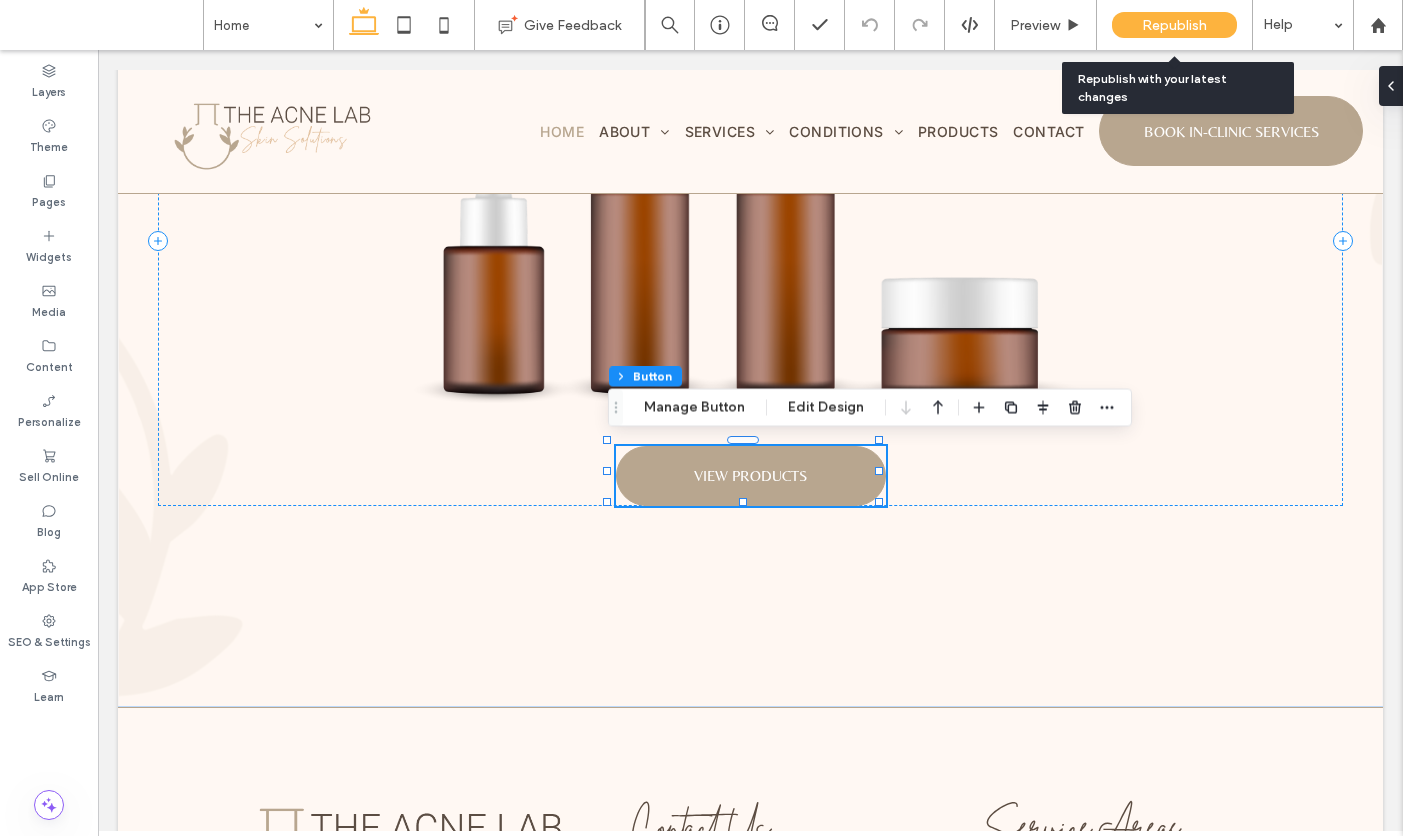 click on "Republish" at bounding box center (1174, 25) 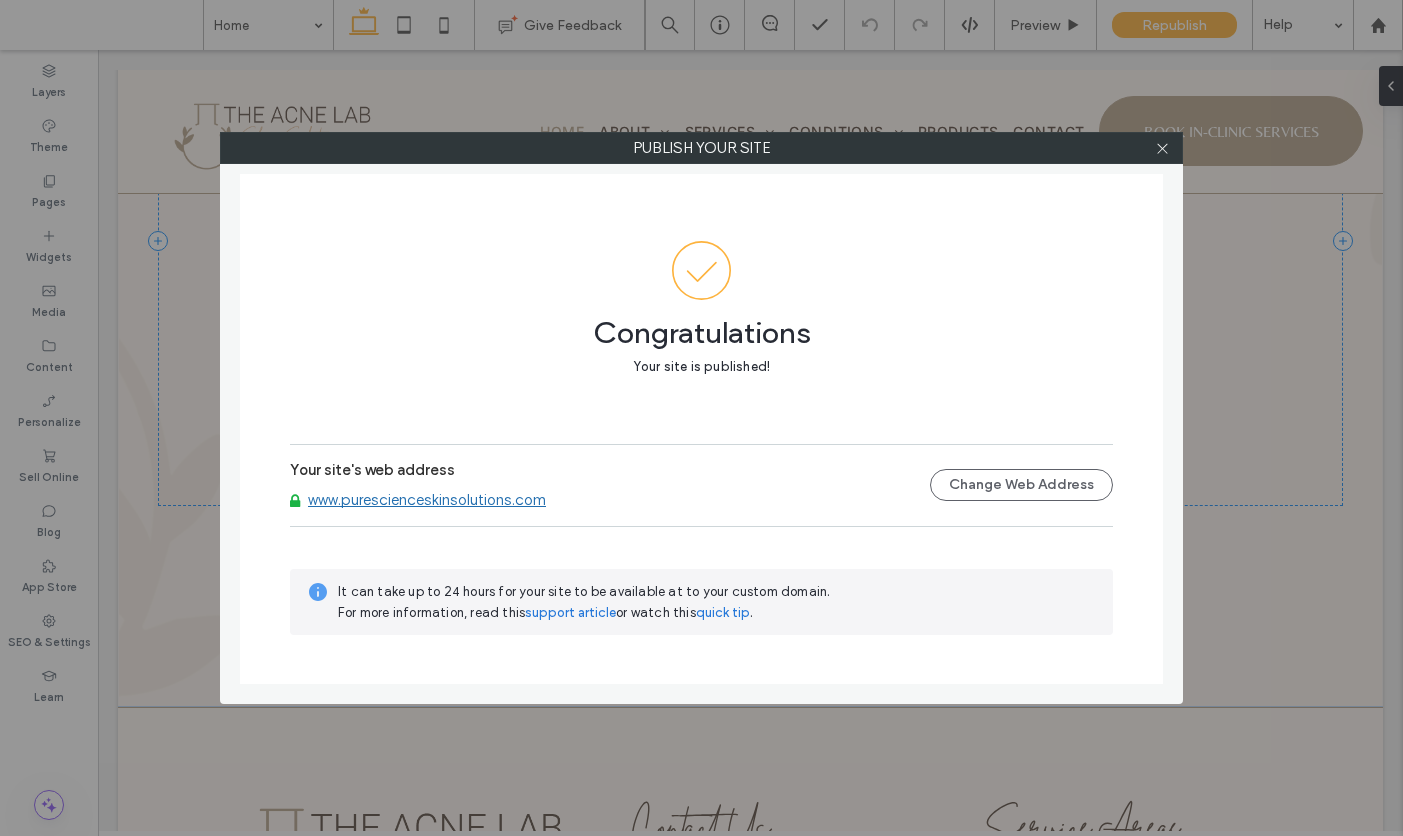 click on "www.purescienceskinsolutions.com" at bounding box center (427, 500) 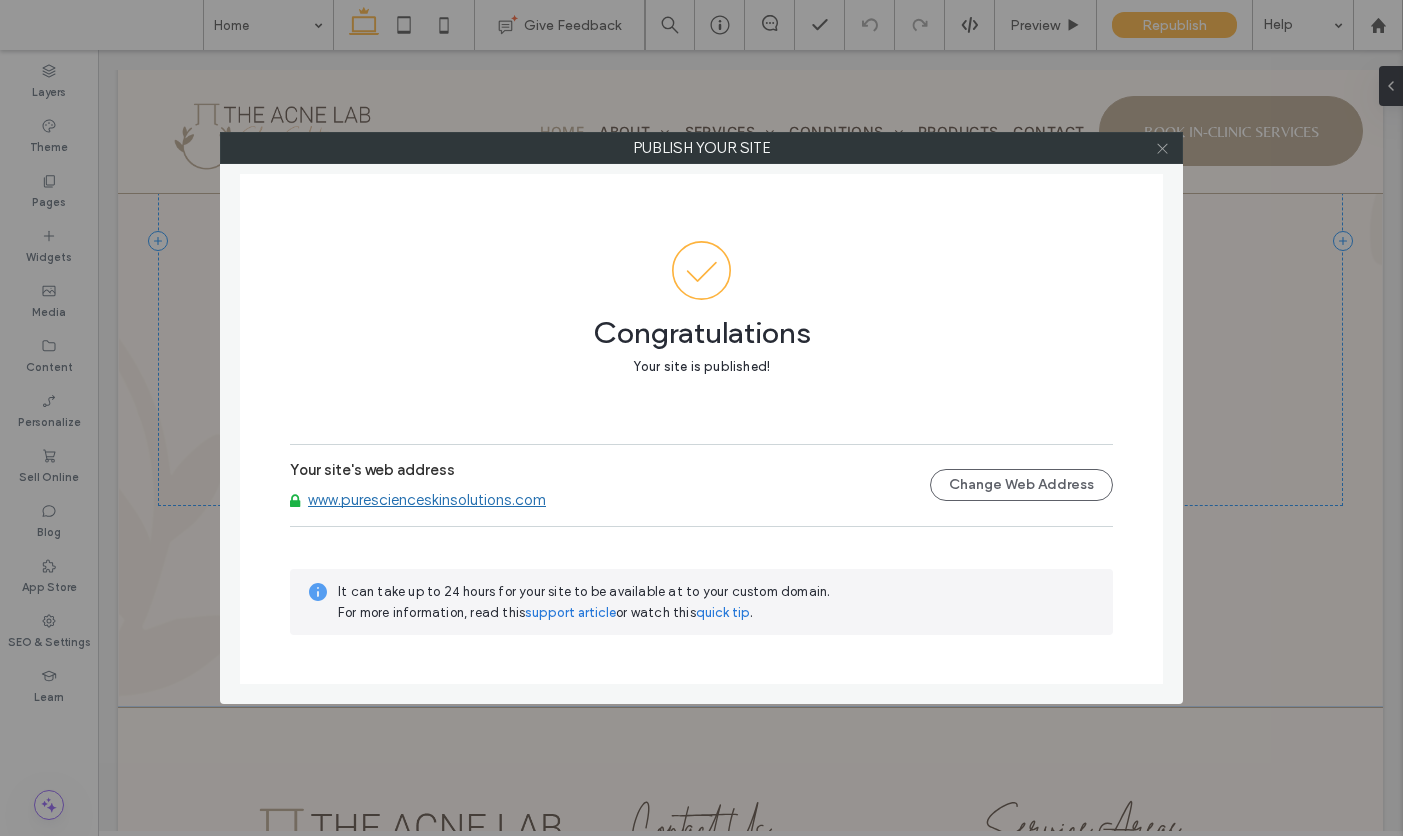 click 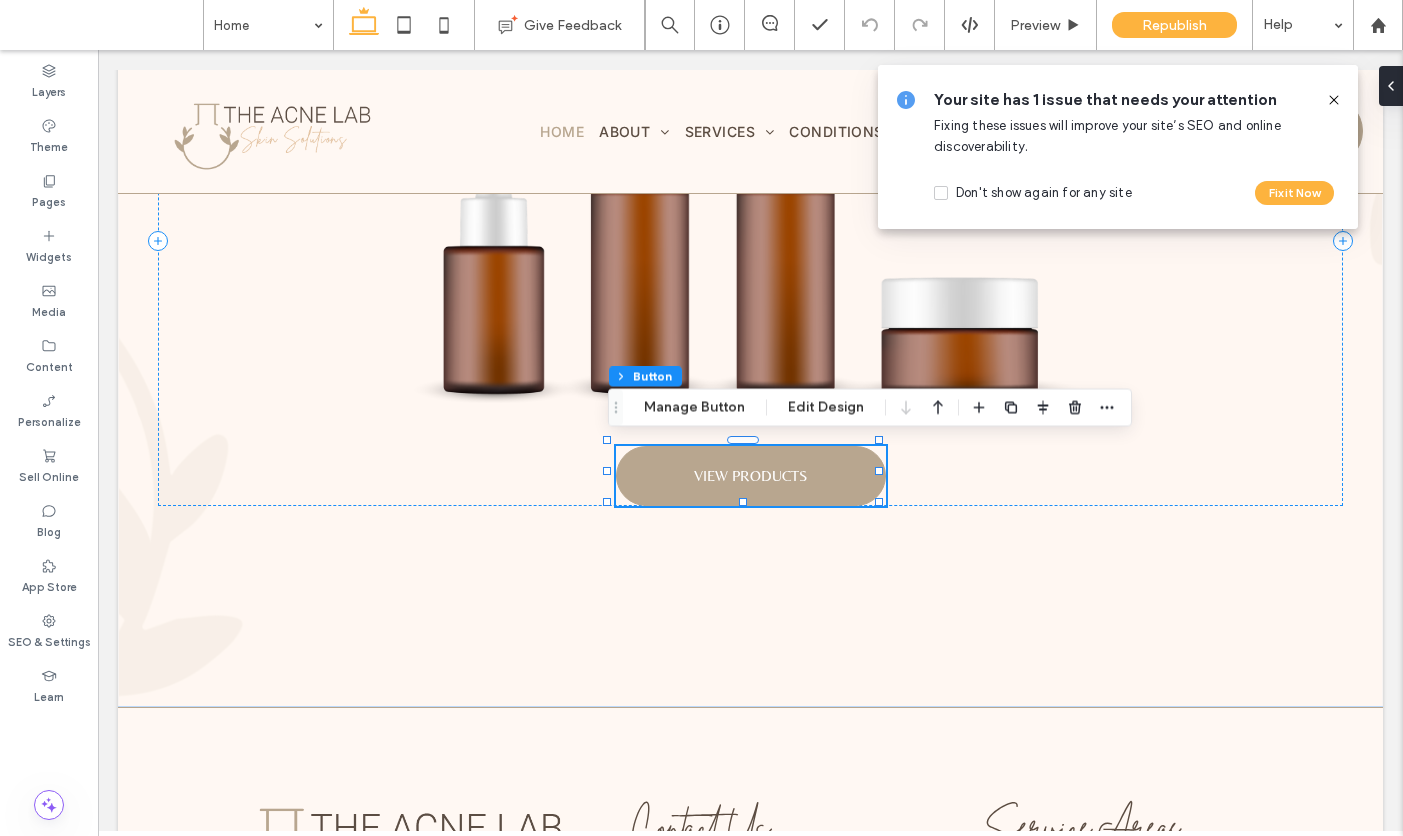 click 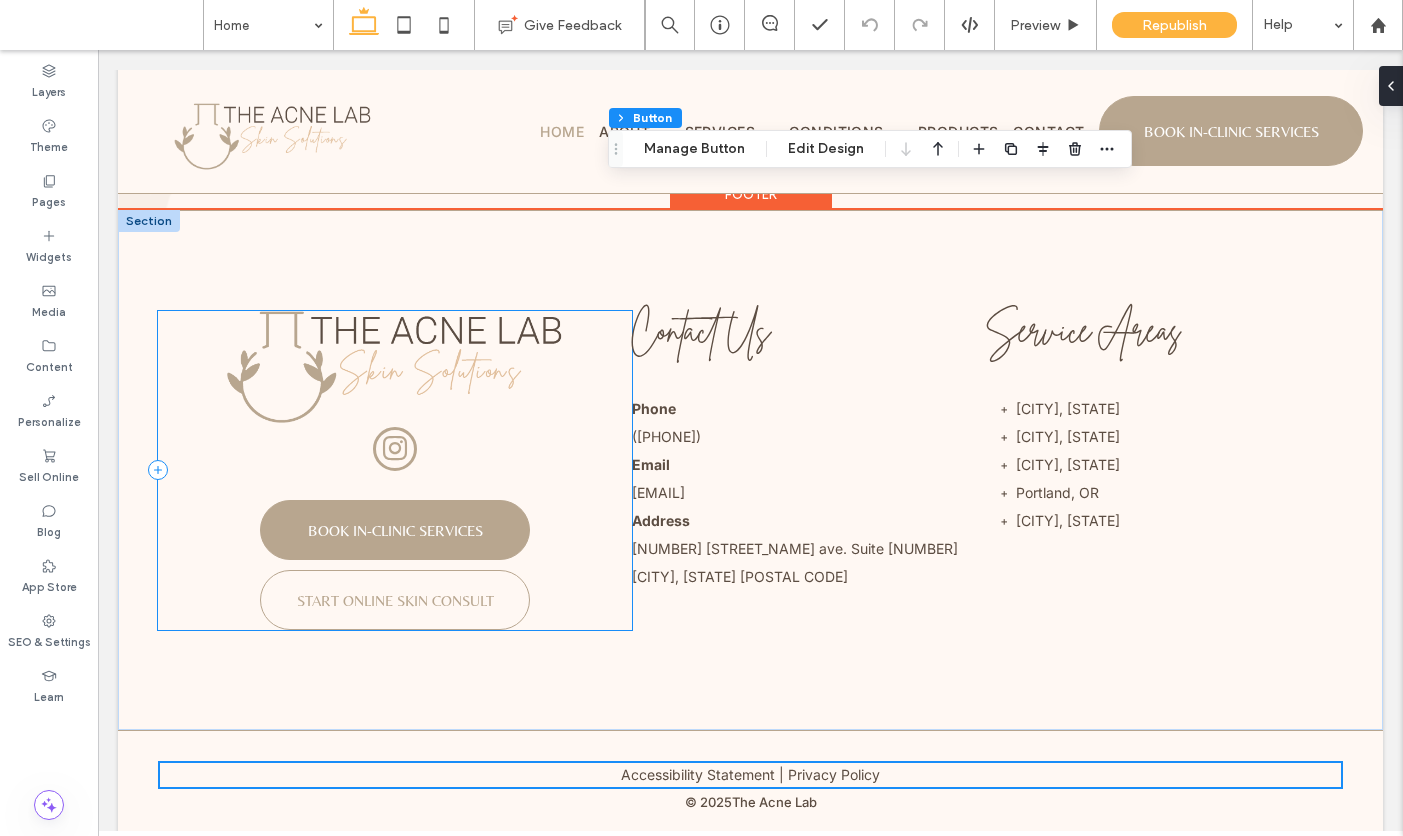 scroll, scrollTop: 7339, scrollLeft: 0, axis: vertical 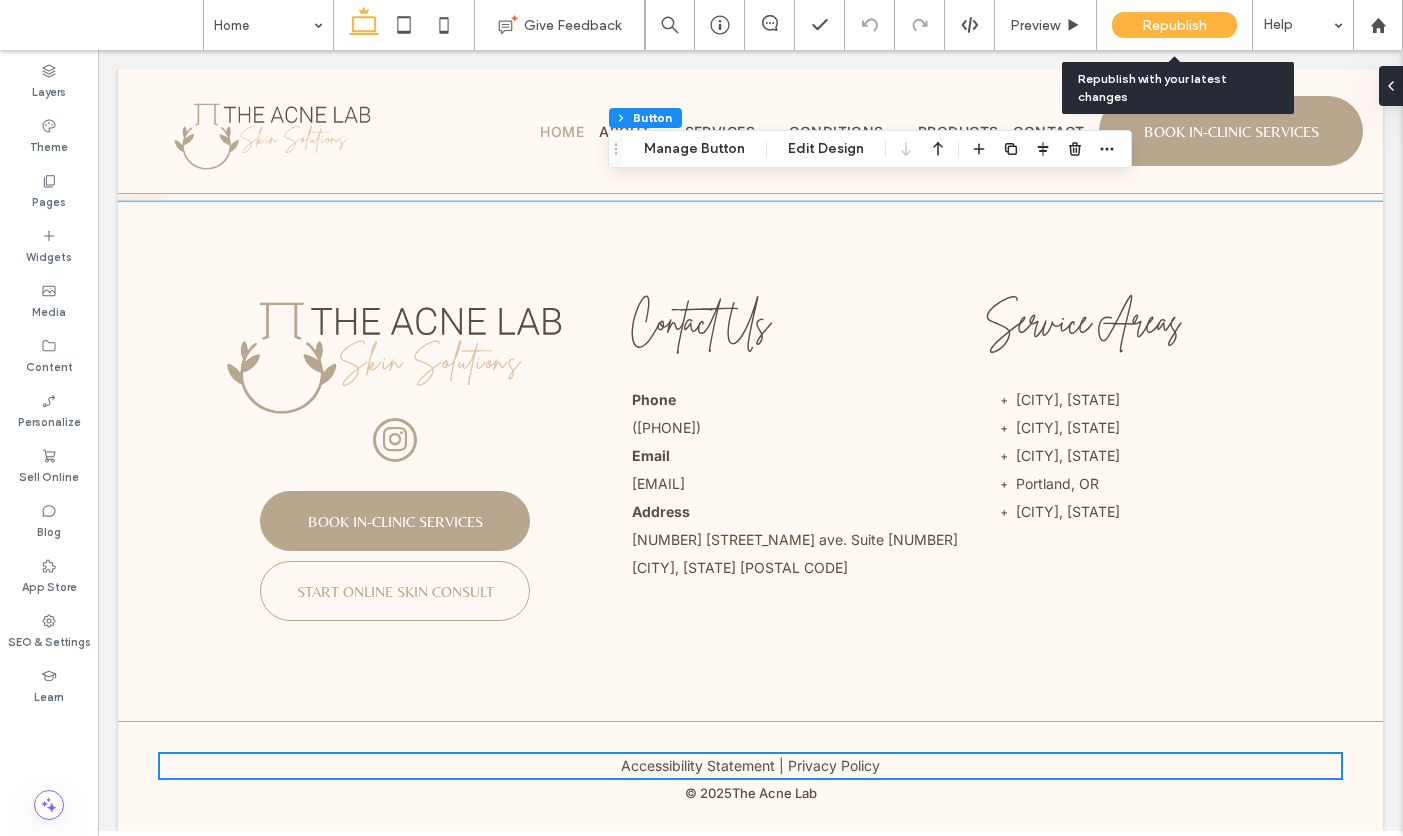 click on "Republish" at bounding box center (1174, 25) 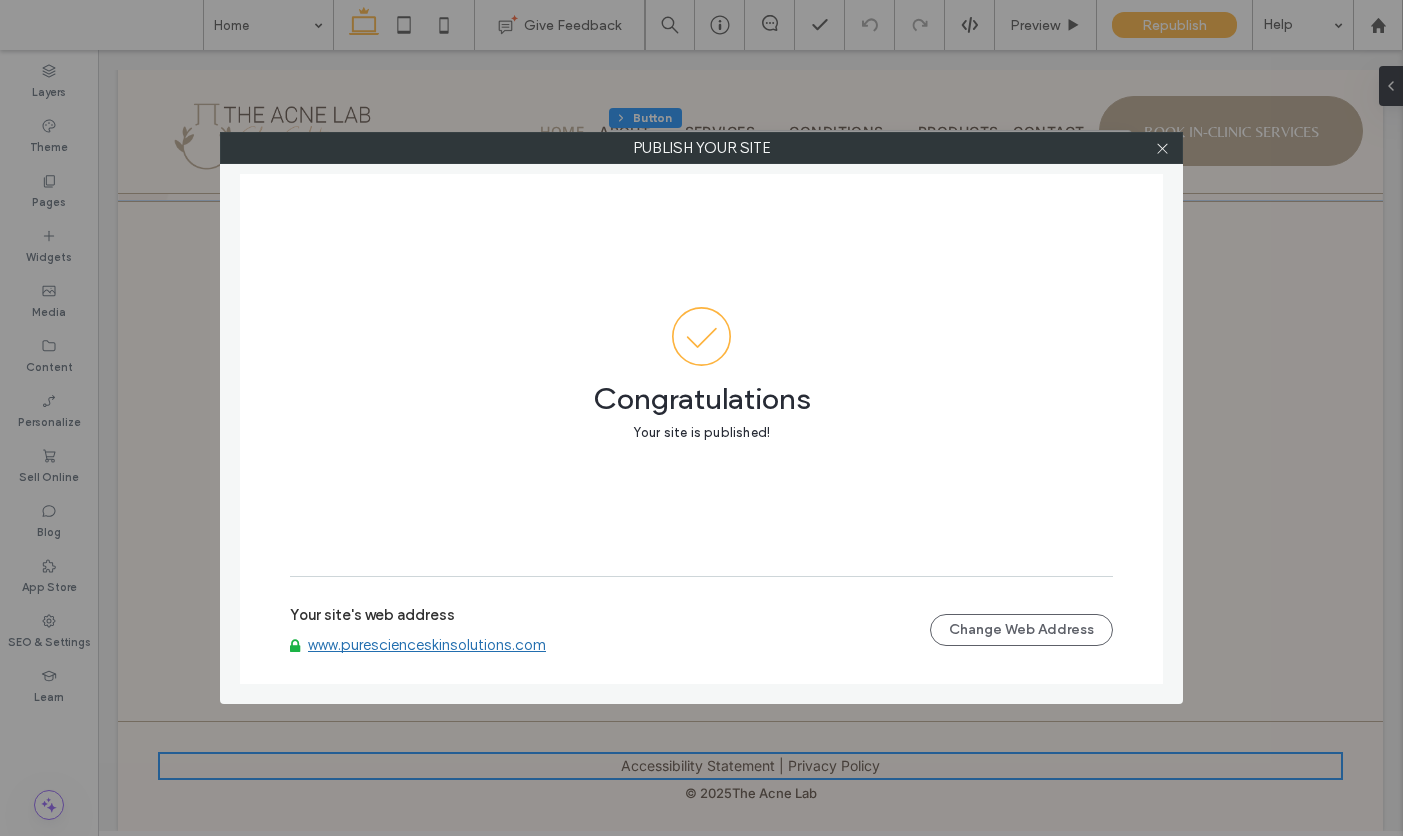click on "www.purescienceskinsolutions.com" at bounding box center [427, 645] 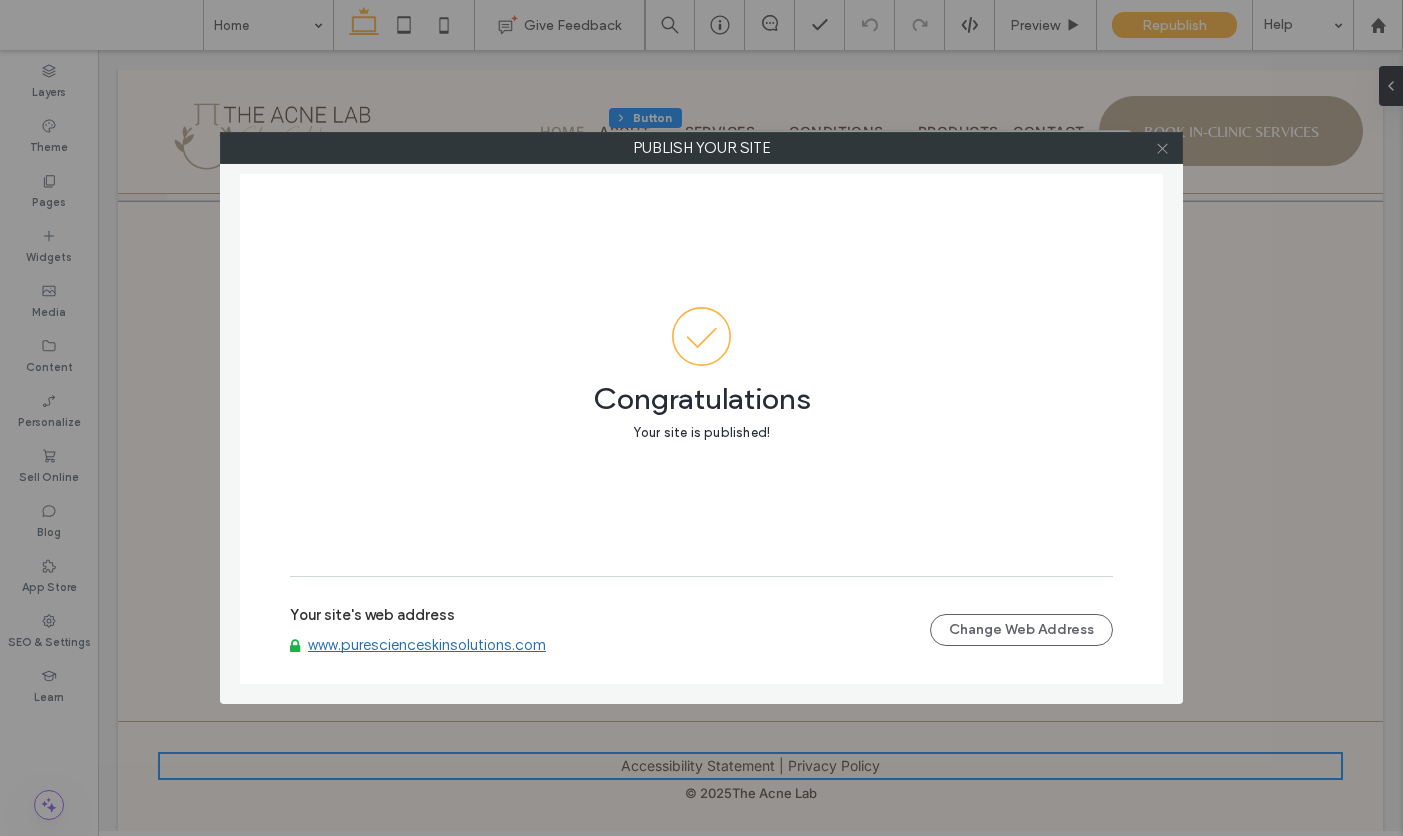 click 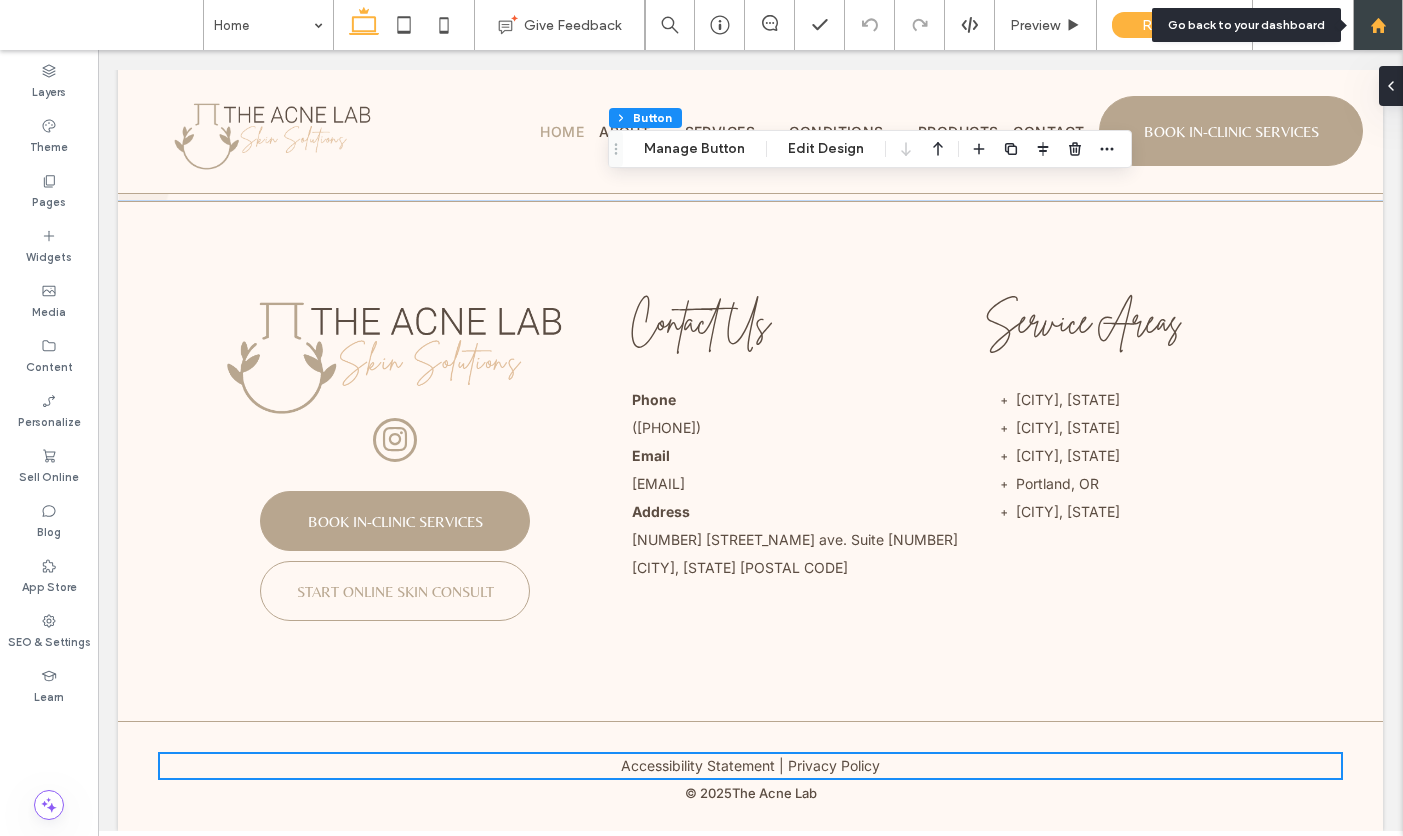 click 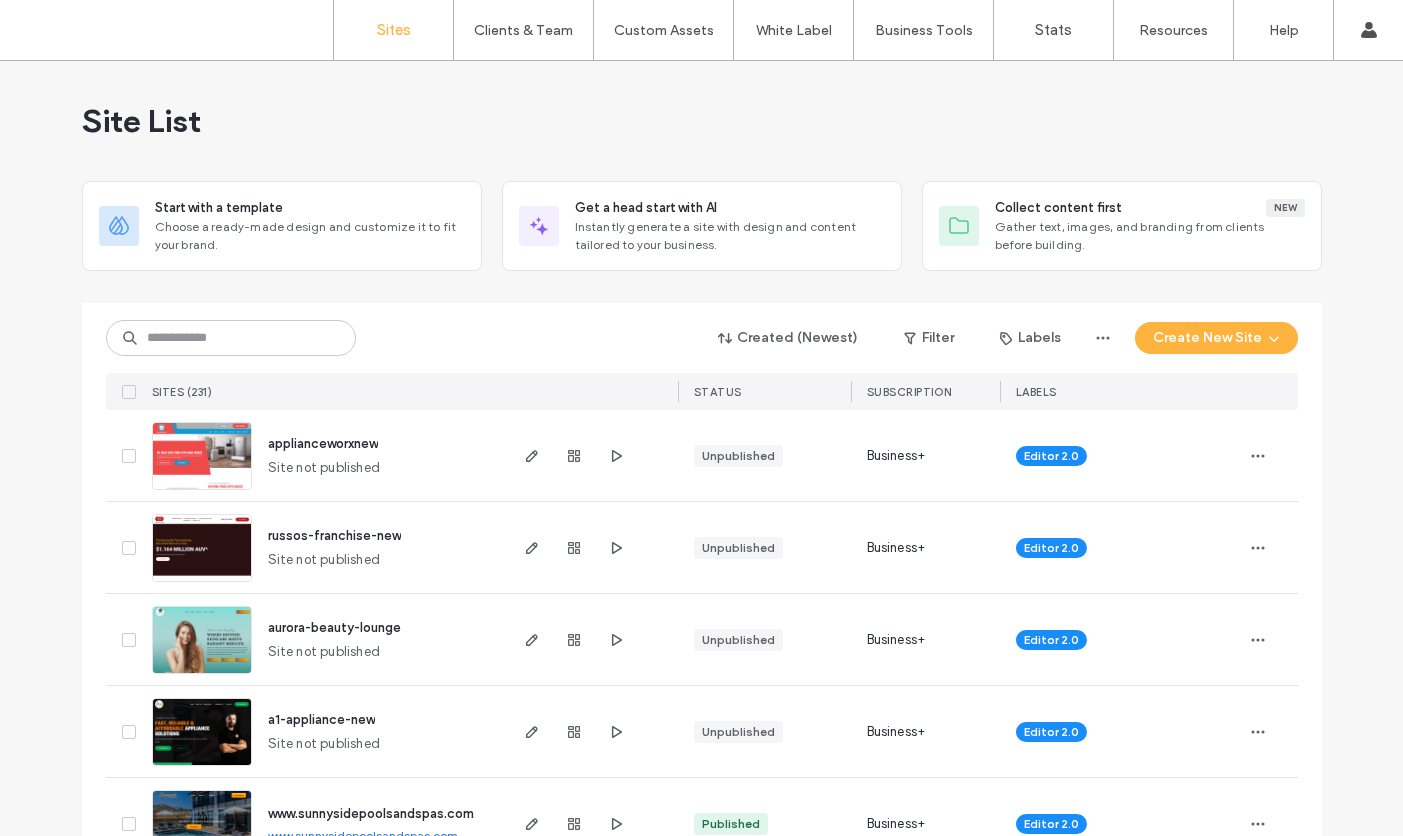 scroll, scrollTop: 0, scrollLeft: 0, axis: both 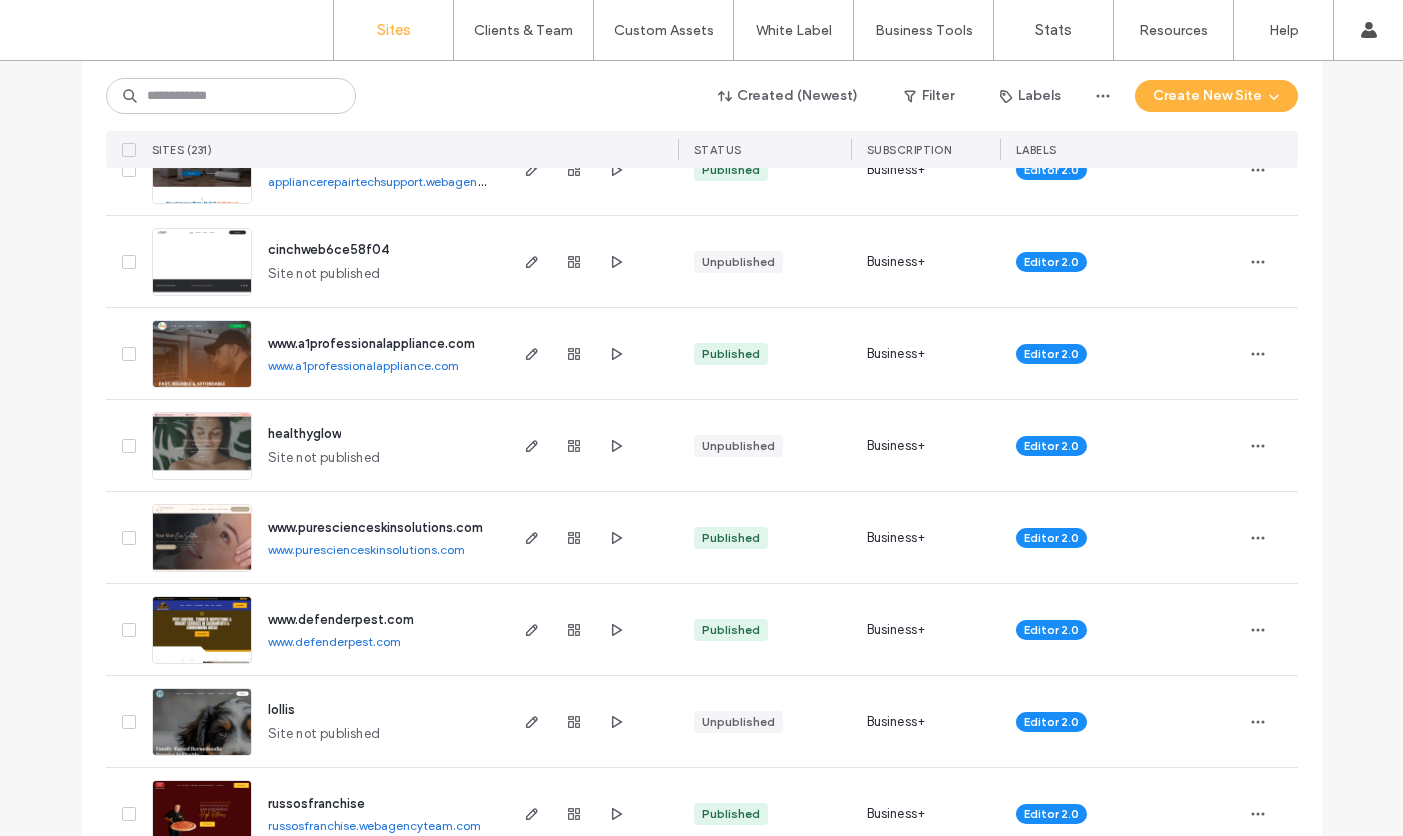 click on "www.a1professionalappliance.com" at bounding box center (363, 365) 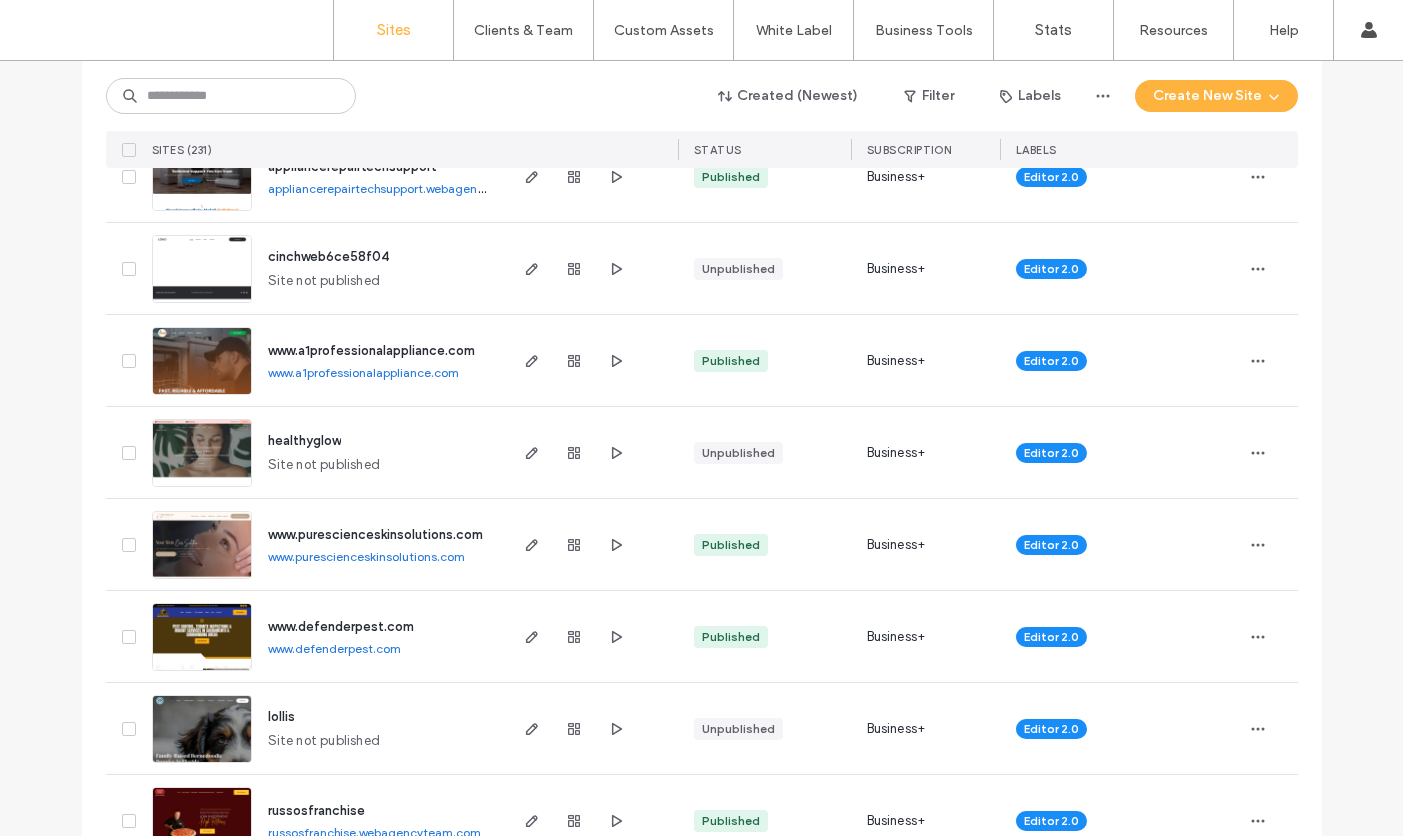 scroll, scrollTop: 1106, scrollLeft: 0, axis: vertical 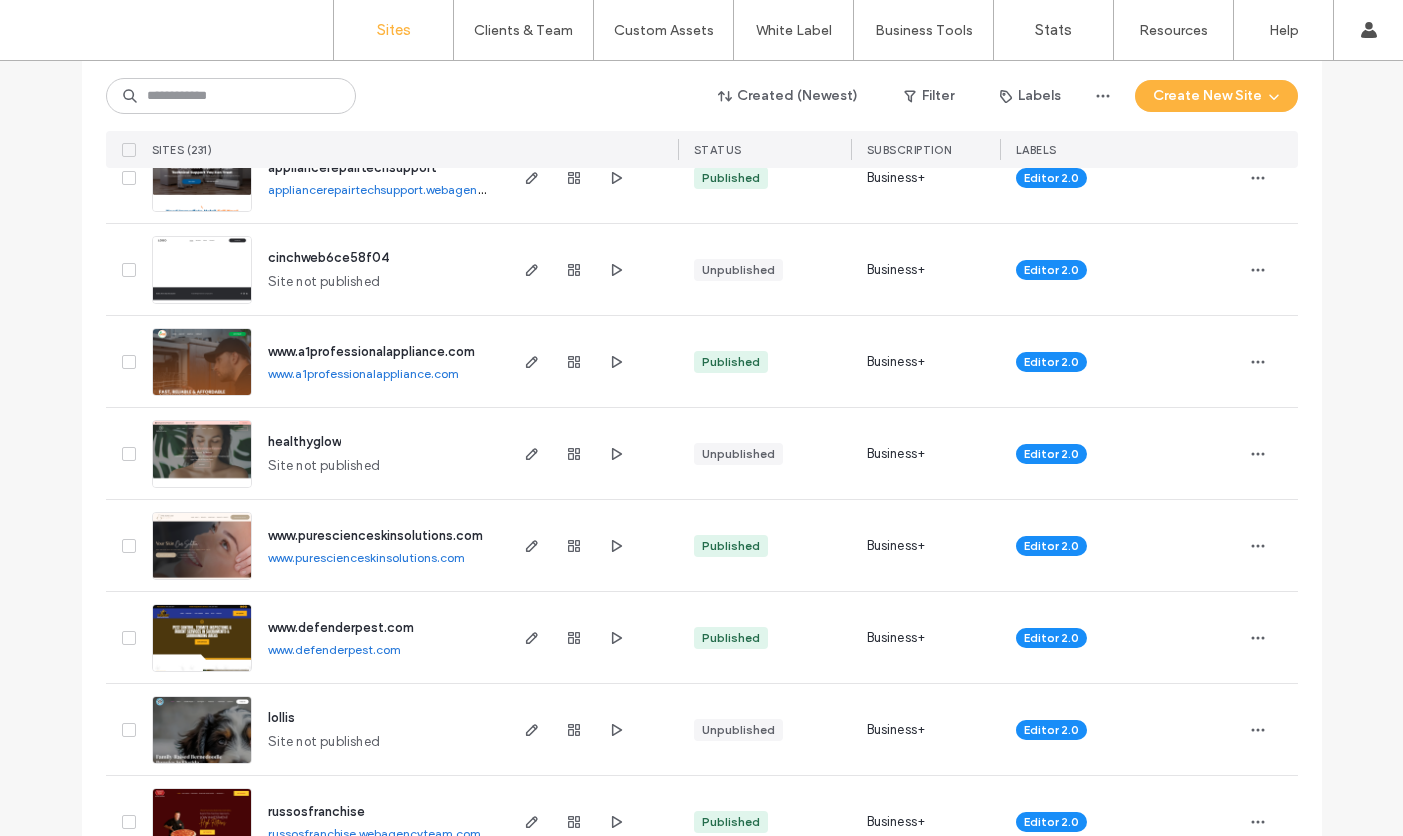 click on "www.a1professionalappliance.com" at bounding box center [363, 373] 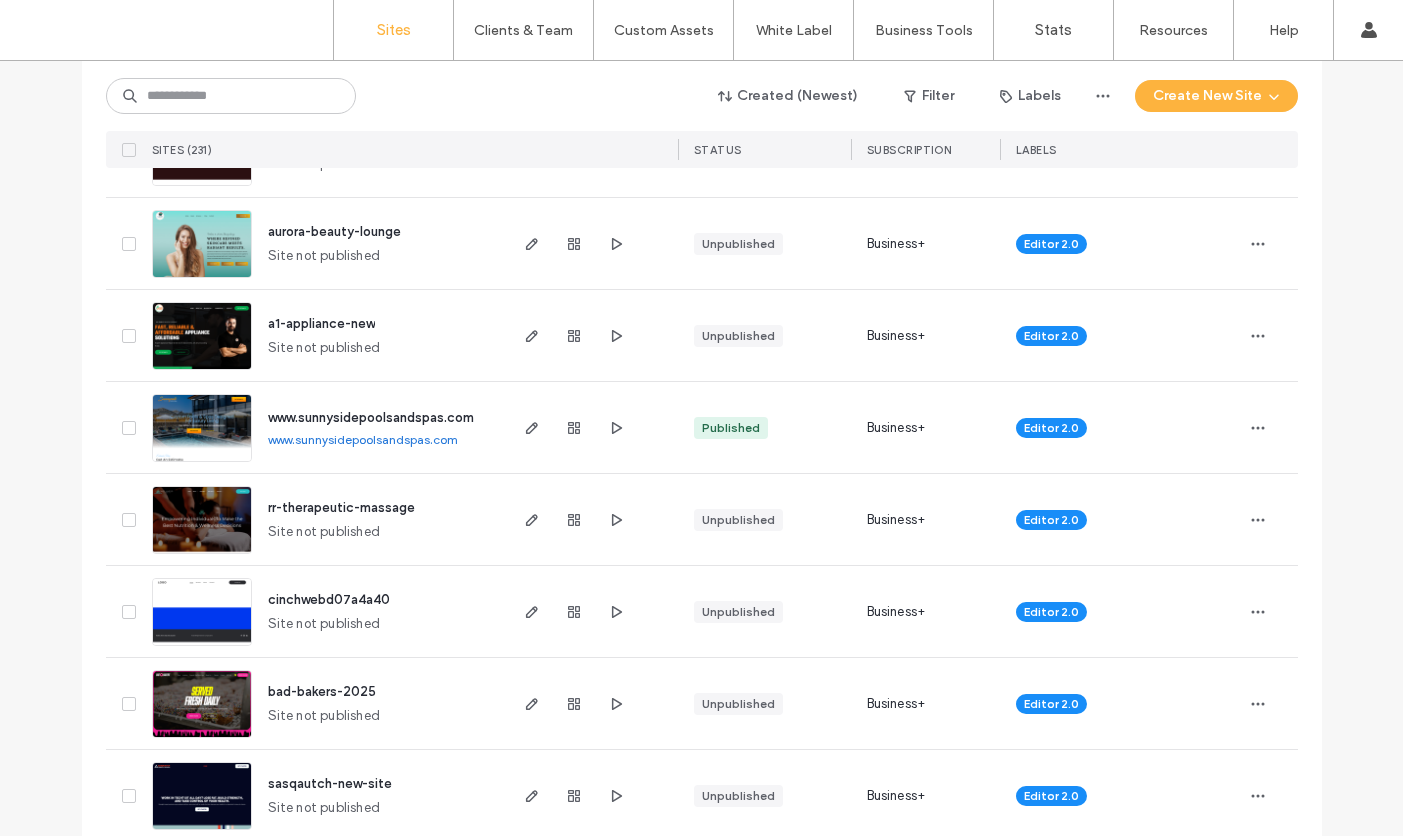 scroll, scrollTop: 0, scrollLeft: 0, axis: both 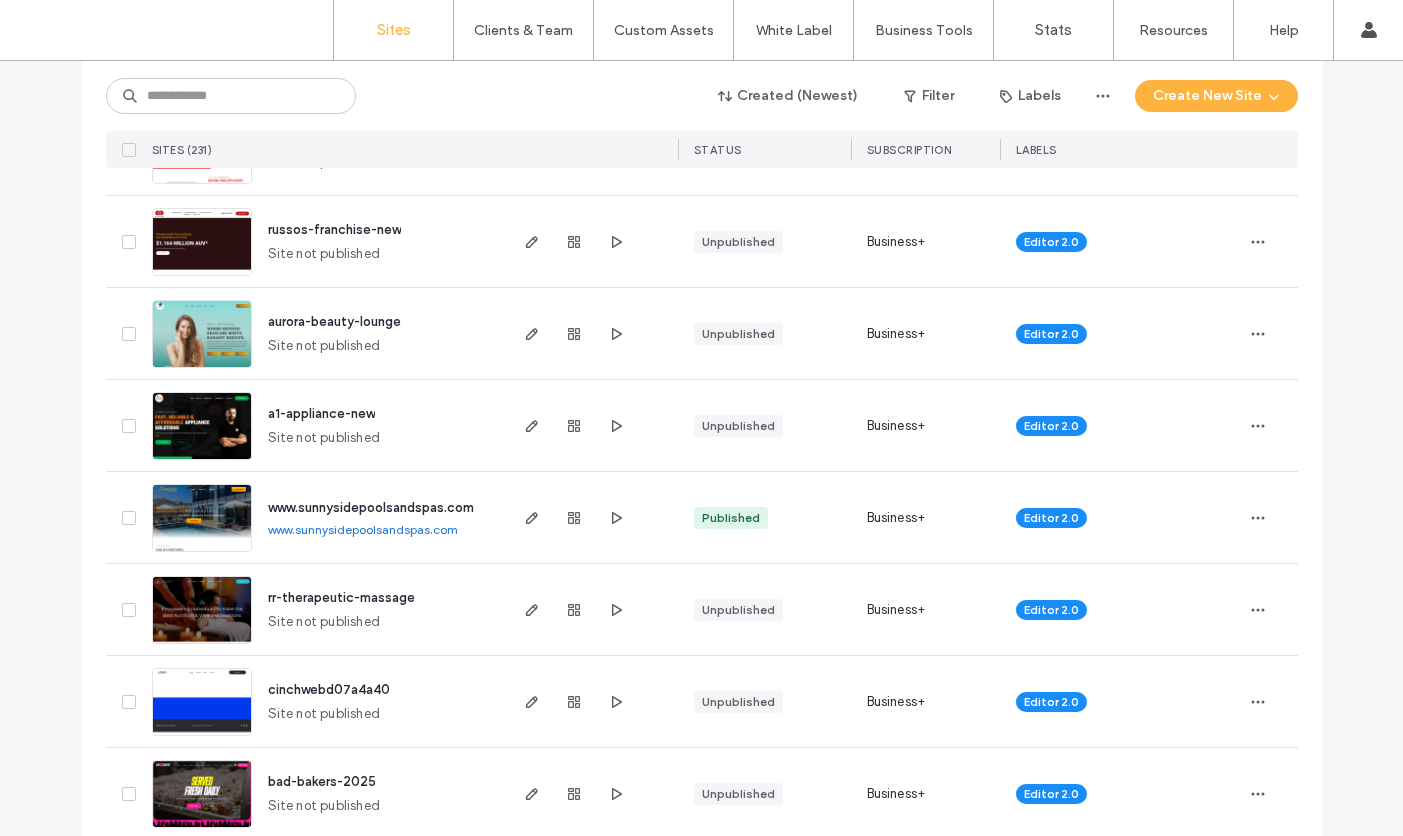 click at bounding box center (202, 369) 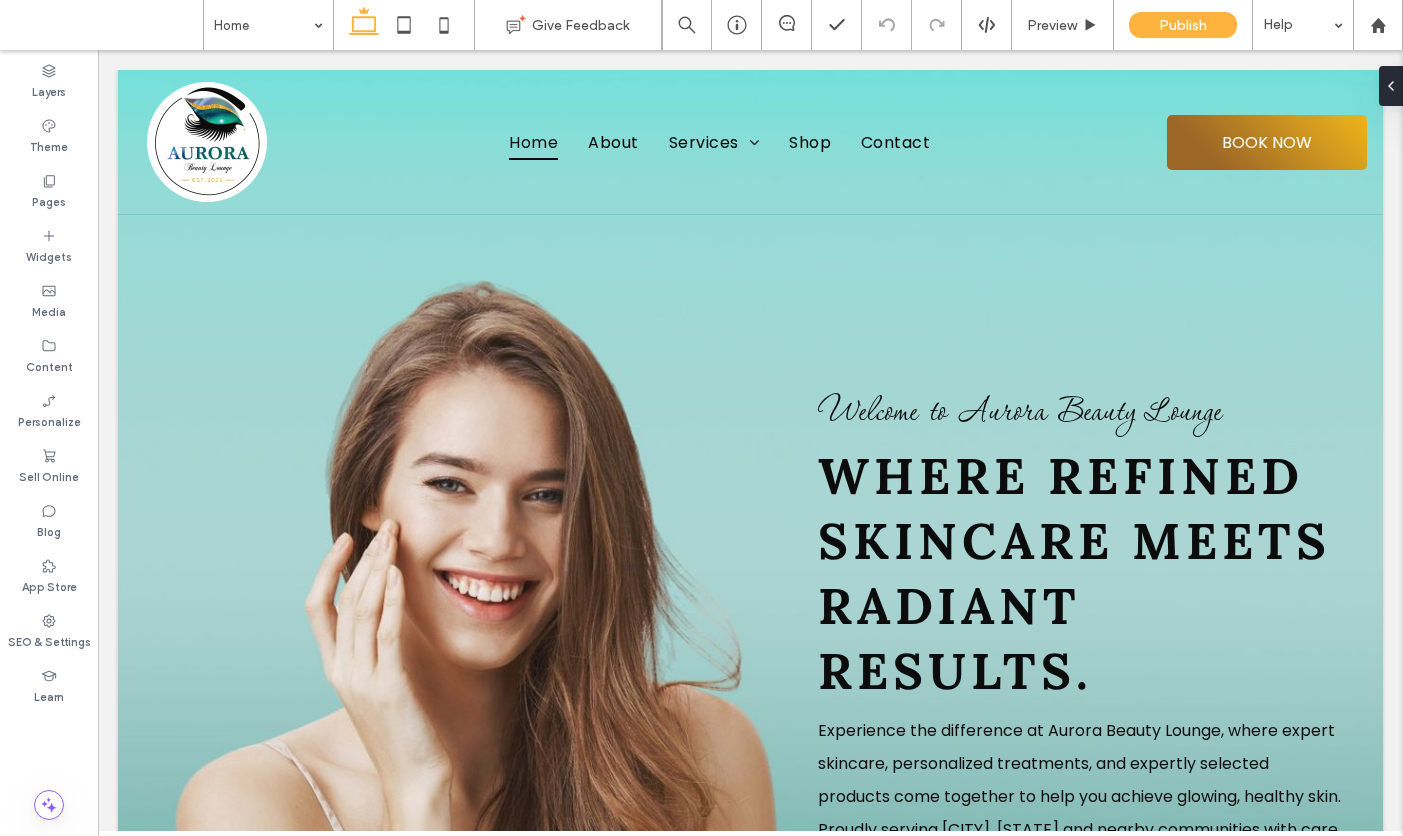 scroll, scrollTop: 0, scrollLeft: 0, axis: both 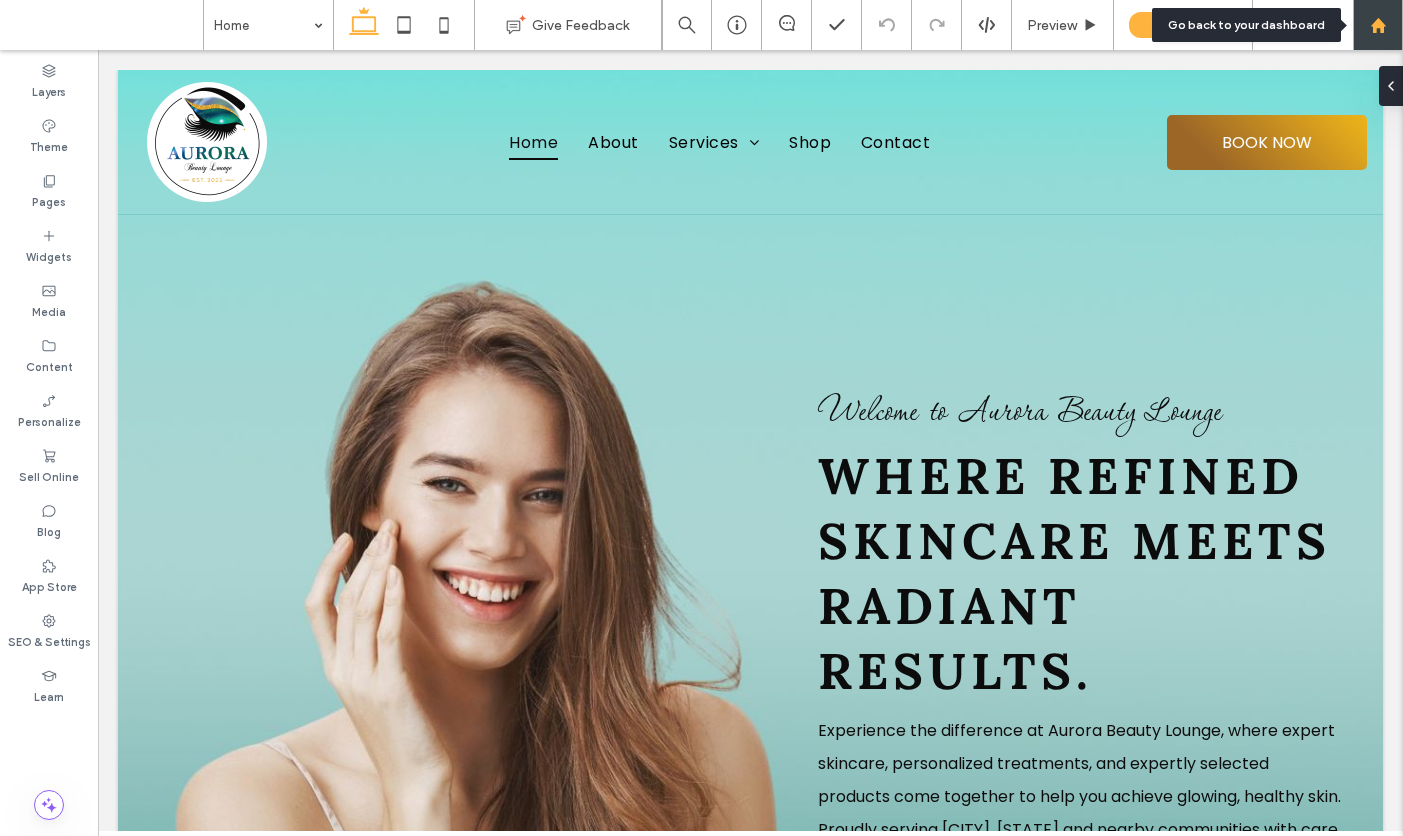 click 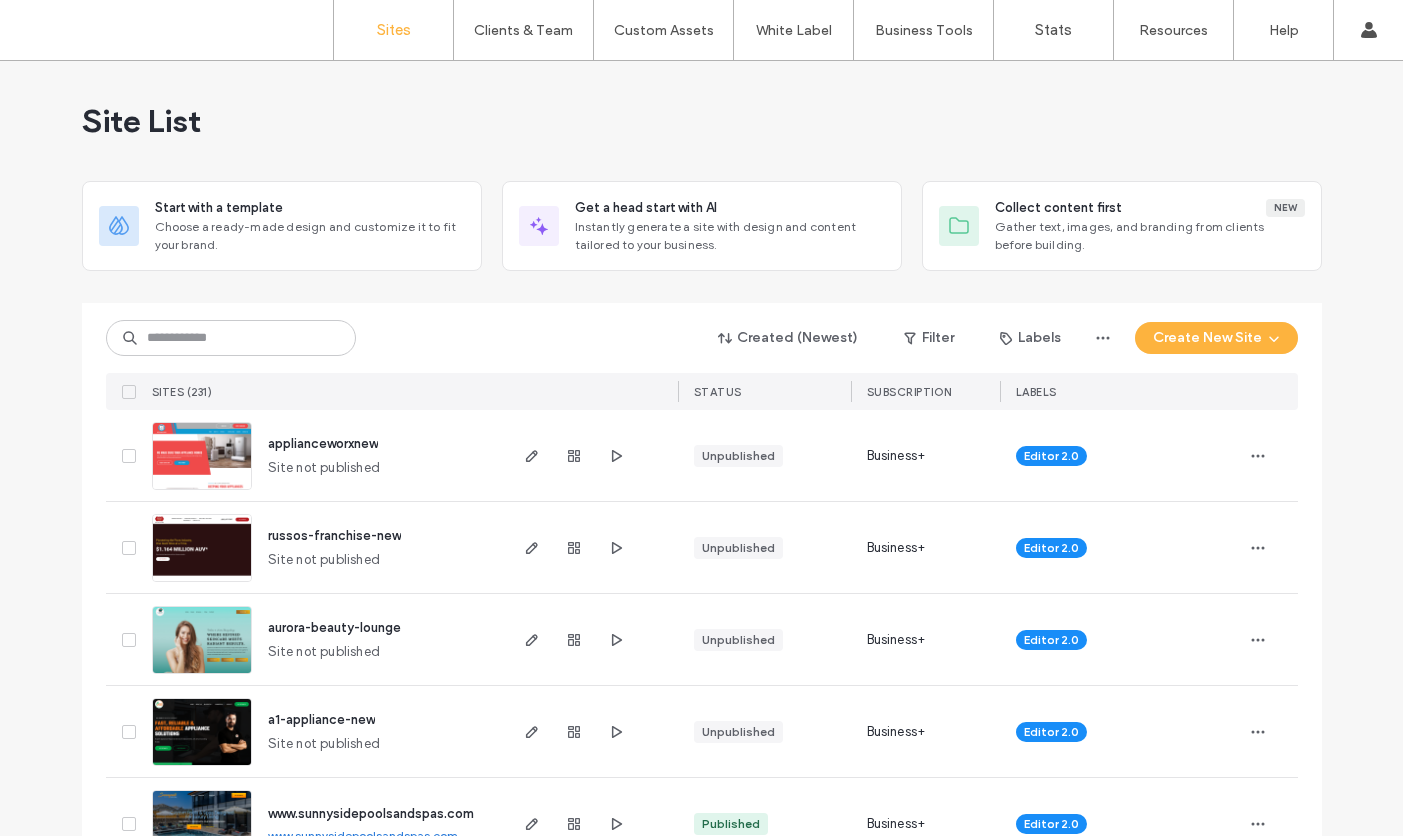 scroll, scrollTop: 0, scrollLeft: 0, axis: both 